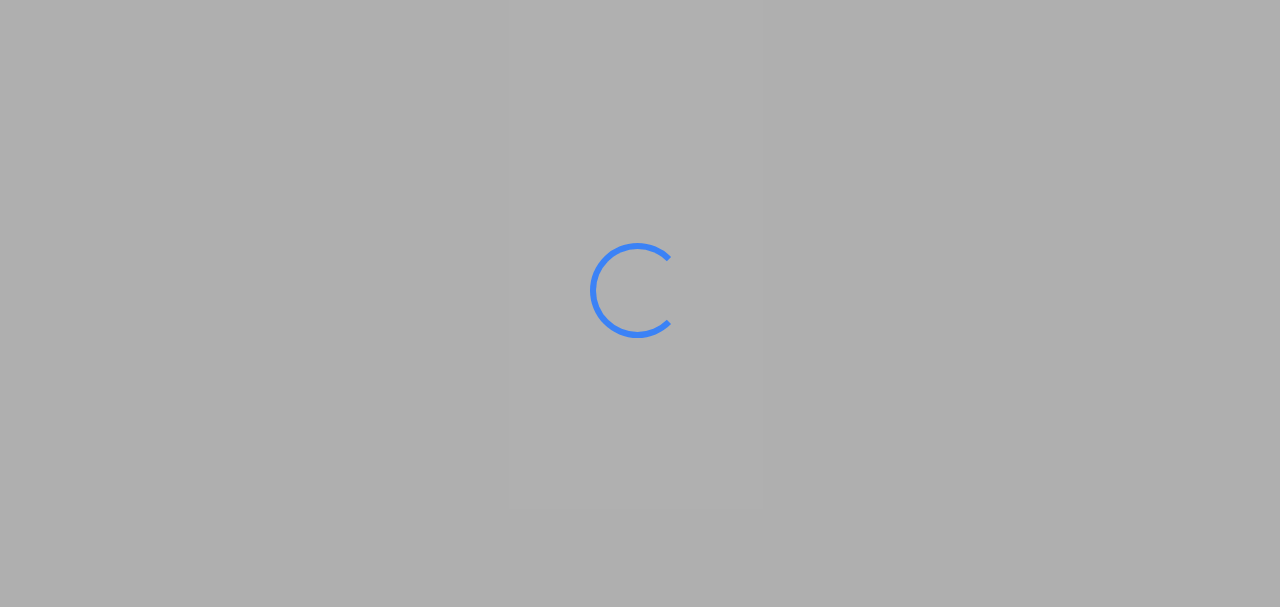 scroll, scrollTop: 0, scrollLeft: 0, axis: both 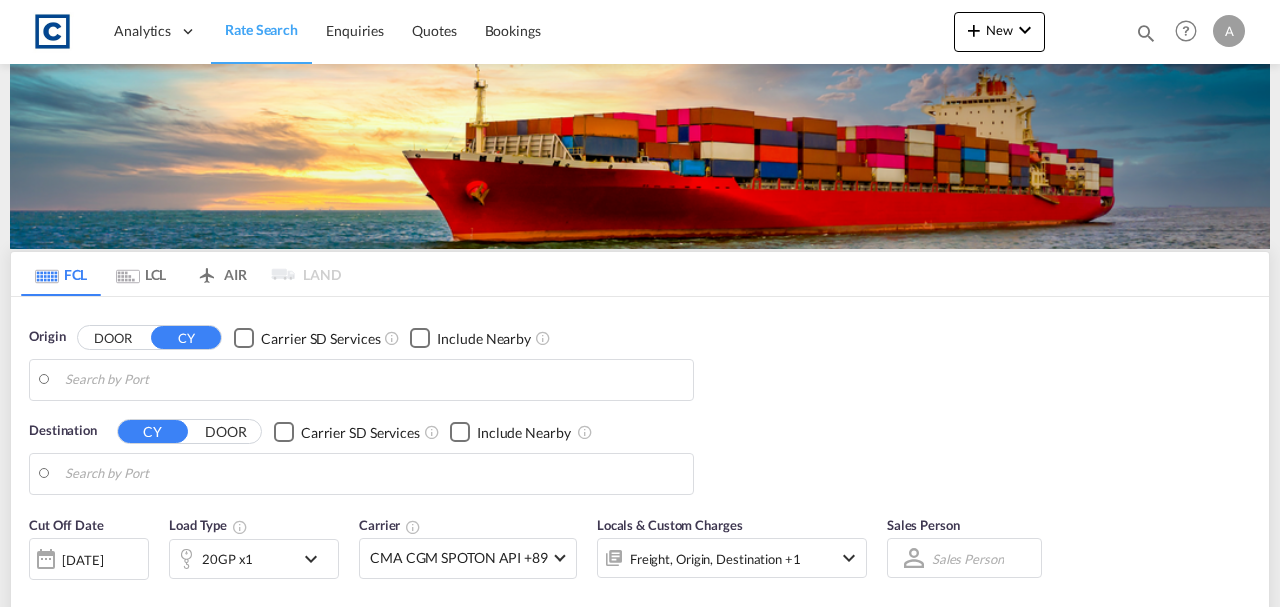 type on "GB-GL13, [PERSON_NAME]" 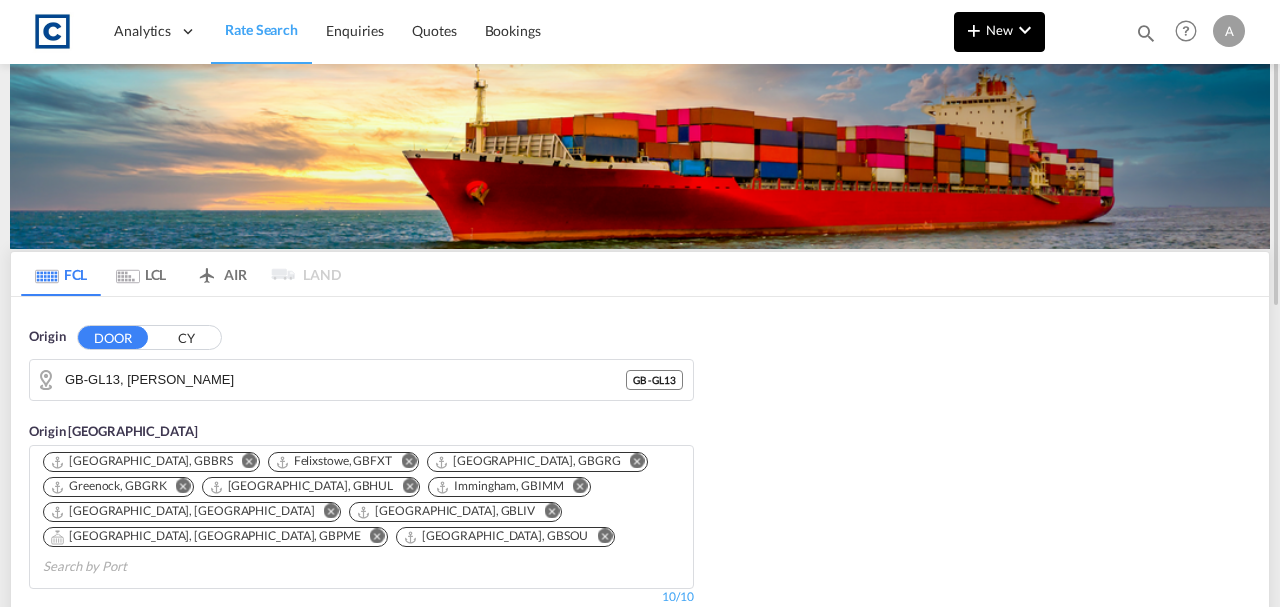 click at bounding box center (1025, 30) 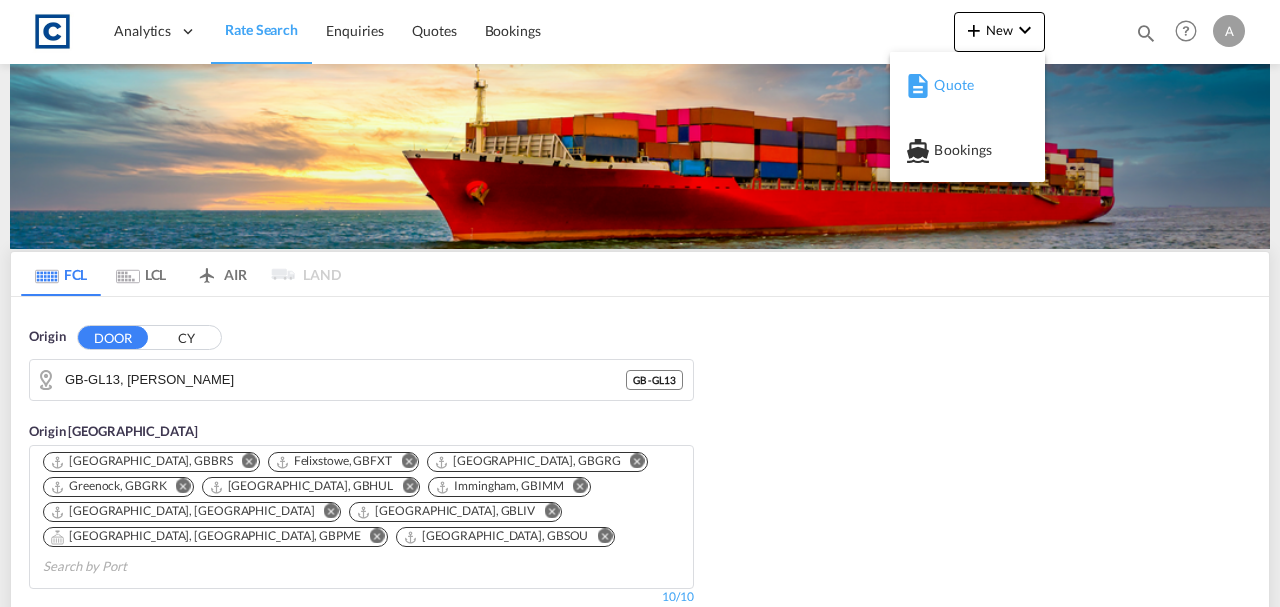 click on "Quote" at bounding box center [971, 85] 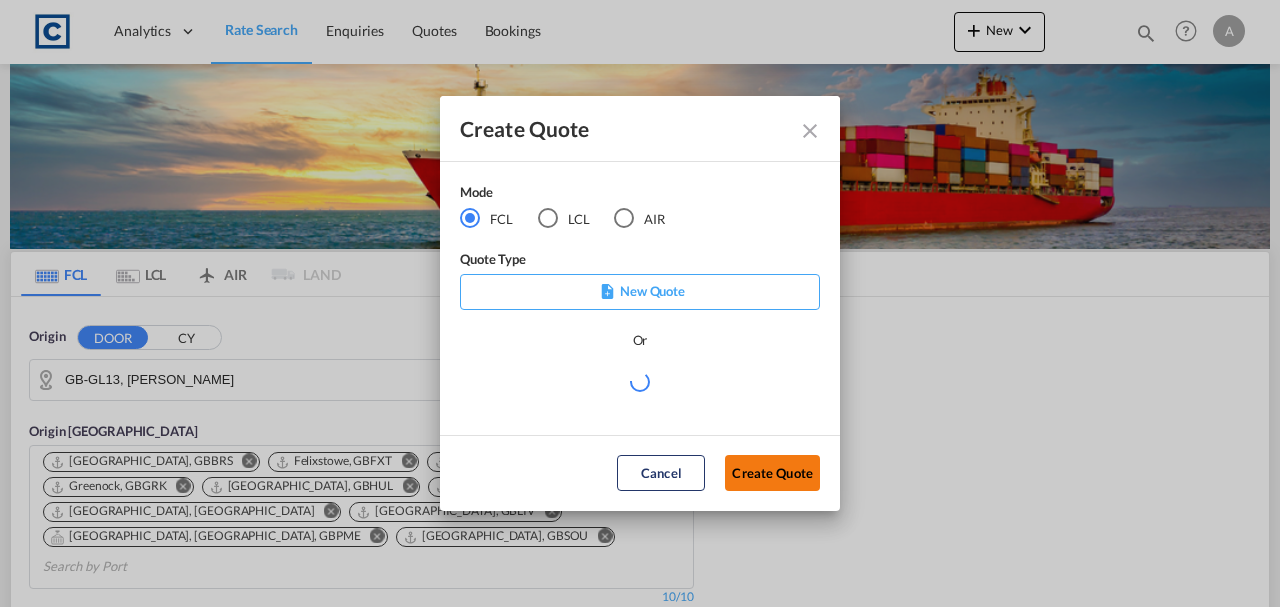click on "Create Quote" 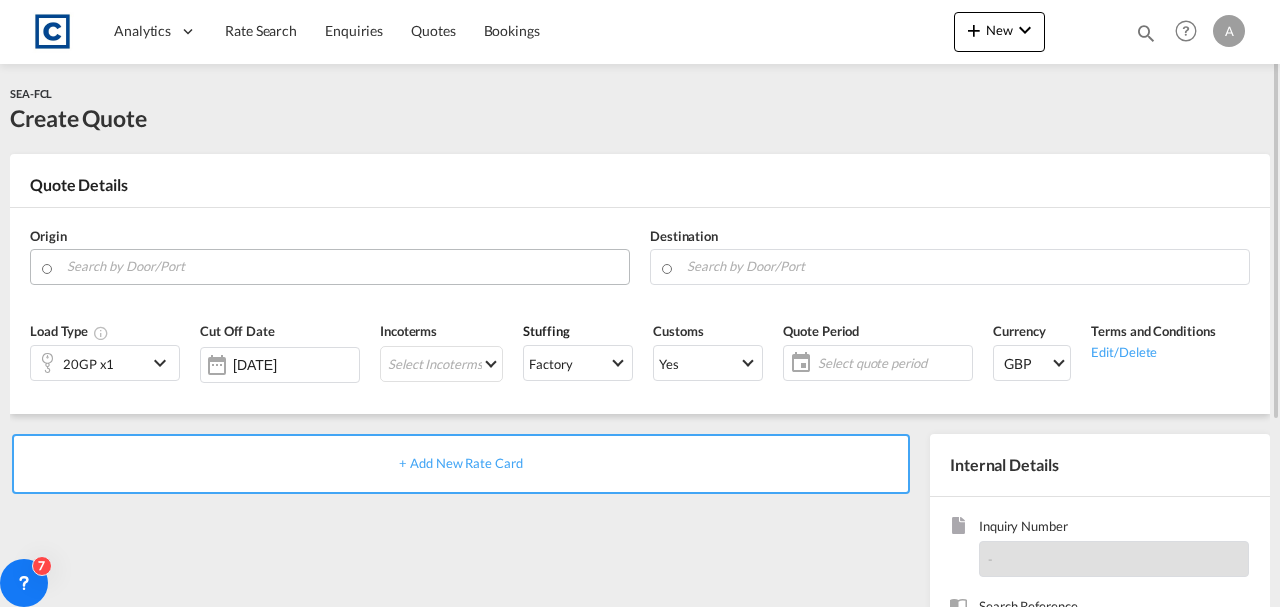 click at bounding box center [343, 266] 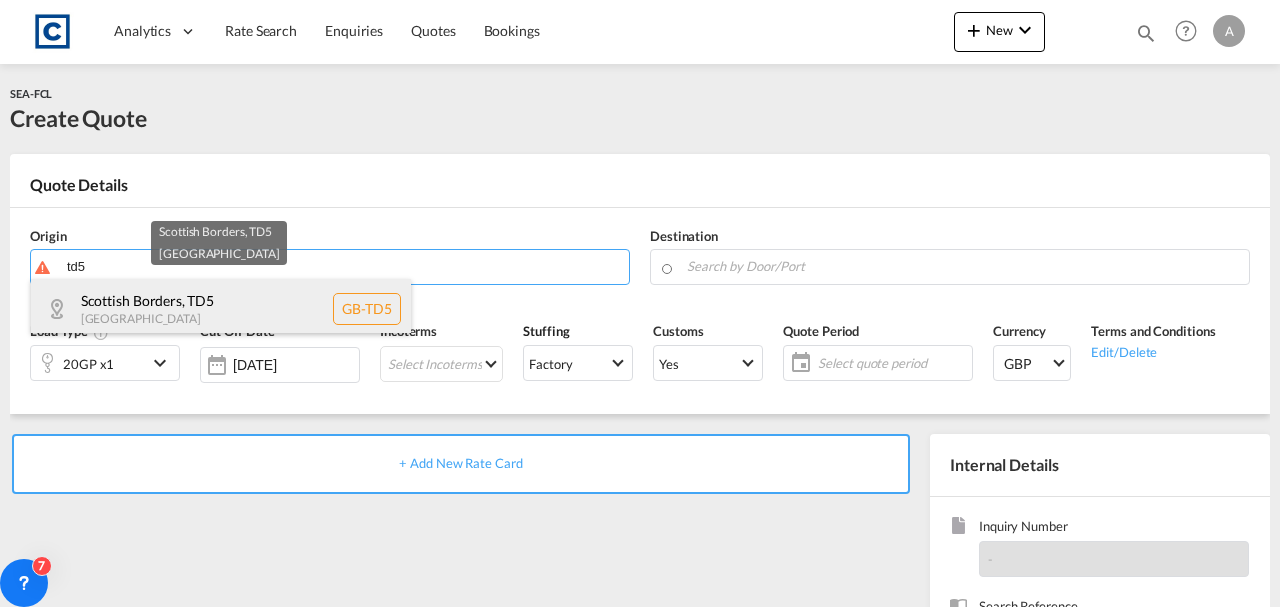 click on "Scottish Borders ,
TD5
[GEOGRAPHIC_DATA]
[GEOGRAPHIC_DATA]-TD5" at bounding box center (221, 309) 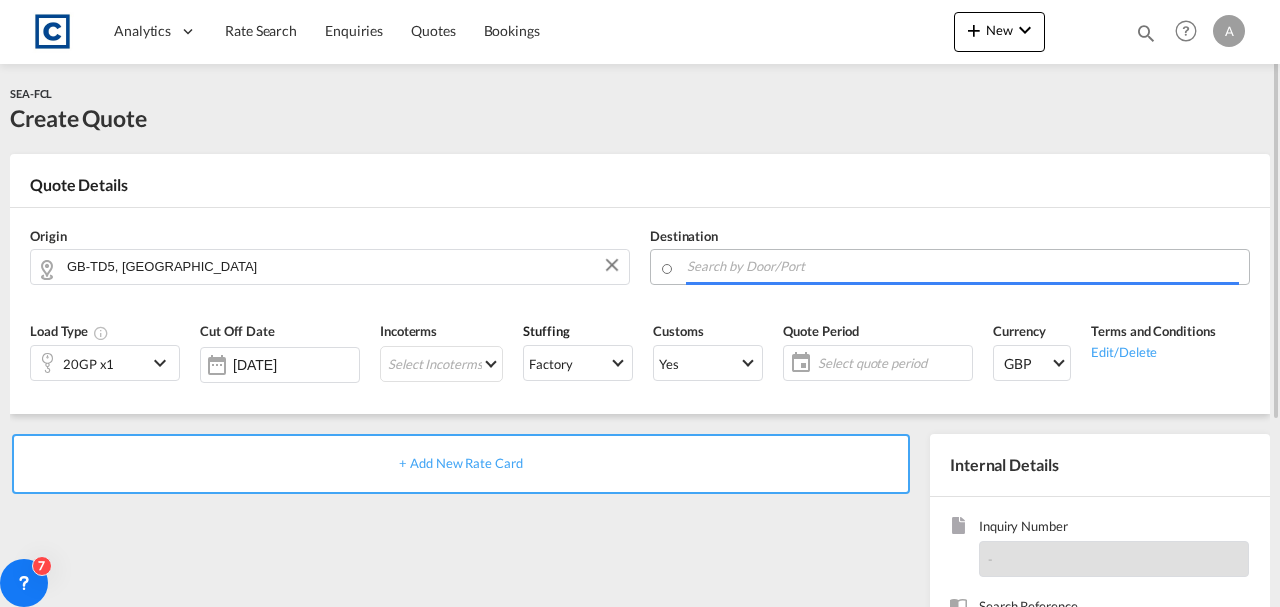 click at bounding box center [963, 266] 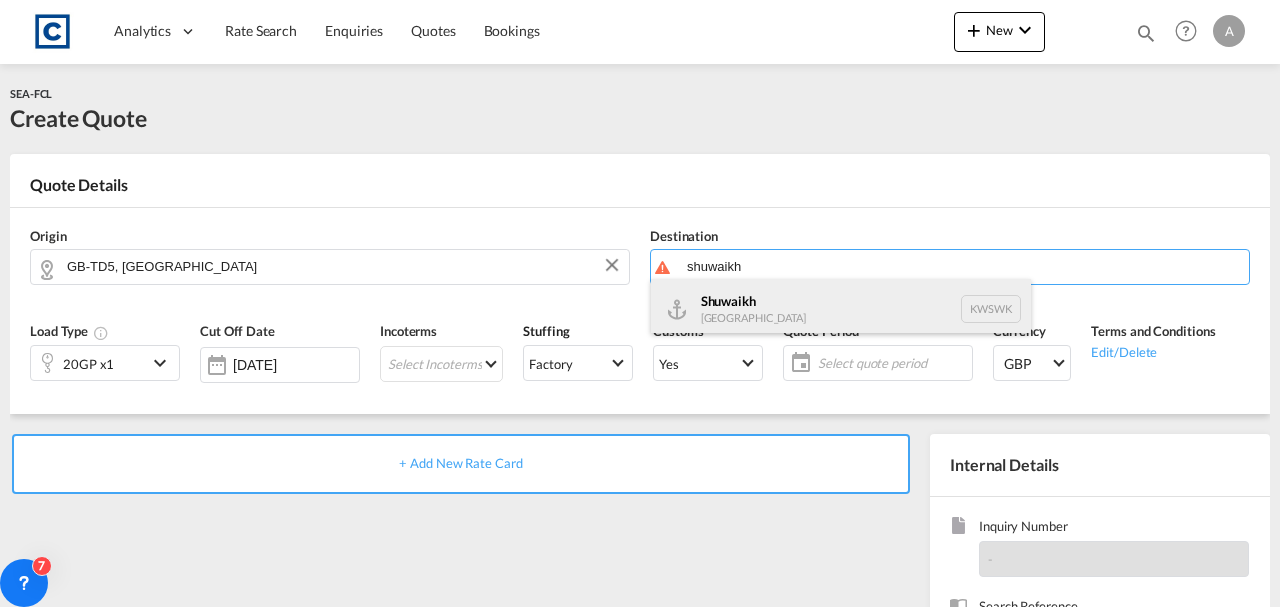 click on "Shuwaikh
[GEOGRAPHIC_DATA]
KWSWK" at bounding box center (841, 309) 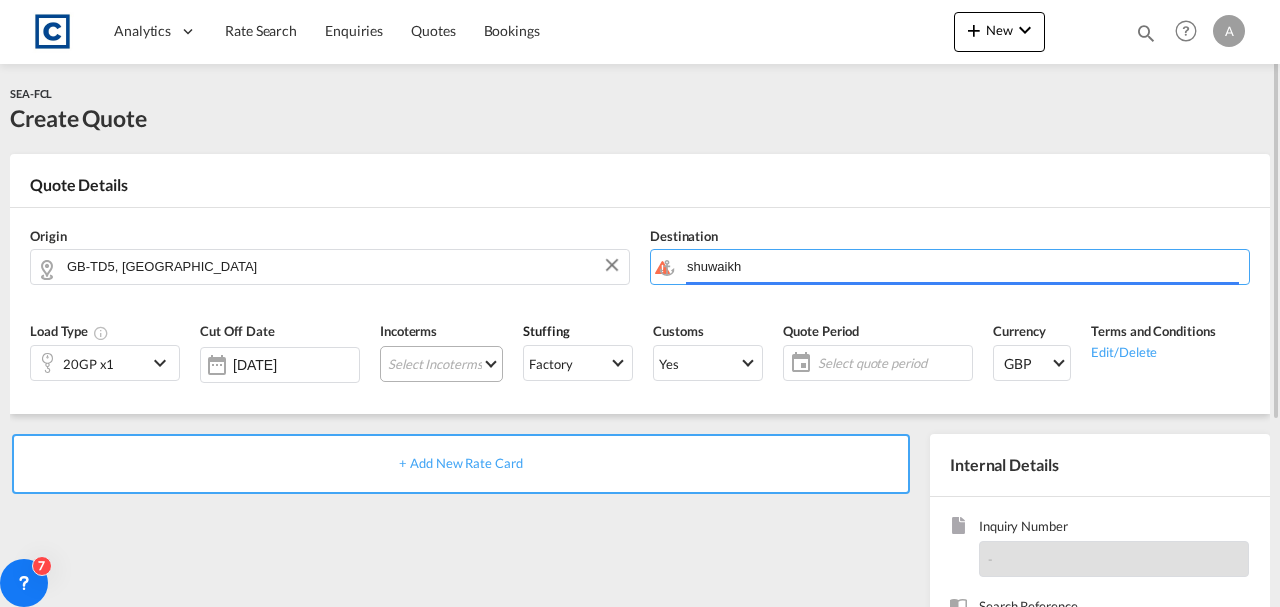 type on "Shuwaikh, KWSWK" 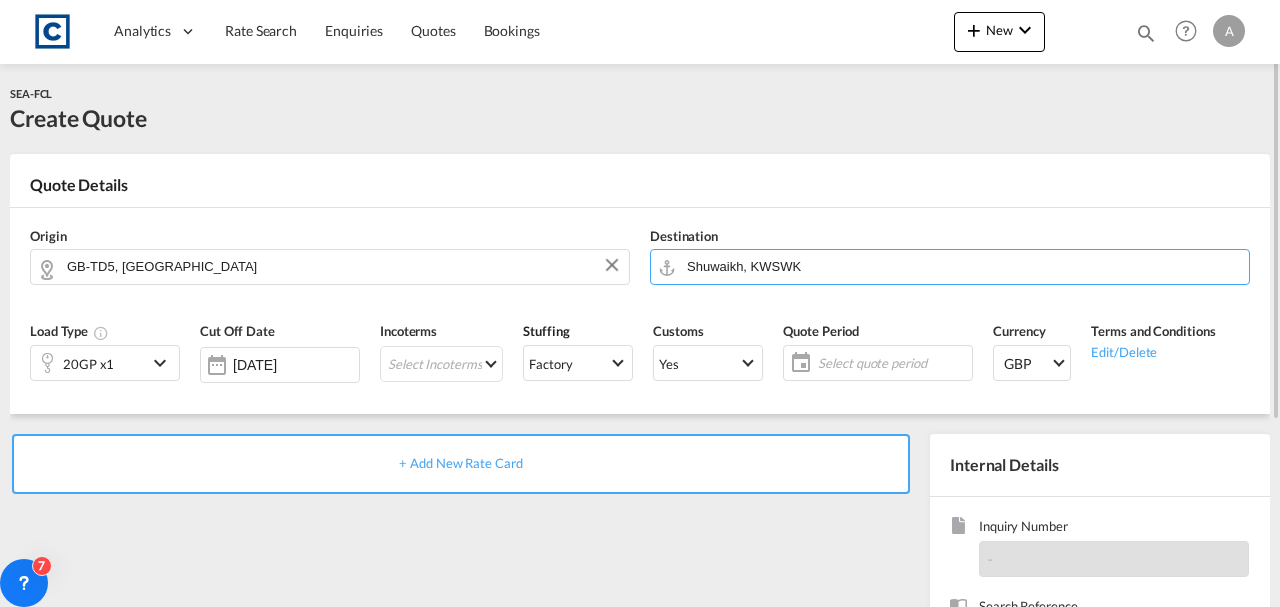 click on "+ Add New Rate Card" at bounding box center (460, 463) 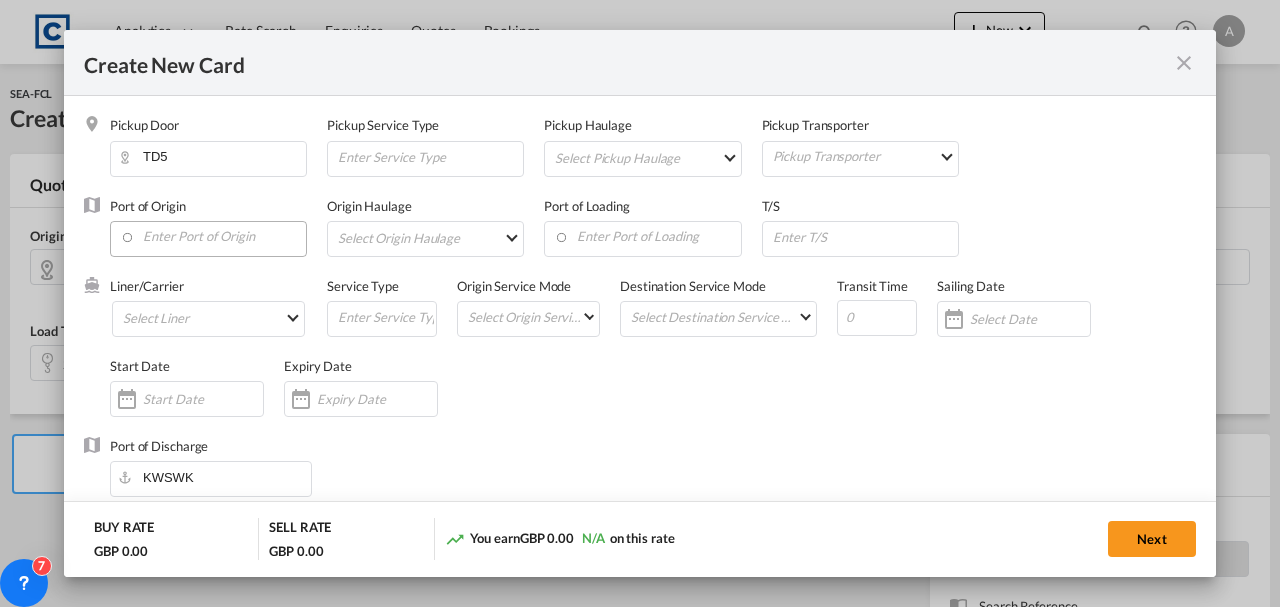 type on "Basic Ocean Freight" 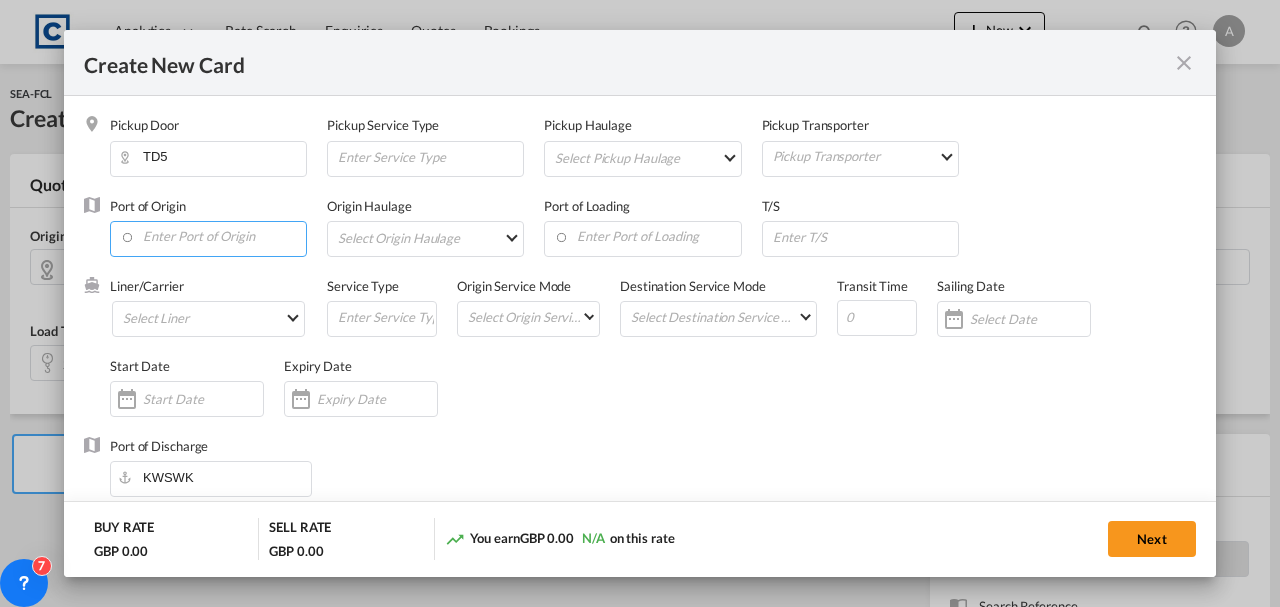click at bounding box center (213, 237) 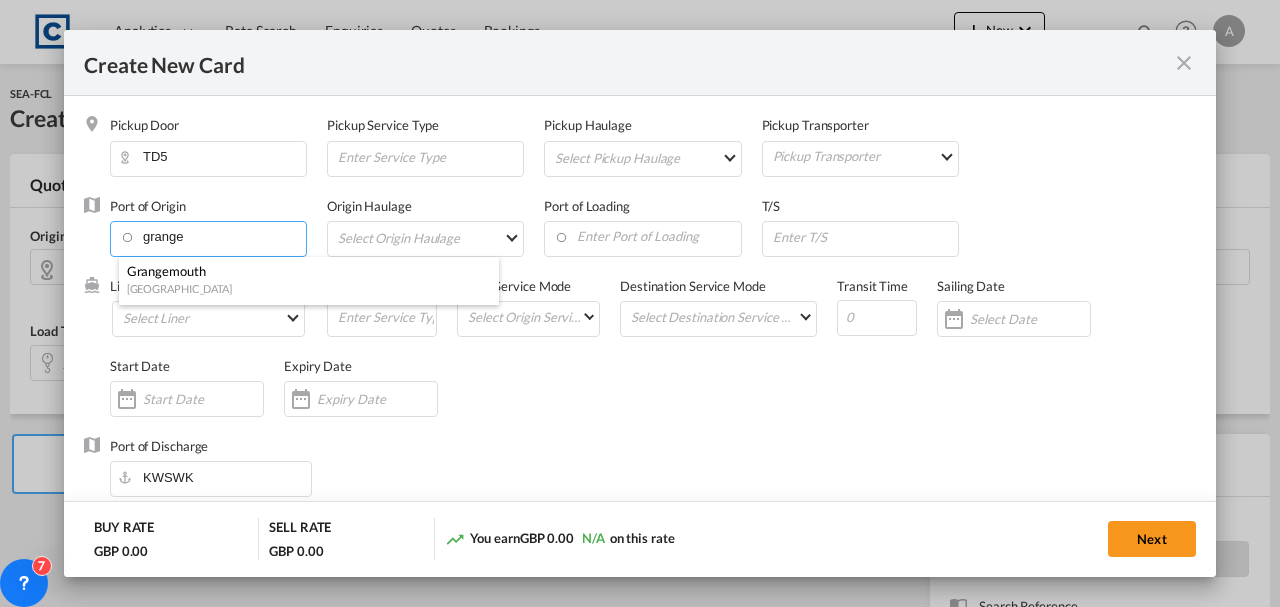 click on "Grangemouth" at bounding box center [303, 271] 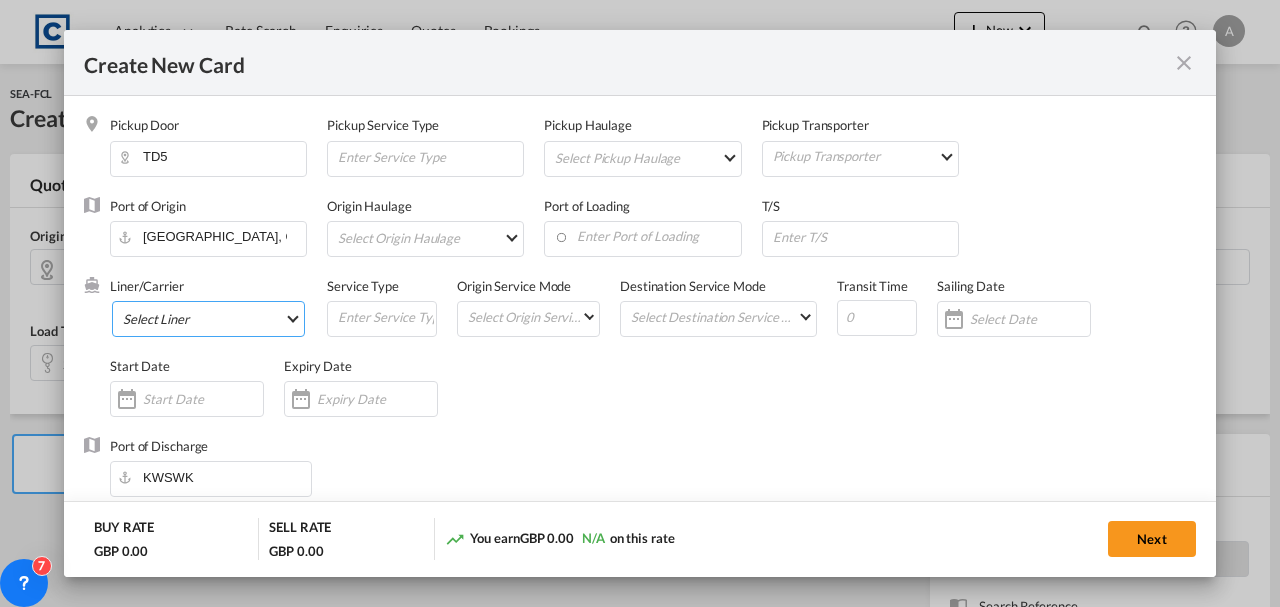 click on "Select Liner   2HM LOGISTICS D.O.O 2M Alliance AAXL GLOBAL SHIPPING LINES LLC [PERSON_NAME] SHIPPING LLC Anco Trans ANL ANL Container Line Arkas Line Atlantic Container Lines Australia National Line (ANL) [PERSON_NAME] Transport BMC Line Shipping BOLD [PERSON_NAME] Lines Ltd BUSCADOR Cardinal Carotrans [PERSON_NAME] & Zonen CMA CGM CMA CGM SPOTON API CMACGM API (Contract) CNC line under CMA CGM Combiline CONTINENTAL WORLDWIDE SHIPPING SERVICE LLC COSCO COSCO SynconHub Cosco Synconhub Spot DB GROUP DKT ECU Worldwide Evergreen Line Evergreen Spot EWM Transport EZ ZIM Fast Transit Line FIRST SHIPPING-NVOCC FPS Freight Smart OOCL GLOBELINK GLOBELINK SPOT Gold Star Line Greencarrier [PERSON_NAME] LINES [GEOGRAPHIC_DATA] HAPAG [PERSON_NAME] Hapag-[PERSON_NAME] Quick Quotes Hapag-[PERSON_NAME] Spot HLS HMM Hyundai Merchant Marine (HMM) spot INCA LINE Interasia Lines KING OCEAN Logisber Haulage Logwin Lunar star line MAERSK LINE Maersk Spot MARFRET COMPAGINE MARITIME MARINA" at bounding box center [208, 319] 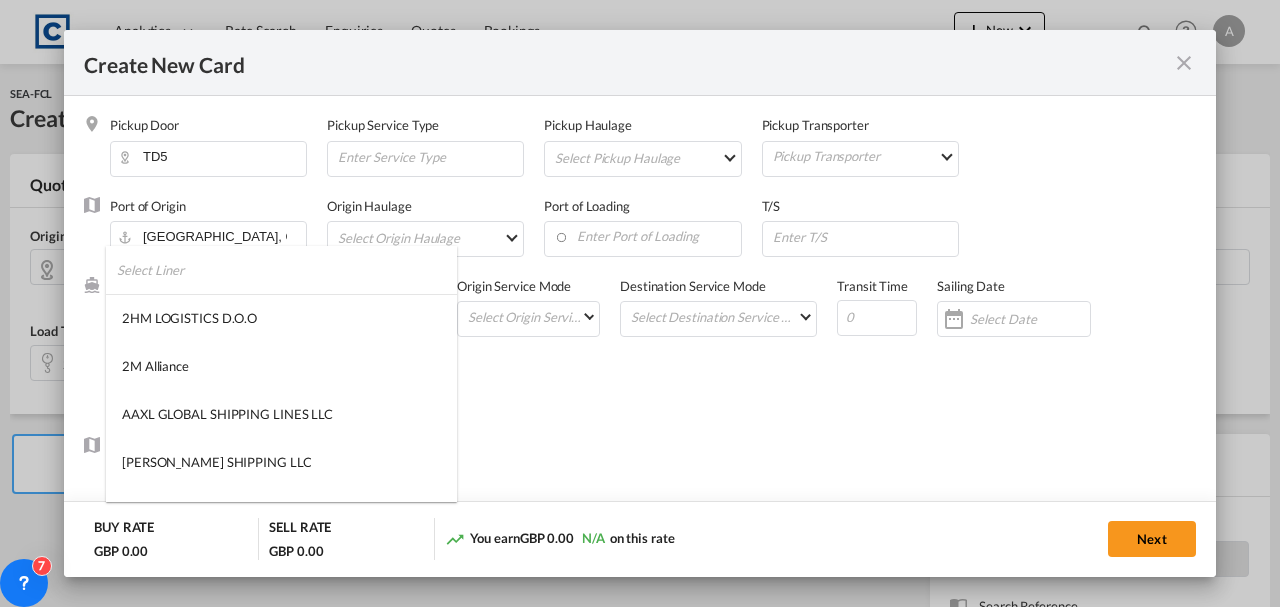 click at bounding box center (287, 270) 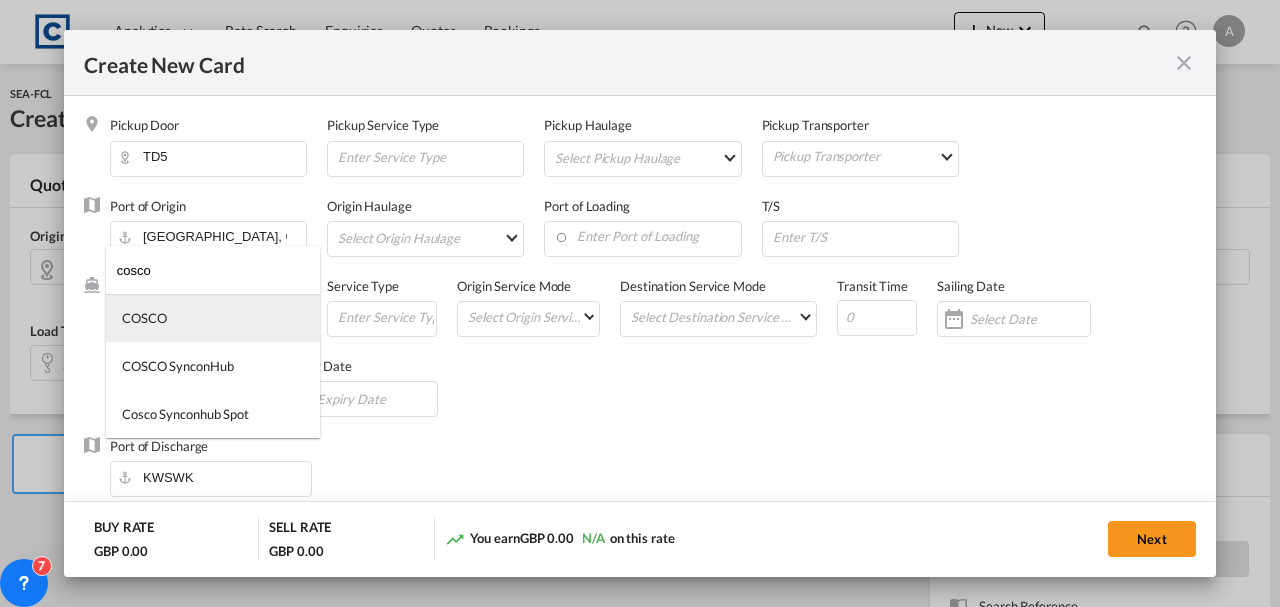 type on "cosco" 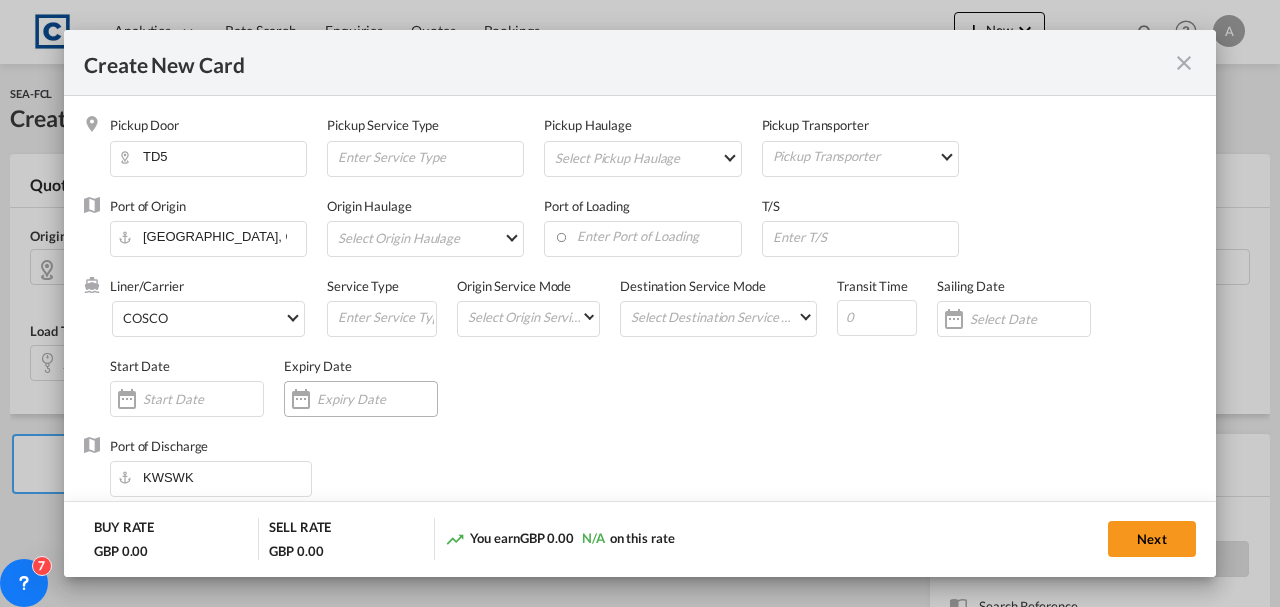 click at bounding box center [377, 399] 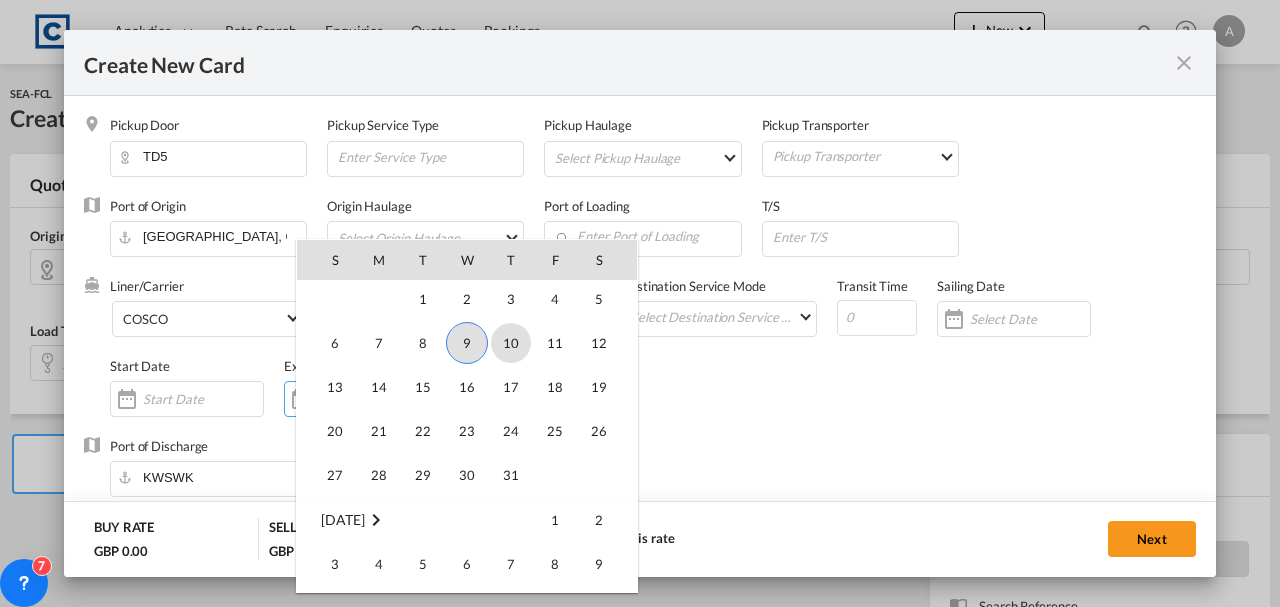 scroll, scrollTop: 462756, scrollLeft: 0, axis: vertical 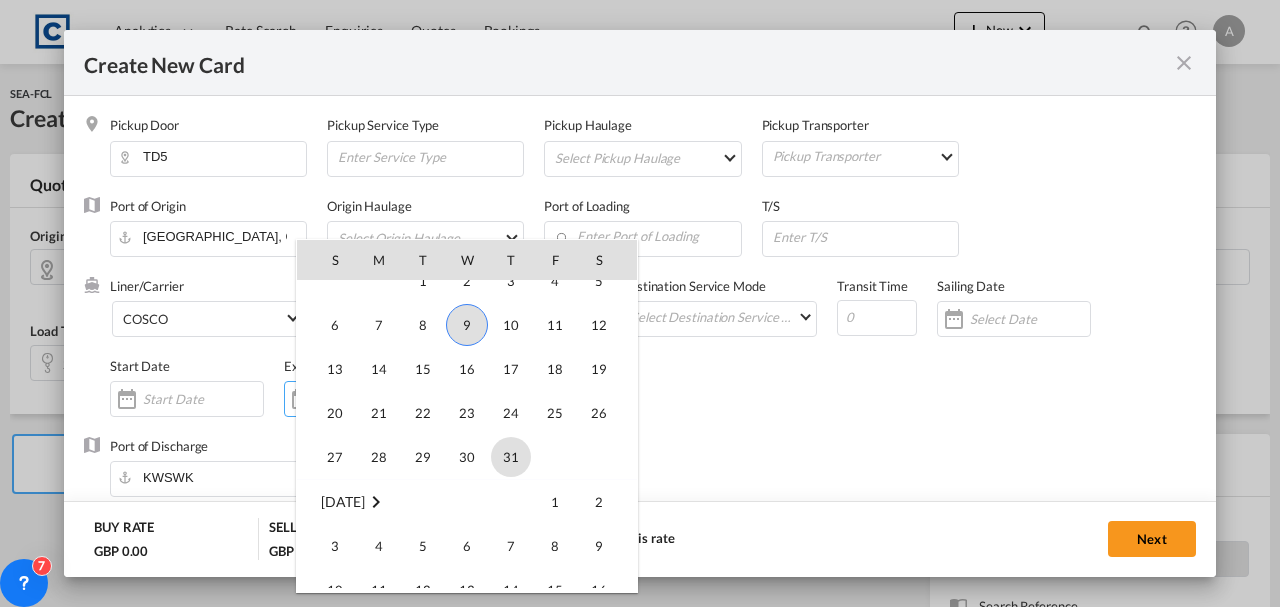 click on "31" at bounding box center (511, 457) 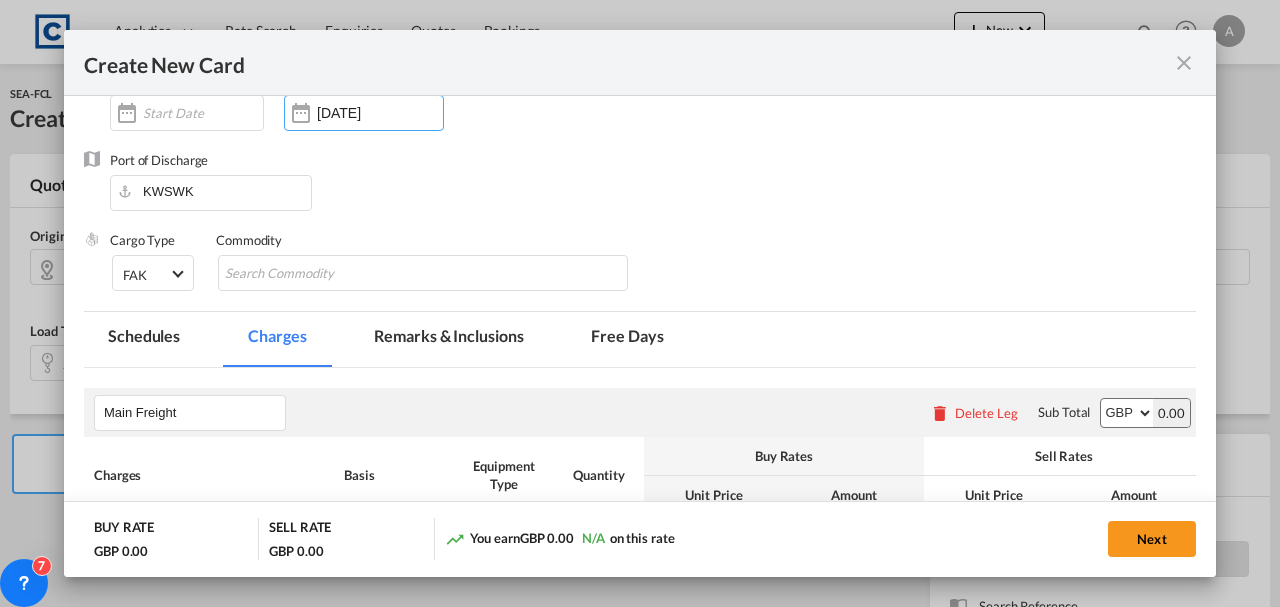 scroll, scrollTop: 533, scrollLeft: 0, axis: vertical 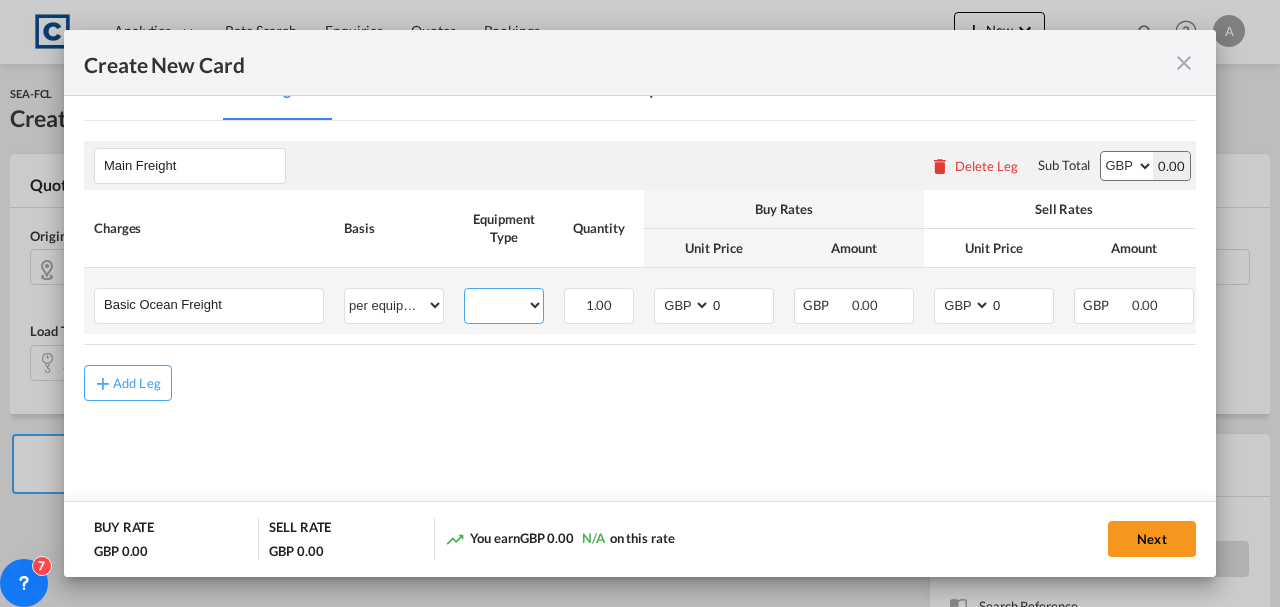 drag, startPoint x: 518, startPoint y: 296, endPoint x: 512, endPoint y: 315, distance: 19.924858 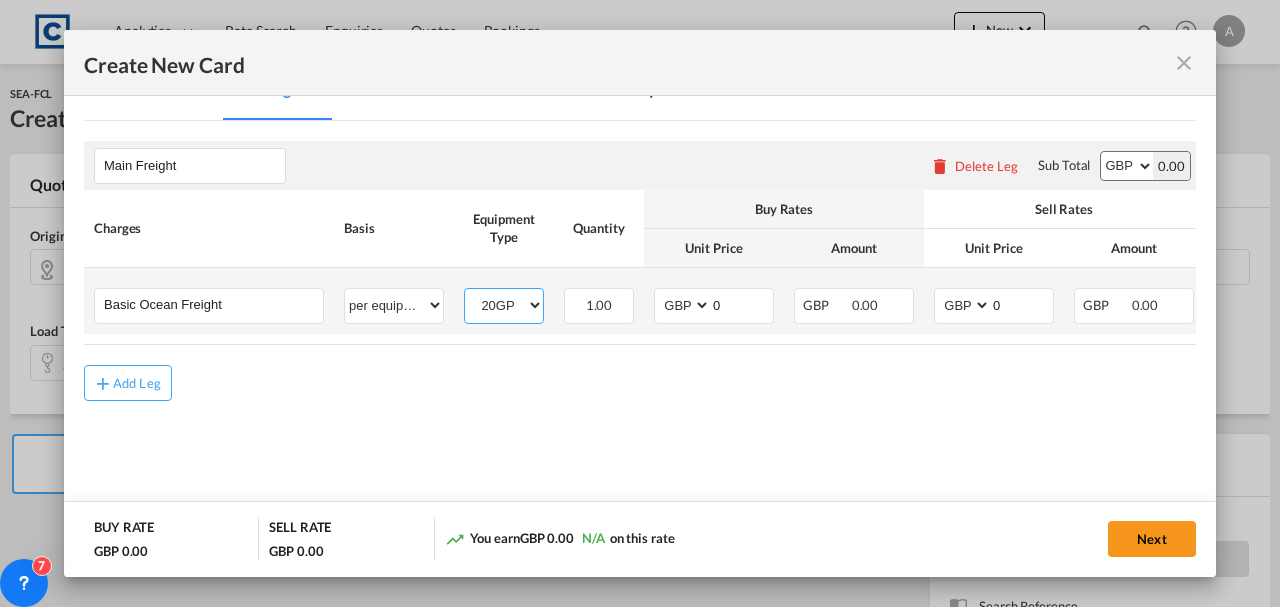 click on "20GP" at bounding box center [504, 305] 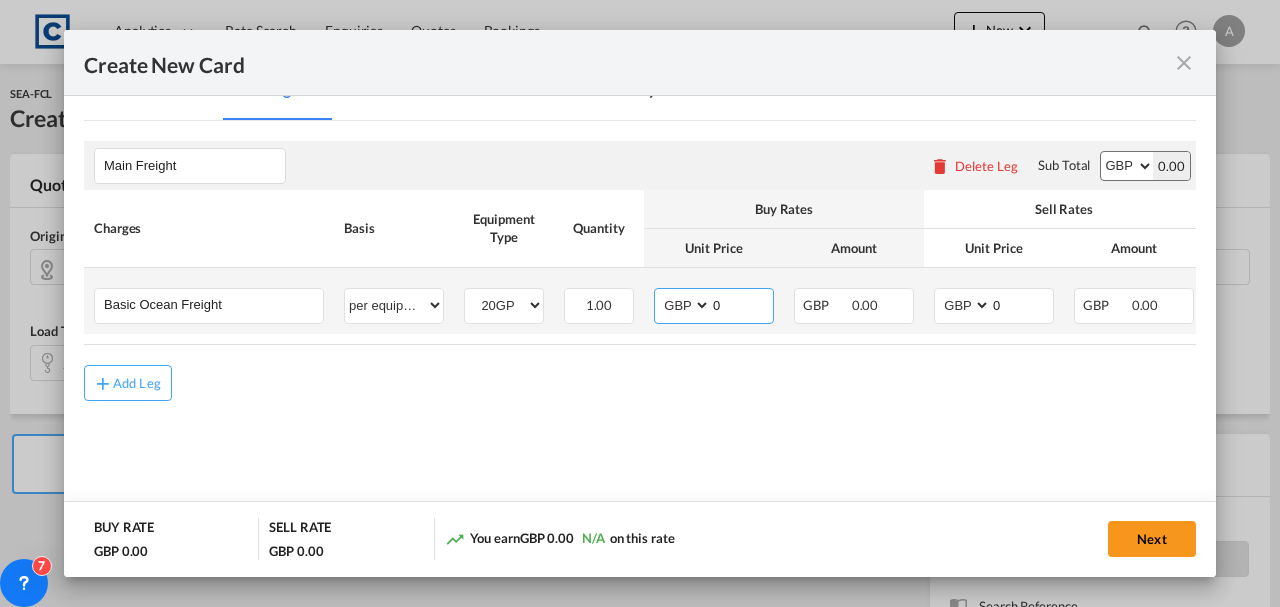 click on "AED AFN ALL AMD ANG AOA ARS AUD AWG AZN BAM BBD BDT BGN BHD BIF BMD BND [PERSON_NAME] BRL BSD BTN BWP BYN BZD CAD CDF CHF CLP CNY COP CRC CUC CUP CVE CZK DJF DKK DOP DZD EGP ERN ETB EUR FJD FKP FOK GBP GEL GGP GHS GIP GMD GNF GTQ GYD HKD HNL HRK HTG HUF IDR ILS IMP INR IQD IRR ISK JMD JOD JPY KES KGS KHR KID KMF KRW KWD KYD KZT LAK LBP LKR LRD LSL LYD MAD MDL MGA MKD MMK MNT MOP MRU MUR MVR MWK MXN MYR MZN NAD NGN NIO NOK NPR NZD OMR PAB PEN PGK PHP PKR PLN PYG QAR [PERSON_NAME] RSD RUB RWF SAR SBD SCR SDG SEK SGD SHP SLL SOS SRD SSP STN SYP SZL THB TJS TMT TND TOP TRY TTD TVD TWD TZS UAH UGX USD UYU UZS VES VND VUV WST XAF XCD XDR XOF XPF YER ZAR ZMW" at bounding box center [684, 305] 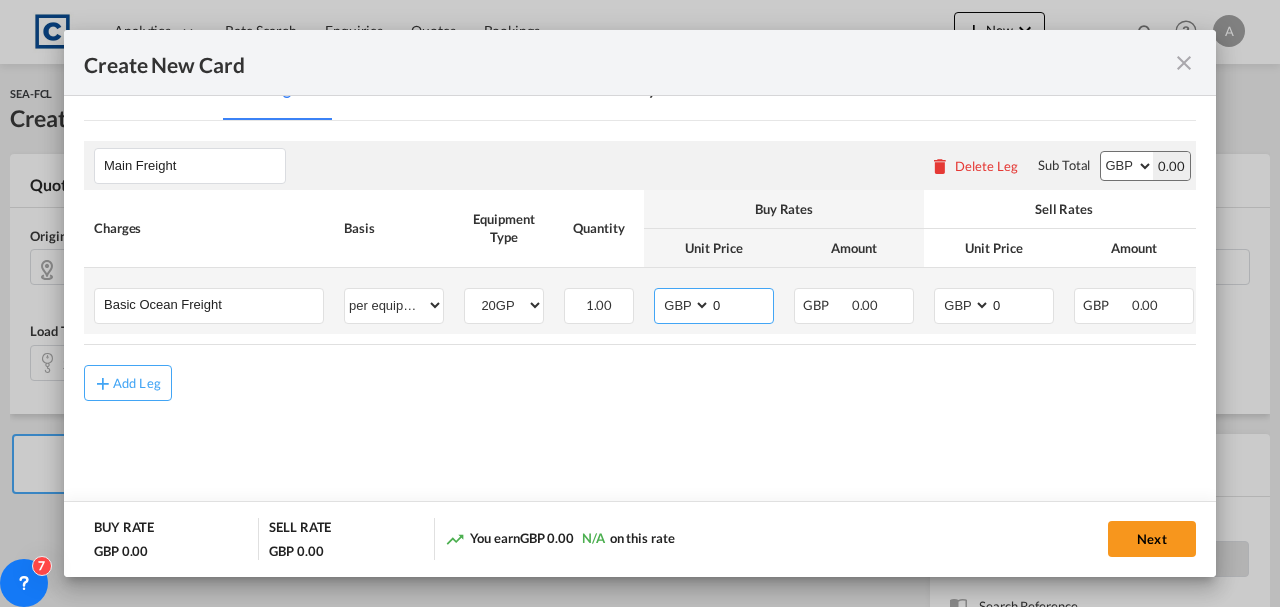 select on "string:USD" 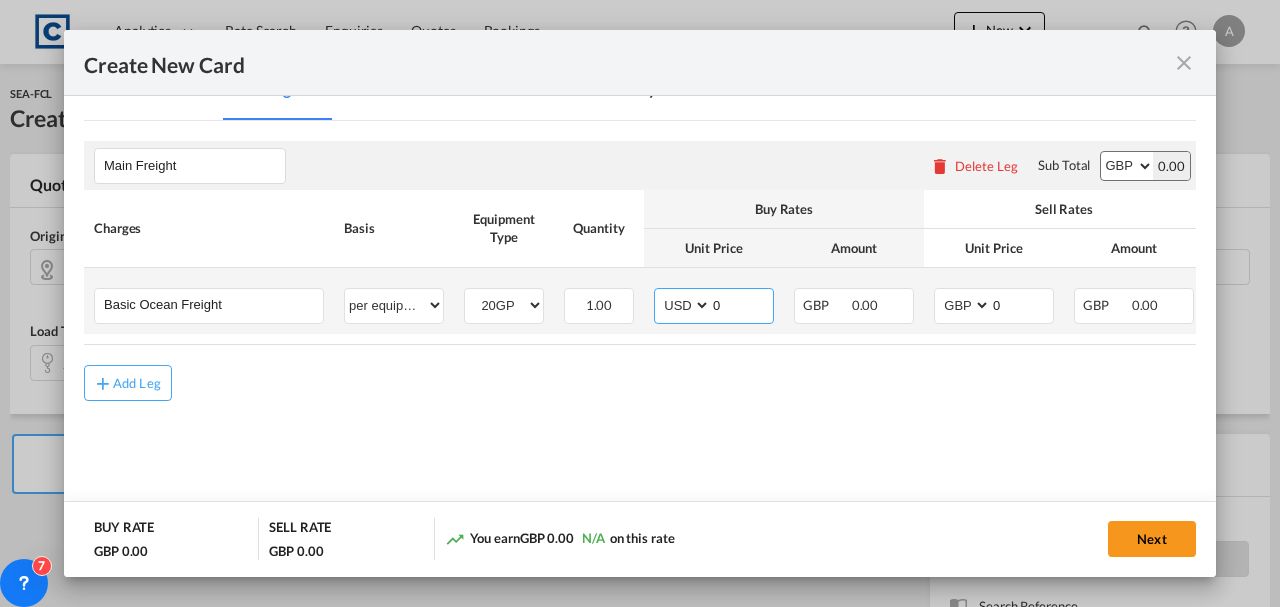 click on "AED AFN ALL AMD ANG AOA ARS AUD AWG AZN BAM BBD BDT BGN BHD BIF BMD BND [PERSON_NAME] BRL BSD BTN BWP BYN BZD CAD CDF CHF CLP CNY COP CRC CUC CUP CVE CZK DJF DKK DOP DZD EGP ERN ETB EUR FJD FKP FOK GBP GEL GGP GHS GIP GMD GNF GTQ GYD HKD HNL HRK HTG HUF IDR ILS IMP INR IQD IRR ISK JMD JOD JPY KES KGS KHR KID KMF KRW KWD KYD KZT LAK LBP LKR LRD LSL LYD MAD MDL MGA MKD MMK MNT MOP MRU MUR MVR MWK MXN MYR MZN NAD NGN NIO NOK NPR NZD OMR PAB PEN PGK PHP PKR PLN PYG QAR [PERSON_NAME] RSD RUB RWF SAR SBD SCR SDG SEK SGD SHP SLL SOS SRD SSP STN SYP SZL THB TJS TMT TND TOP TRY TTD TVD TWD TZS UAH UGX USD UYU UZS VES VND VUV WST XAF XCD XDR XOF XPF YER ZAR ZMW" at bounding box center [684, 305] 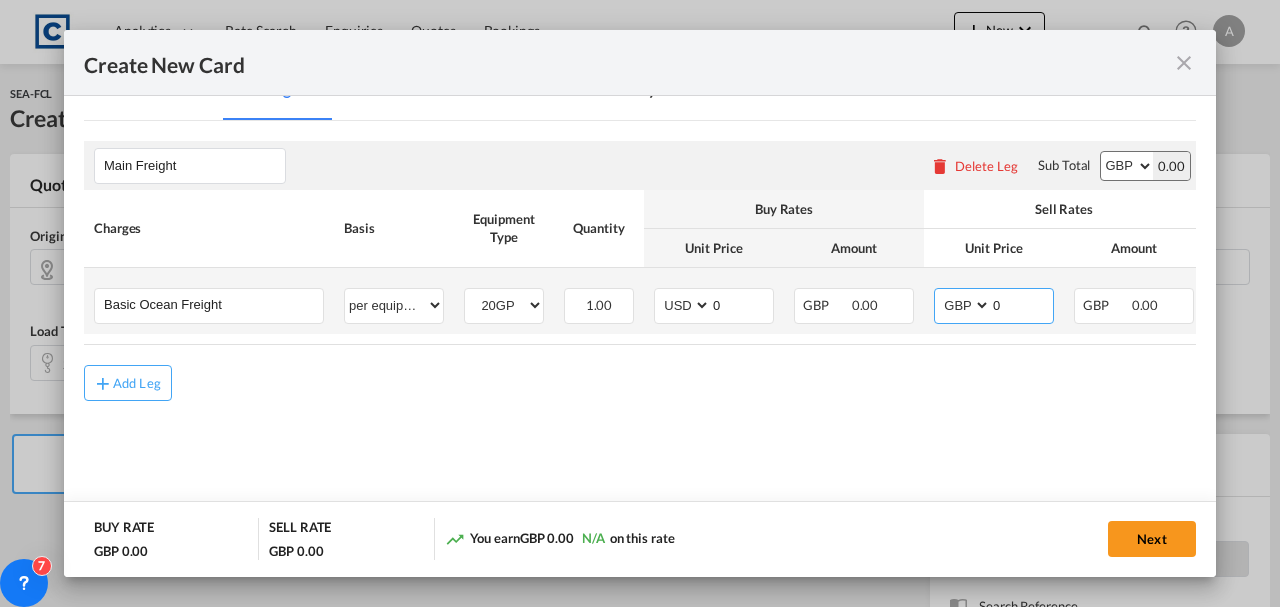click on "AED AFN ALL AMD ANG AOA ARS AUD AWG AZN BAM BBD BDT BGN BHD BIF BMD BND [PERSON_NAME] BRL BSD BTN BWP BYN BZD CAD CDF CHF CLP CNY COP CRC CUC CUP CVE CZK DJF DKK DOP DZD EGP ERN ETB EUR FJD FKP FOK GBP GEL GGP GHS GIP GMD GNF GTQ GYD HKD HNL HRK HTG HUF IDR ILS IMP INR IQD IRR ISK JMD JOD JPY KES KGS KHR KID KMF KRW KWD KYD KZT LAK LBP LKR LRD LSL LYD MAD MDL MGA MKD MMK MNT MOP MRU MUR MVR MWK MXN MYR MZN NAD NGN NIO NOK NPR NZD OMR PAB PEN PGK PHP PKR PLN PYG QAR [PERSON_NAME] RSD RUB RWF SAR SBD SCR SDG SEK SGD SHP SLL SOS SRD SSP STN SYP SZL THB TJS TMT TND TOP TRY TTD TVD TWD TZS UAH UGX USD UYU UZS VES VND VUV WST XAF XCD XDR XOF XPF YER ZAR ZMW" at bounding box center [964, 305] 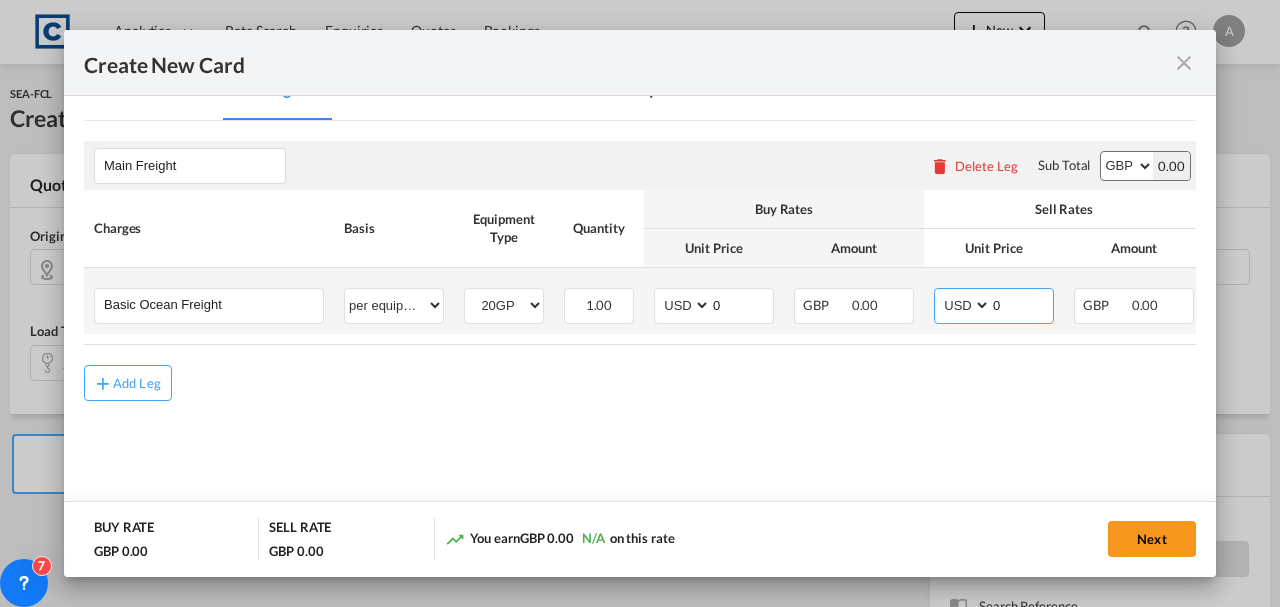 click on "AED AFN ALL AMD ANG AOA ARS AUD AWG AZN BAM BBD BDT BGN BHD BIF BMD BND [PERSON_NAME] BRL BSD BTN BWP BYN BZD CAD CDF CHF CLP CNY COP CRC CUC CUP CVE CZK DJF DKK DOP DZD EGP ERN ETB EUR FJD FKP FOK GBP GEL GGP GHS GIP GMD GNF GTQ GYD HKD HNL HRK HTG HUF IDR ILS IMP INR IQD IRR ISK JMD JOD JPY KES KGS KHR KID KMF KRW KWD KYD KZT LAK LBP LKR LRD LSL LYD MAD MDL MGA MKD MMK MNT MOP MRU MUR MVR MWK MXN MYR MZN NAD NGN NIO NOK NPR NZD OMR PAB PEN PGK PHP PKR PLN PYG QAR [PERSON_NAME] RSD RUB RWF SAR SBD SCR SDG SEK SGD SHP SLL SOS SRD SSP STN SYP SZL THB TJS TMT TND TOP TRY TTD TVD TWD TZS UAH UGX USD UYU UZS VES VND VUV WST XAF XCD XDR XOF XPF YER ZAR ZMW" at bounding box center (964, 305) 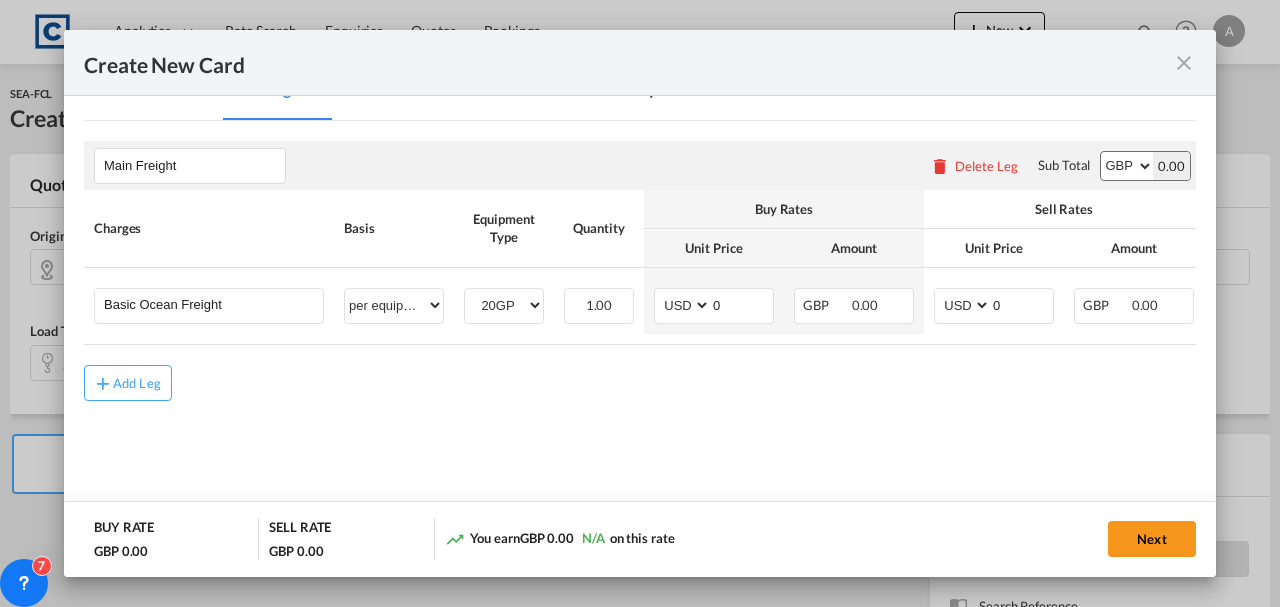 click on "AED AFN ALL AMD ANG AOA ARS AUD AWG AZN BAM BBD BDT BGN BHD BIF BMD BND [PERSON_NAME] BRL BSD BTN BWP BYN BZD CAD CDF CHF CLP CNY COP CRC CUC CUP CVE CZK DJF DKK DOP DZD EGP ERN ETB EUR FJD FKP FOK GBP GEL GGP GHS GIP GMD GNF GTQ GYD HKD HNL HRK HTG HUF IDR ILS IMP INR IQD IRR ISK JMD JOD JPY KES KGS KHR KID KMF KRW KWD KYD KZT LAK LBP LKR LRD LSL LYD MAD MDL MGA MKD MMK MNT MOP MRU MUR MVR MWK MXN MYR MZN NAD NGN NIO NOK NPR NZD OMR PAB PEN PGK PHP PKR PLN PYG QAR [PERSON_NAME] RSD RUB RWF SAR SBD SCR SDG SEK SGD SHP SLL SOS SRD SSP STN SYP SZL THB TJS TMT TND TOP TRY TTD TVD TWD TZS UAH UGX USD UYU UZS VES VND VUV WST XAF XCD XDR XOF XPF YER ZAR ZMW" at bounding box center (1127, 166) 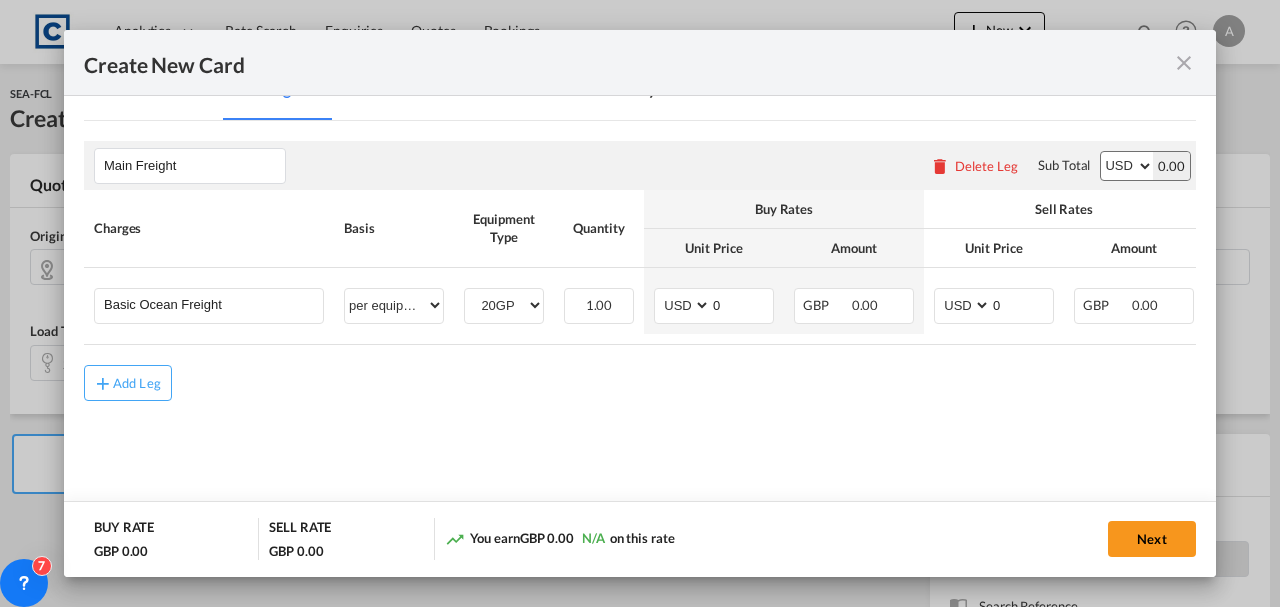 click on "AED AFN ALL AMD ANG AOA ARS AUD AWG AZN BAM BBD BDT BGN BHD BIF BMD BND [PERSON_NAME] BRL BSD BTN BWP BYN BZD CAD CDF CHF CLP CNY COP CRC CUC CUP CVE CZK DJF DKK DOP DZD EGP ERN ETB EUR FJD FKP FOK GBP GEL GGP GHS GIP GMD GNF GTQ GYD HKD HNL HRK HTG HUF IDR ILS IMP INR IQD IRR ISK JMD JOD JPY KES KGS KHR KID KMF KRW KWD KYD KZT LAK LBP LKR LRD LSL LYD MAD MDL MGA MKD MMK MNT MOP MRU MUR MVR MWK MXN MYR MZN NAD NGN NIO NOK NPR NZD OMR PAB PEN PGK PHP PKR PLN PYG QAR [PERSON_NAME] RSD RUB RWF SAR SBD SCR SDG SEK SGD SHP SLL SOS SRD SSP STN SYP SZL THB TJS TMT TND TOP TRY TTD TVD TWD TZS UAH UGX USD UYU UZS VES VND VUV WST XAF XCD XDR XOF XPF YER ZAR ZMW" at bounding box center [1127, 166] 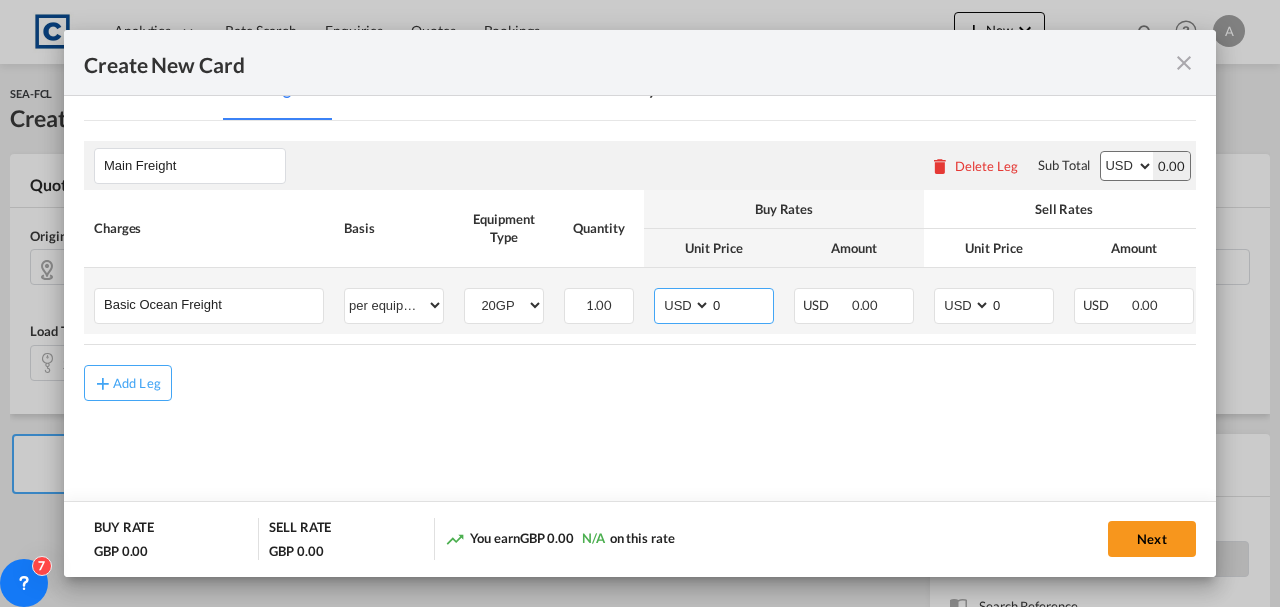 click on "0" at bounding box center [742, 304] 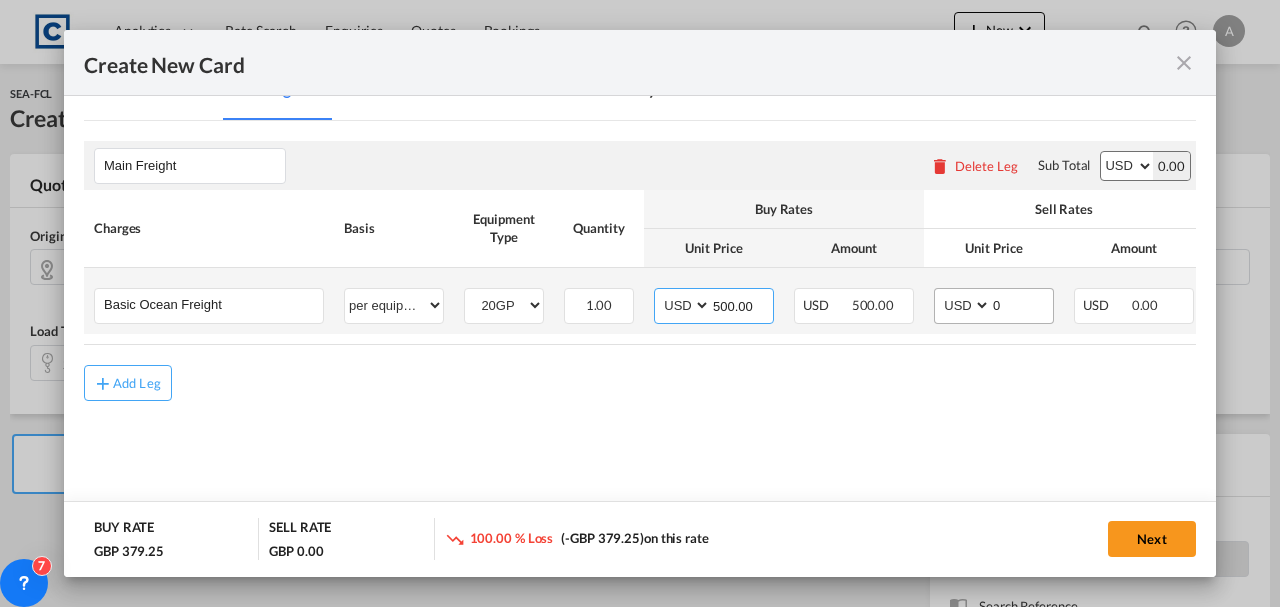 type on "500.00" 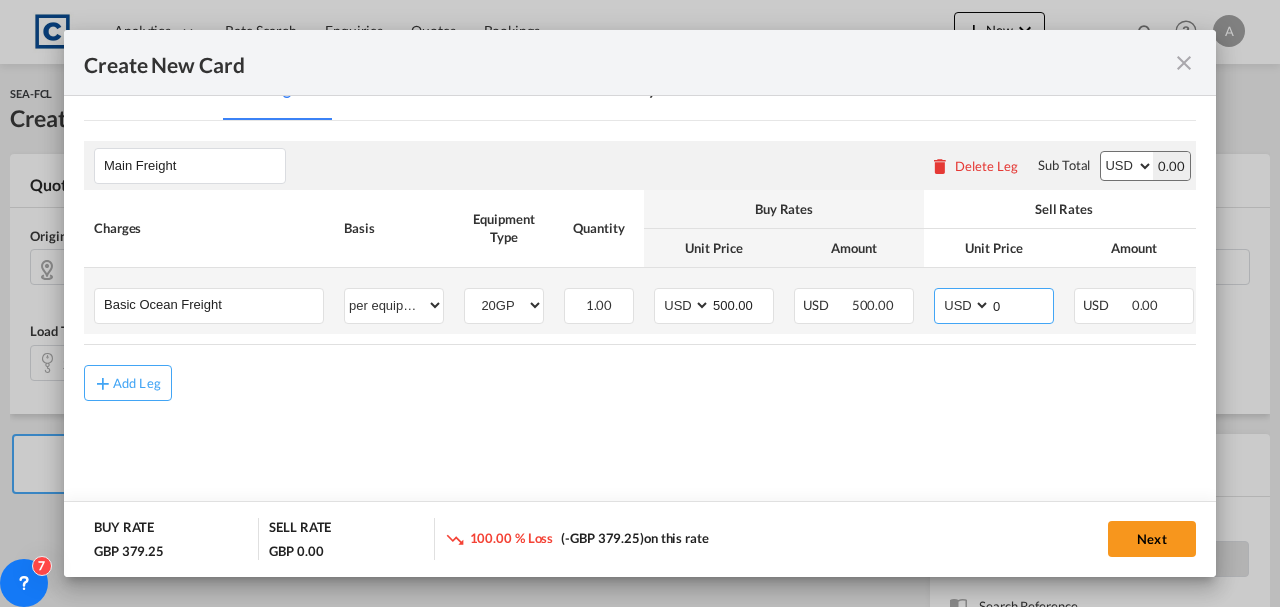 click on "0" at bounding box center [1022, 304] 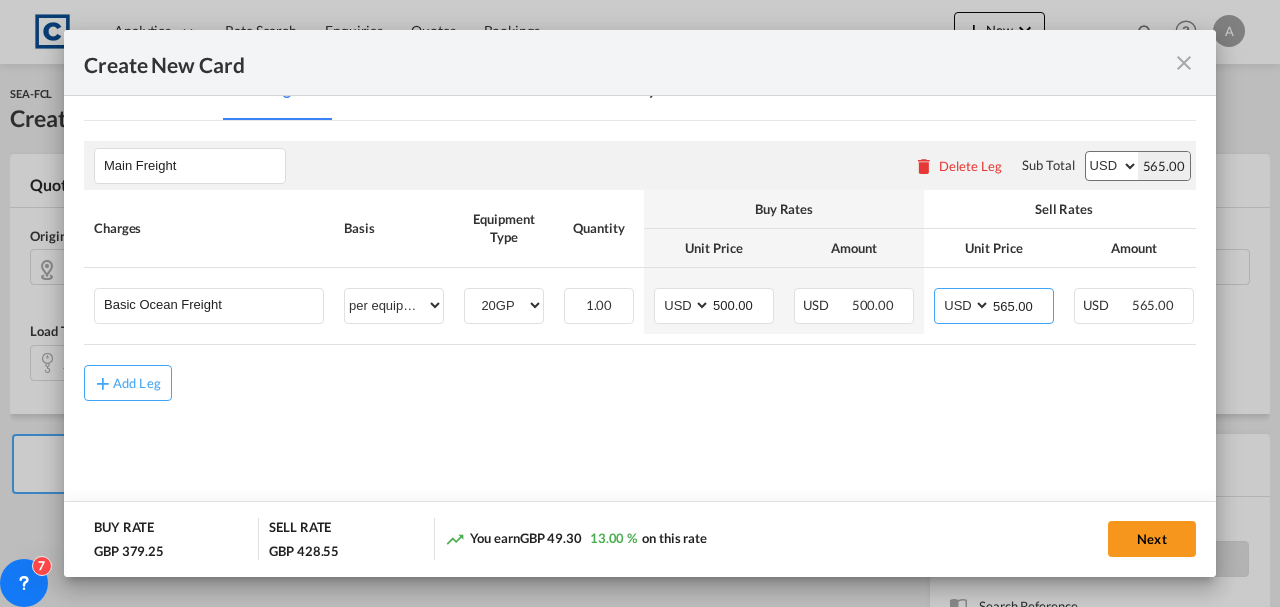 type on "565.00" 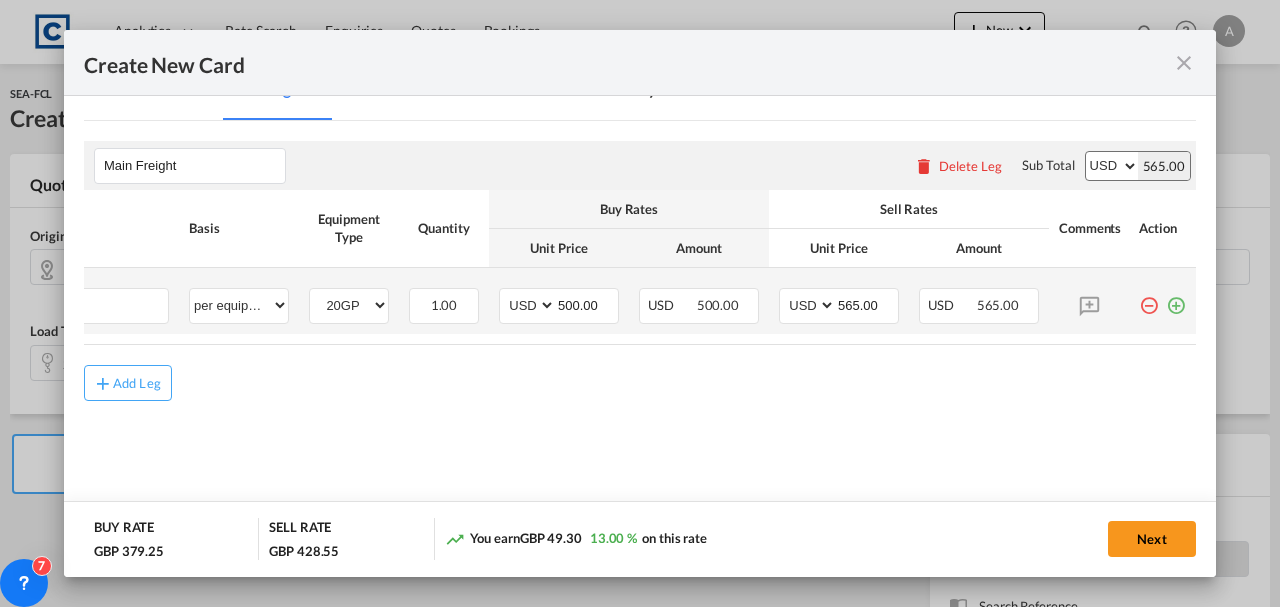 click at bounding box center [1176, 298] 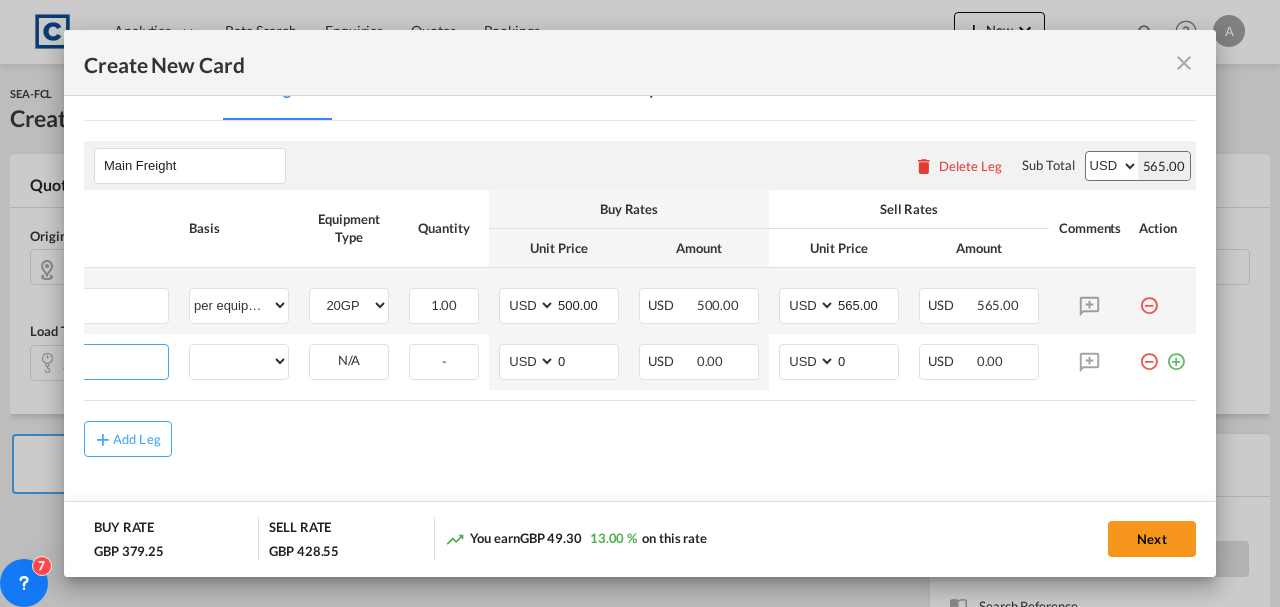 scroll, scrollTop: 0, scrollLeft: 20, axis: horizontal 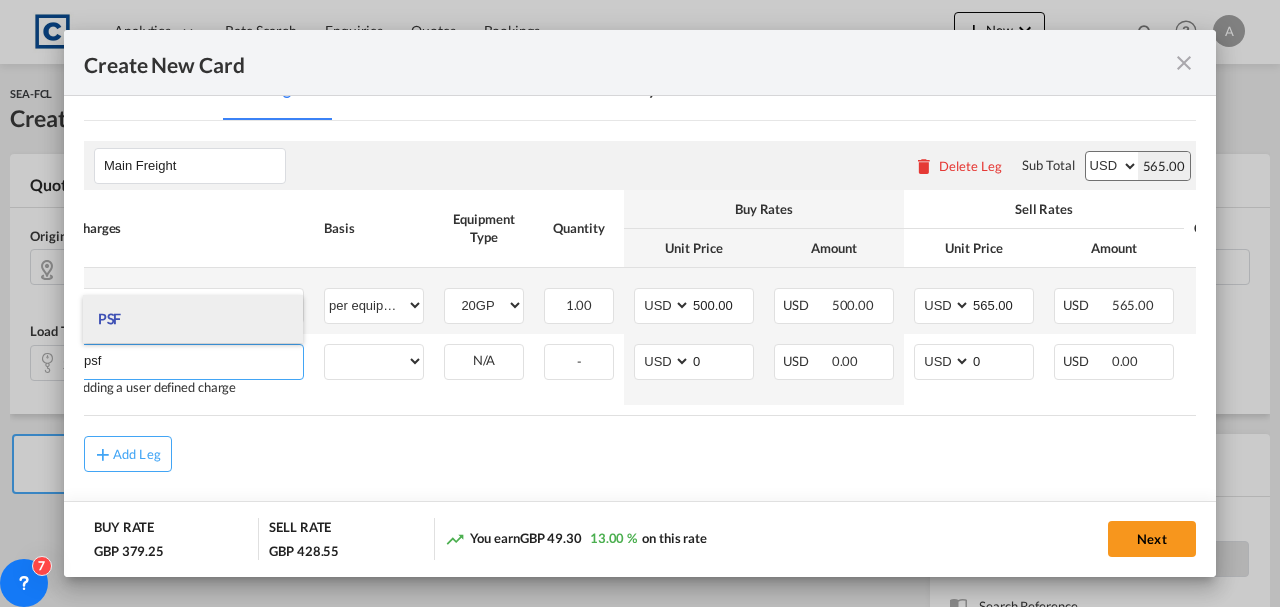click on "PSF" at bounding box center [193, 319] 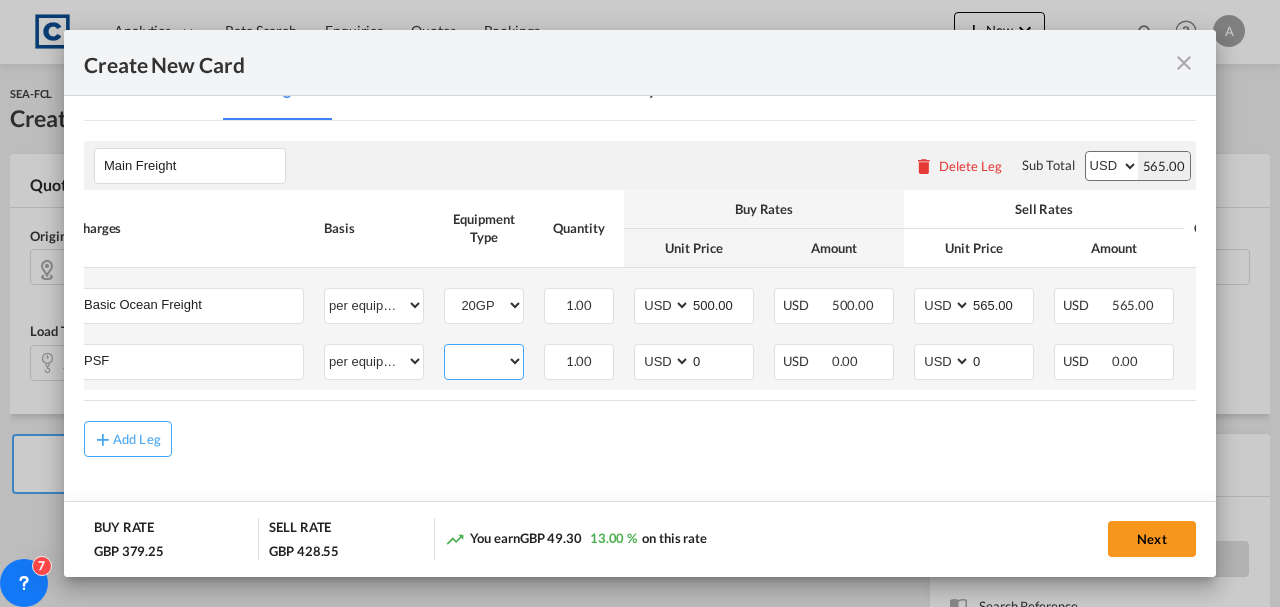 click on "20GP" at bounding box center (484, 361) 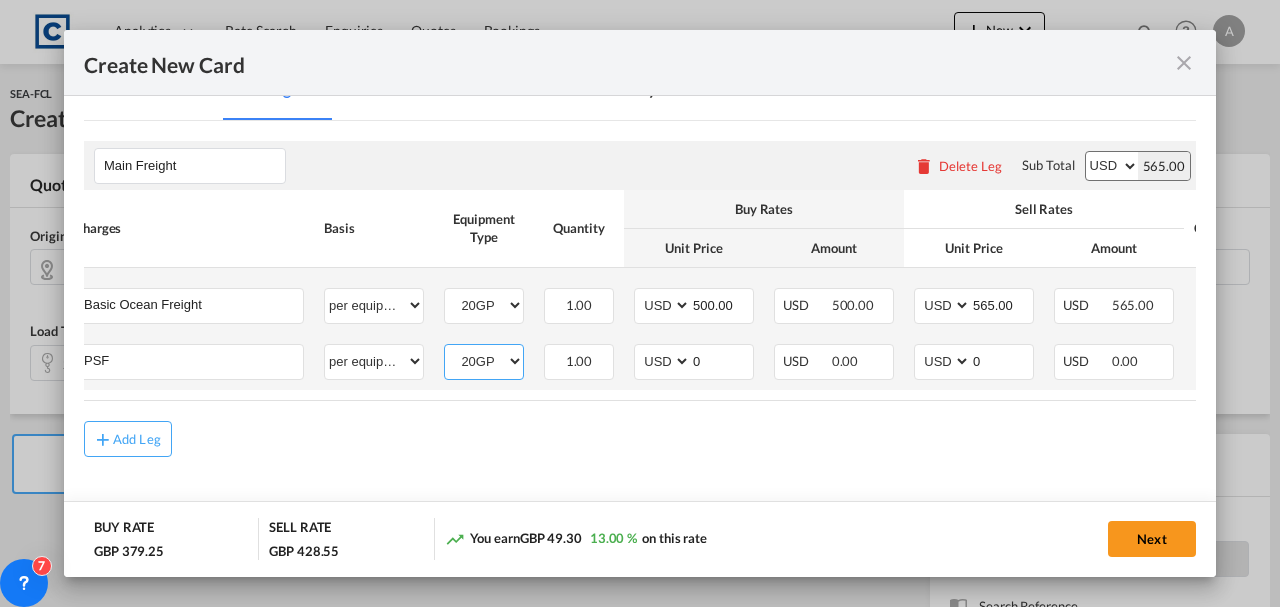 click on "20GP" at bounding box center (484, 361) 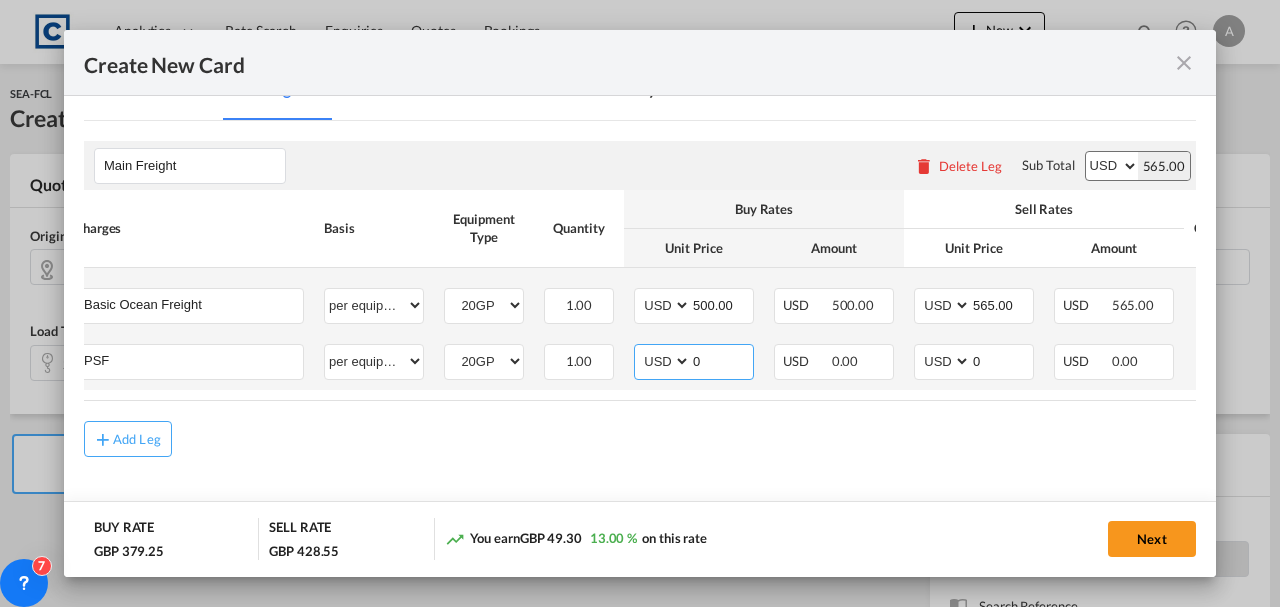 click on "0" at bounding box center (722, 360) 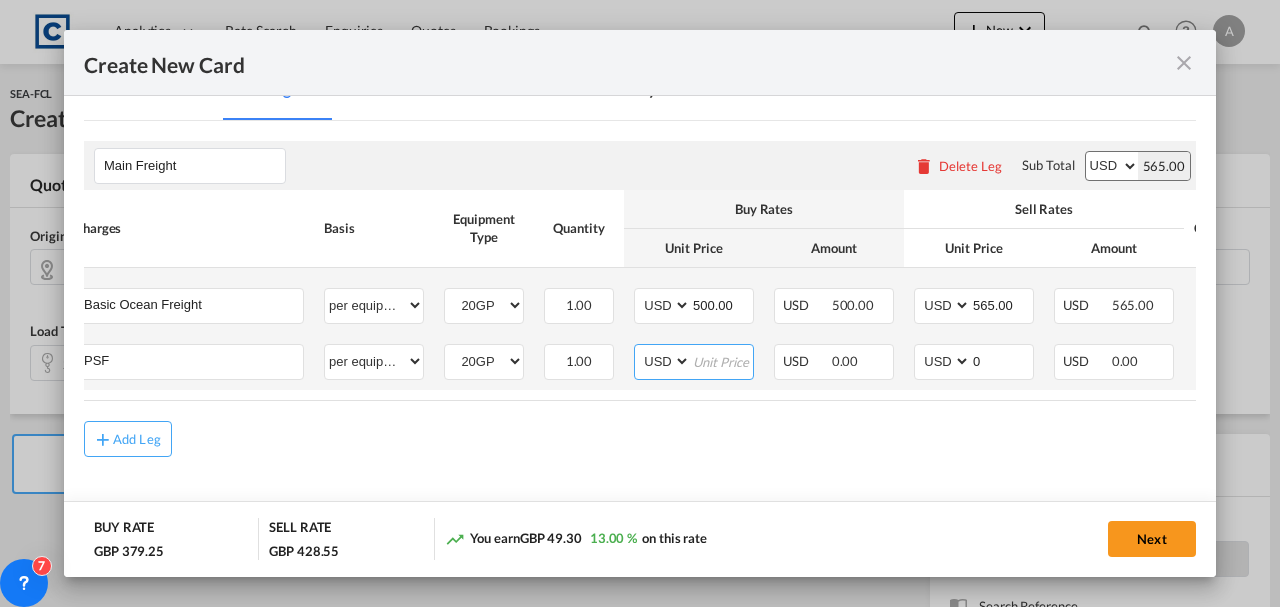 type 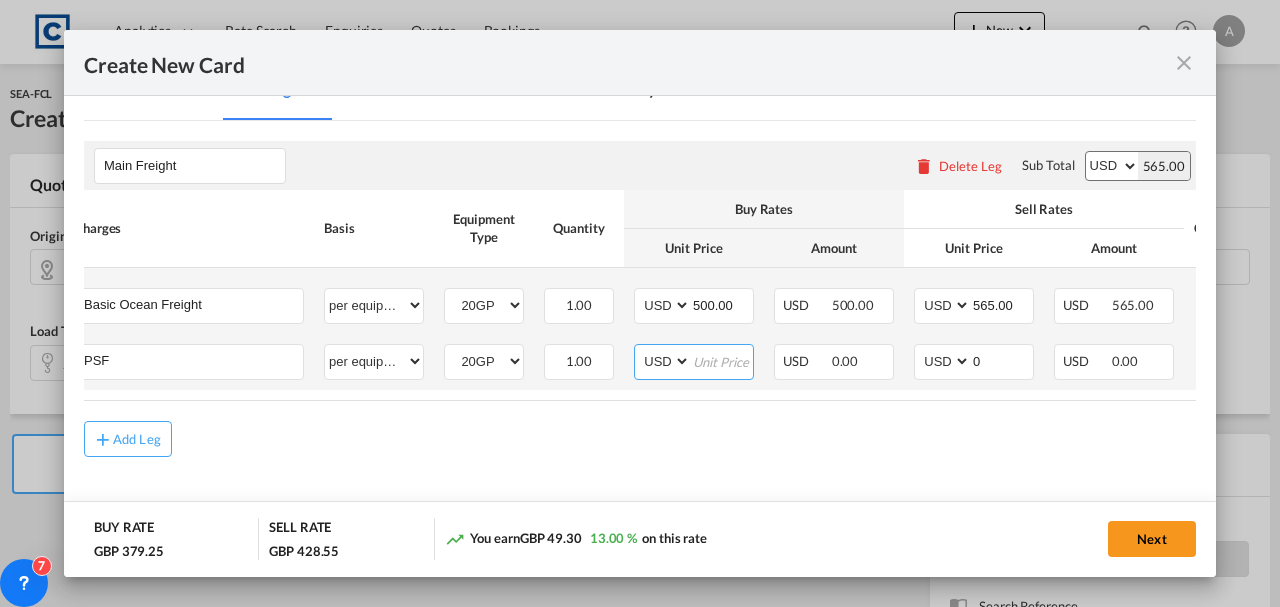 click on "AED AFN ALL AMD ANG AOA ARS AUD AWG AZN BAM BBD BDT BGN BHD BIF BMD BND [PERSON_NAME] BRL BSD BTN BWP BYN BZD CAD CDF CHF CLP CNY COP CRC CUC CUP CVE CZK DJF DKK DOP DZD EGP ERN ETB EUR FJD FKP FOK GBP GEL GGP GHS GIP GMD GNF GTQ GYD HKD HNL HRK HTG HUF IDR ILS IMP INR IQD IRR ISK JMD JOD JPY KES KGS KHR KID KMF KRW KWD KYD KZT LAK LBP LKR LRD LSL LYD MAD MDL MGA MKD MMK MNT MOP MRU MUR MVR MWK MXN MYR MZN NAD NGN NIO NOK NPR NZD OMR PAB PEN PGK PHP PKR PLN PYG QAR [PERSON_NAME] RSD RUB RWF SAR SBD SCR SDG SEK SGD SHP SLL SOS SRD SSP STN SYP SZL THB TJS TMT TND TOP TRY TTD TVD TWD TZS UAH UGX USD UYU UZS VES VND VUV WST XAF XCD XDR XOF XPF YER ZAR ZMW" at bounding box center [664, 361] 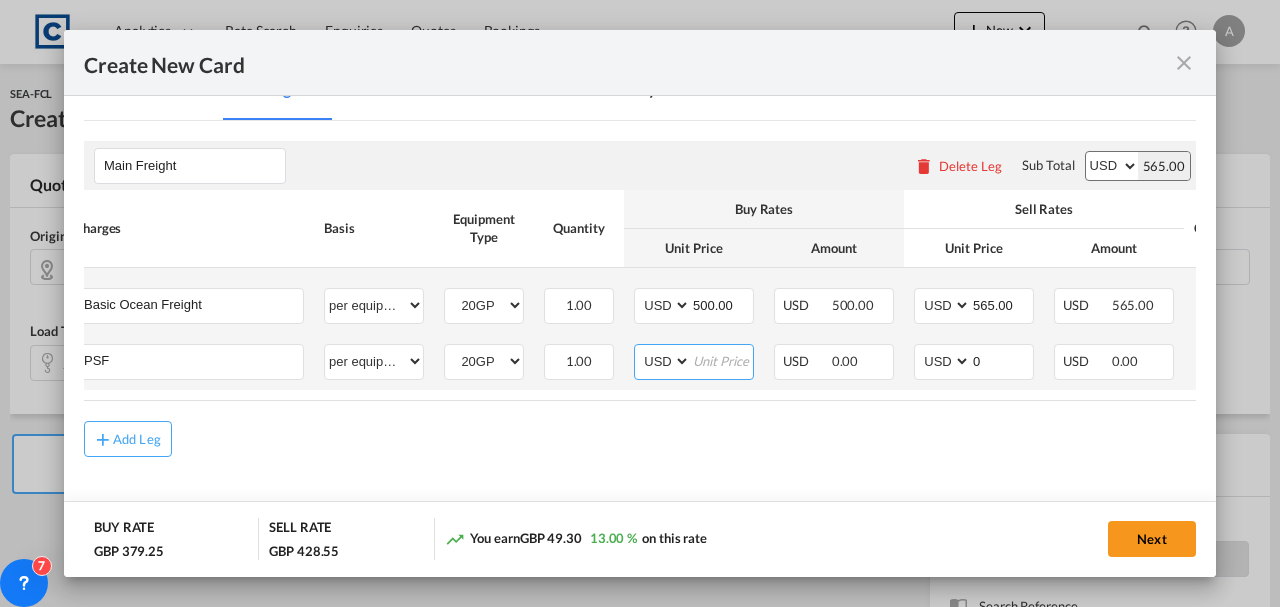 select on "string:EUR" 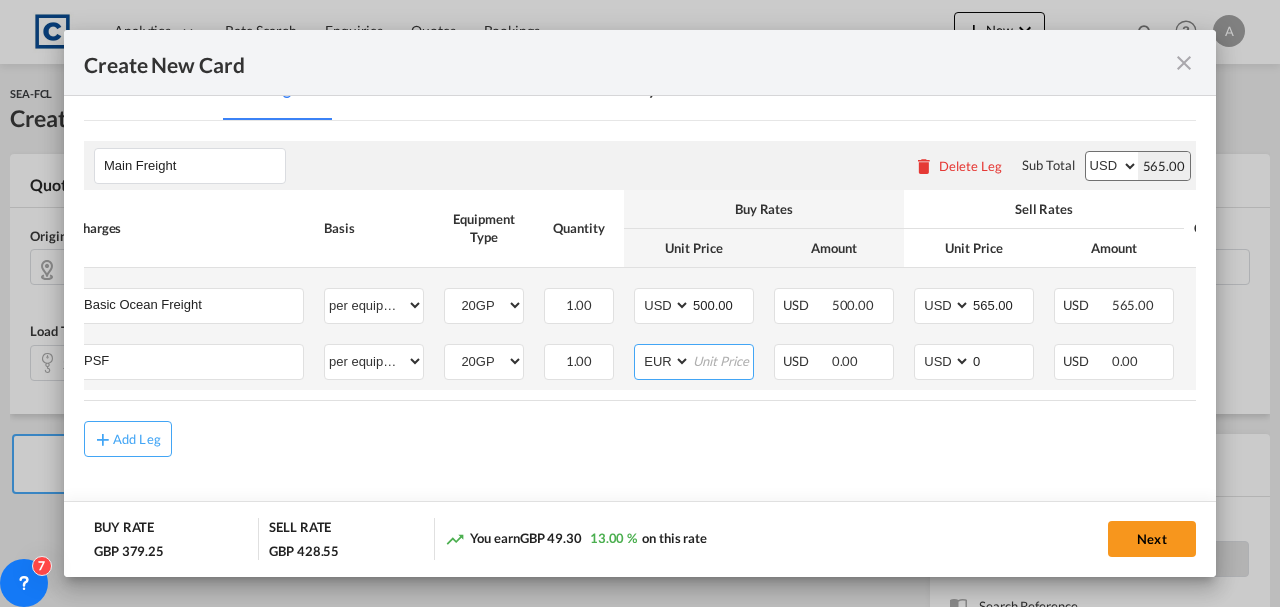 click on "AED AFN ALL AMD ANG AOA ARS AUD AWG AZN BAM BBD BDT BGN BHD BIF BMD BND [PERSON_NAME] BRL BSD BTN BWP BYN BZD CAD CDF CHF CLP CNY COP CRC CUC CUP CVE CZK DJF DKK DOP DZD EGP ERN ETB EUR FJD FKP FOK GBP GEL GGP GHS GIP GMD GNF GTQ GYD HKD HNL HRK HTG HUF IDR ILS IMP INR IQD IRR ISK JMD JOD JPY KES KGS KHR KID KMF KRW KWD KYD KZT LAK LBP LKR LRD LSL LYD MAD MDL MGA MKD MMK MNT MOP MRU MUR MVR MWK MXN MYR MZN NAD NGN NIO NOK NPR NZD OMR PAB PEN PGK PHP PKR PLN PYG QAR [PERSON_NAME] RSD RUB RWF SAR SBD SCR SDG SEK SGD SHP SLL SOS SRD SSP STN SYP SZL THB TJS TMT TND TOP TRY TTD TVD TWD TZS UAH UGX USD UYU UZS VES VND VUV WST XAF XCD XDR XOF XPF YER ZAR ZMW" at bounding box center (664, 361) 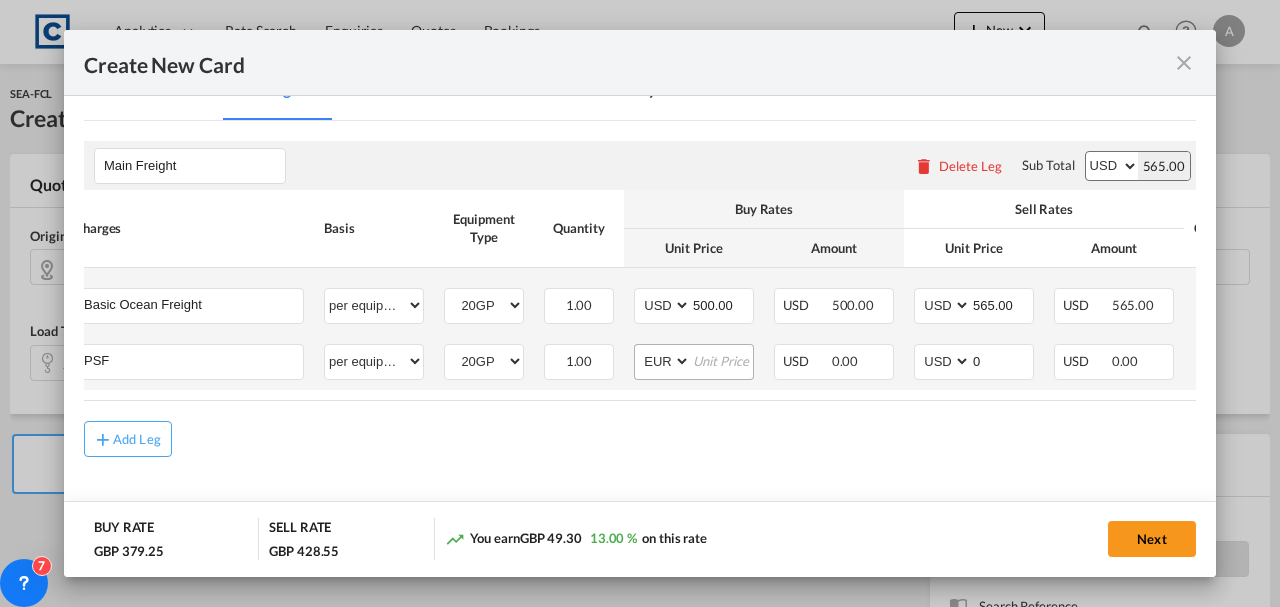 click on "AED AFN ALL AMD ANG AOA ARS AUD AWG AZN BAM BBD BDT BGN BHD BIF BMD BND [PERSON_NAME] BRL BSD BTN BWP BYN BZD CAD CDF CHF CLP CNY COP CRC CUC CUP CVE CZK DJF DKK DOP DZD EGP ERN ETB EUR FJD FKP FOK GBP GEL GGP GHS GIP GMD GNF GTQ GYD HKD HNL HRK HTG HUF IDR ILS IMP INR IQD IRR ISK JMD JOD JPY KES KGS KHR KID KMF KRW KWD KYD KZT LAK LBP LKR LRD LSL LYD MAD MDL MGA MKD MMK MNT MOP MRU MUR MVR MWK MXN MYR MZN NAD NGN NIO NOK NPR NZD OMR PAB PEN PGK PHP PKR PLN PYG QAR [PERSON_NAME] RSD RUB RWF SAR SBD SCR SDG SEK SGD SHP SLL SOS SRD SSP STN SYP SZL THB TJS TMT TND TOP TRY TTD TVD TWD TZS UAH UGX USD UYU UZS VES VND VUV WST XAF XCD XDR XOF XPF YER ZAR ZMW
Please Enter   Invalid Input" at bounding box center (694, 362) 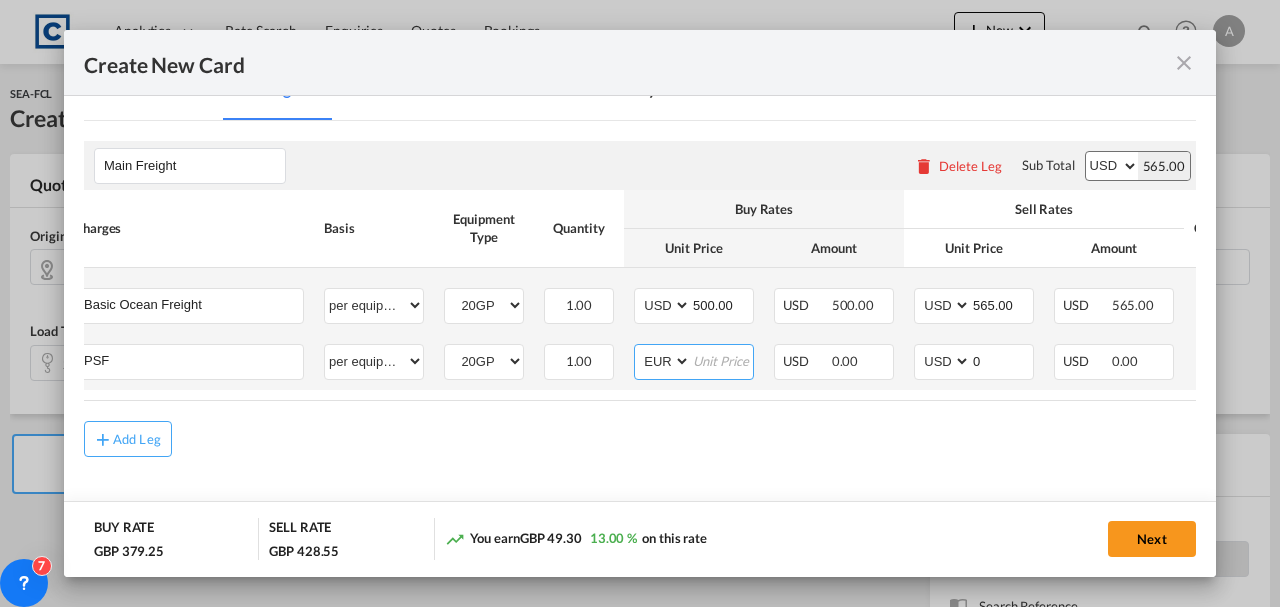 click at bounding box center [722, 360] 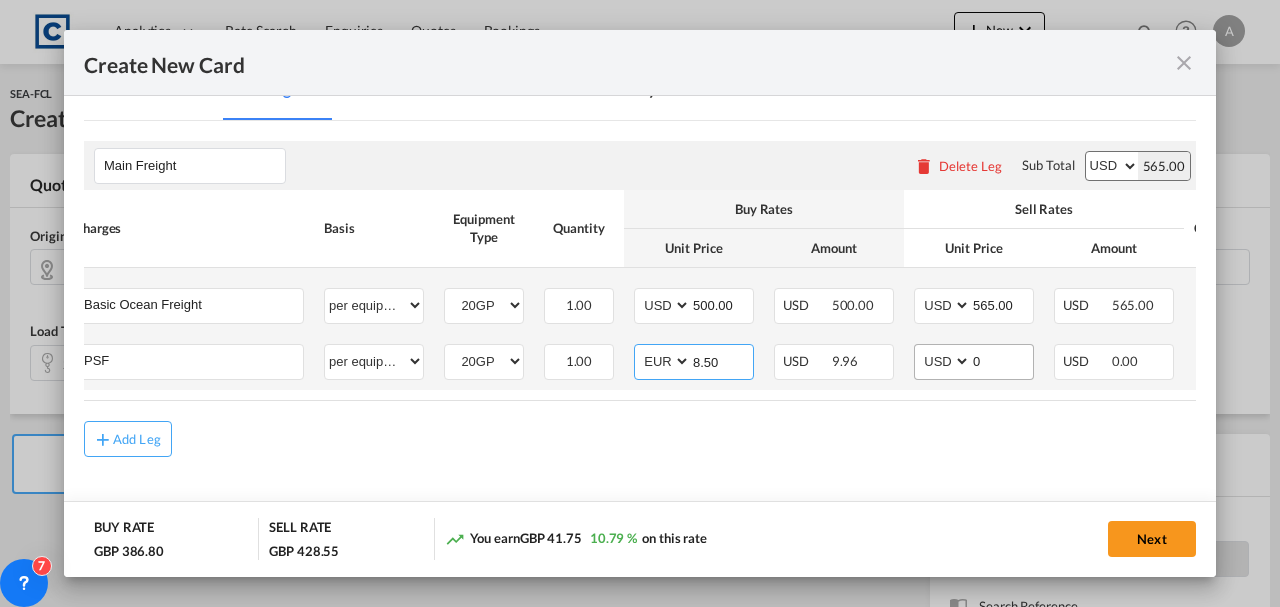 type on "8.50" 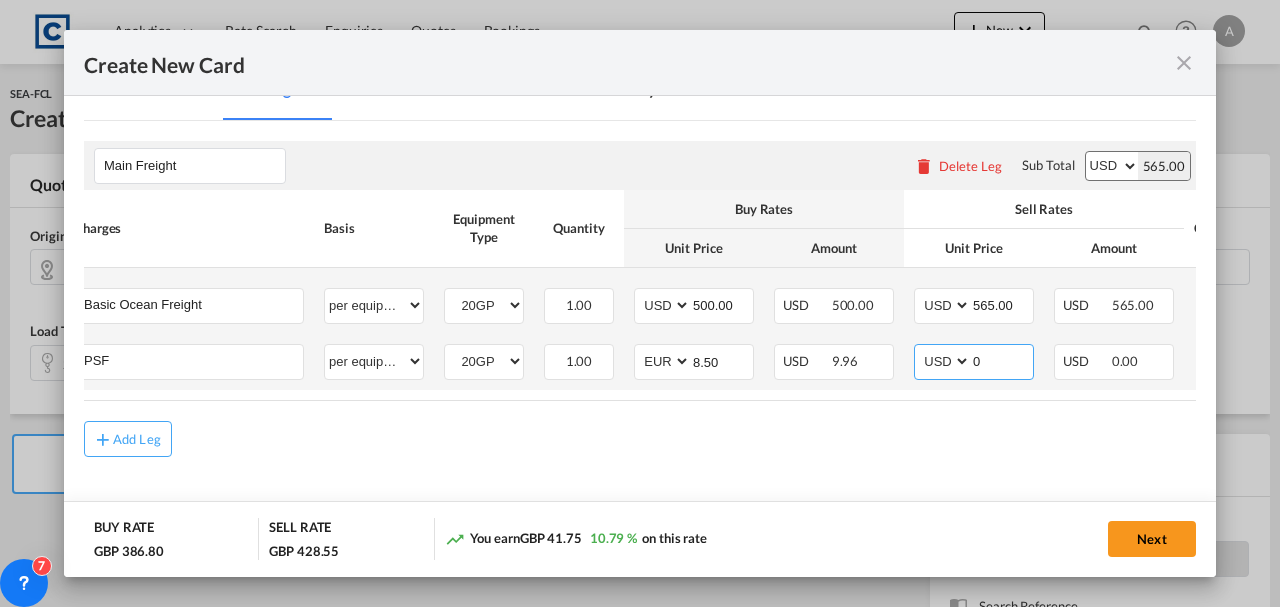 click on "AED AFN ALL AMD ANG AOA ARS AUD AWG AZN BAM BBD BDT BGN BHD BIF BMD BND [PERSON_NAME] BRL BSD BTN BWP BYN BZD CAD CDF CHF CLP CNY COP CRC CUC CUP CVE CZK DJF DKK DOP DZD EGP ERN ETB EUR FJD FKP FOK GBP GEL GGP GHS GIP GMD GNF GTQ GYD HKD HNL HRK HTG HUF IDR ILS IMP INR IQD IRR ISK JMD JOD JPY KES KGS KHR KID KMF KRW KWD KYD KZT LAK LBP LKR LRD LSL LYD MAD MDL MGA MKD MMK MNT MOP MRU MUR MVR MWK MXN MYR MZN NAD NGN NIO NOK NPR NZD OMR PAB PEN PGK PHP PKR PLN PYG QAR [PERSON_NAME] RSD RUB RWF SAR SBD SCR SDG SEK SGD SHP SLL SOS SRD SSP STN SYP SZL THB TJS TMT TND TOP TRY TTD TVD TWD TZS UAH UGX USD UYU UZS VES VND VUV WST XAF XCD XDR XOF XPF YER ZAR ZMW" at bounding box center (944, 361) 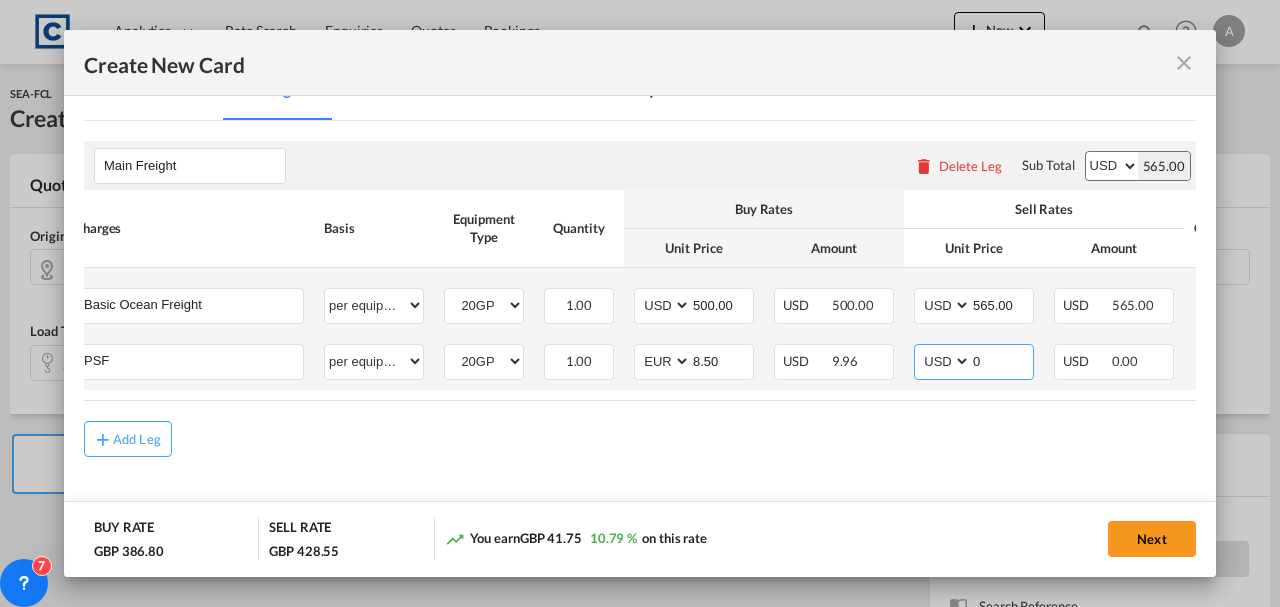select on "string:EUR" 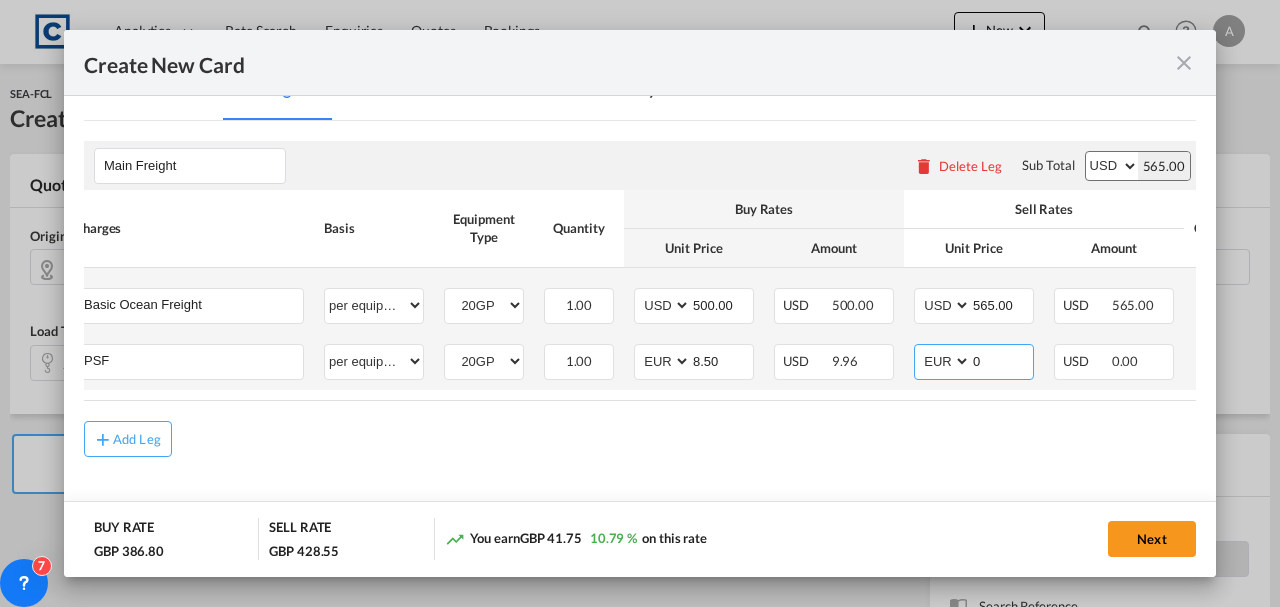 click on "AED AFN ALL AMD ANG AOA ARS AUD AWG AZN BAM BBD BDT BGN BHD BIF BMD BND [PERSON_NAME] BRL BSD BTN BWP BYN BZD CAD CDF CHF CLP CNY COP CRC CUC CUP CVE CZK DJF DKK DOP DZD EGP ERN ETB EUR FJD FKP FOK GBP GEL GGP GHS GIP GMD GNF GTQ GYD HKD HNL HRK HTG HUF IDR ILS IMP INR IQD IRR ISK JMD JOD JPY KES KGS KHR KID KMF KRW KWD KYD KZT LAK LBP LKR LRD LSL LYD MAD MDL MGA MKD MMK MNT MOP MRU MUR MVR MWK MXN MYR MZN NAD NGN NIO NOK NPR NZD OMR PAB PEN PGK PHP PKR PLN PYG QAR [PERSON_NAME] RSD RUB RWF SAR SBD SCR SDG SEK SGD SHP SLL SOS SRD SSP STN SYP SZL THB TJS TMT TND TOP TRY TTD TVD TWD TZS UAH UGX USD UYU UZS VES VND VUV WST XAF XCD XDR XOF XPF YER ZAR ZMW" at bounding box center (944, 361) 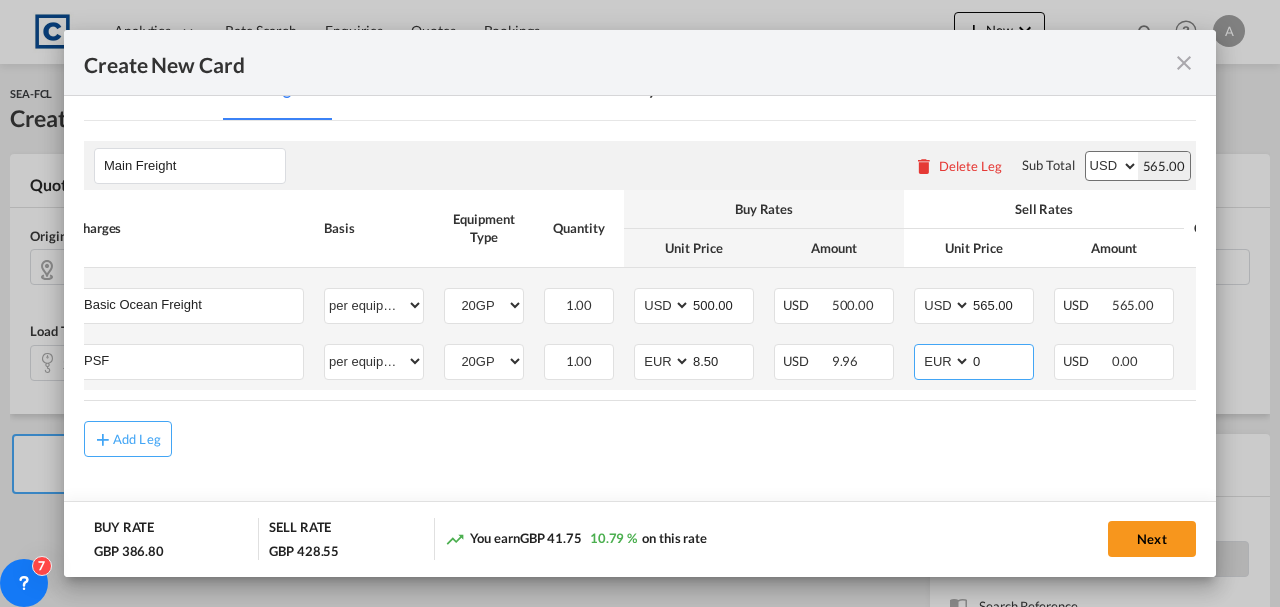 click on "0" at bounding box center (1002, 360) 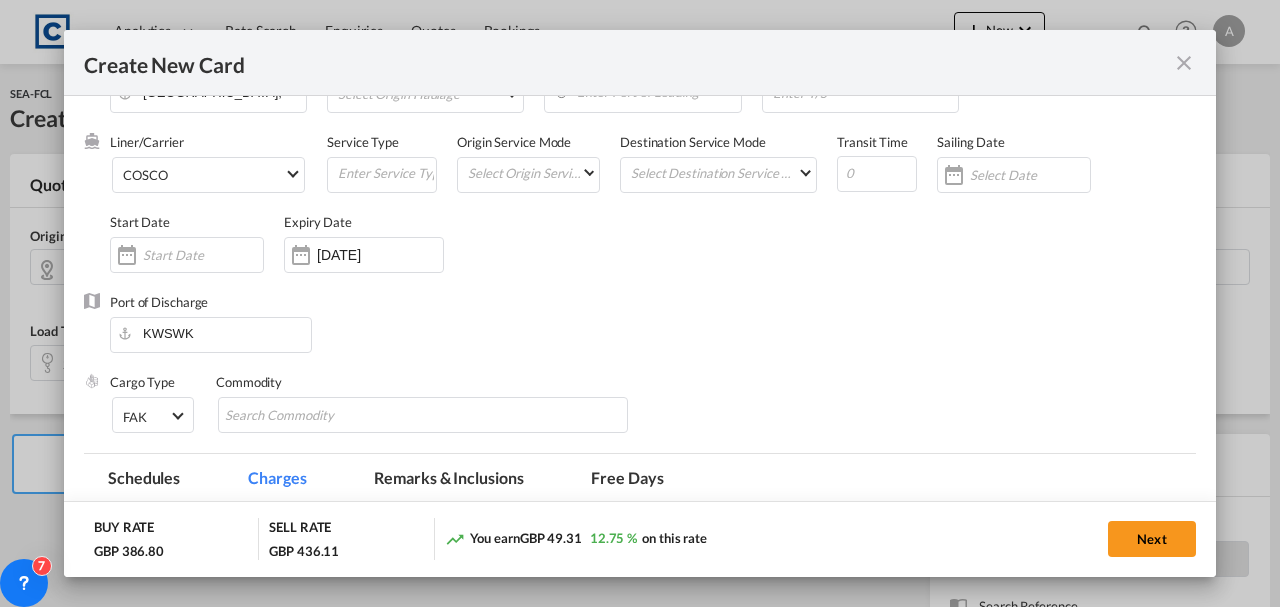 scroll, scrollTop: 200, scrollLeft: 0, axis: vertical 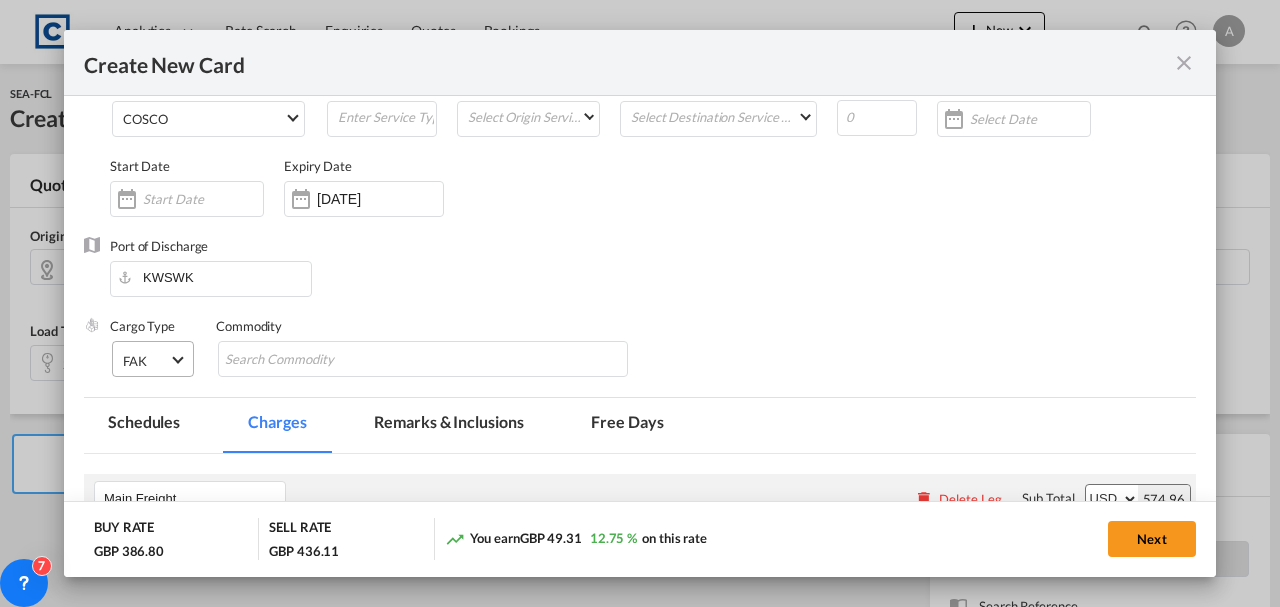 type on "8.5" 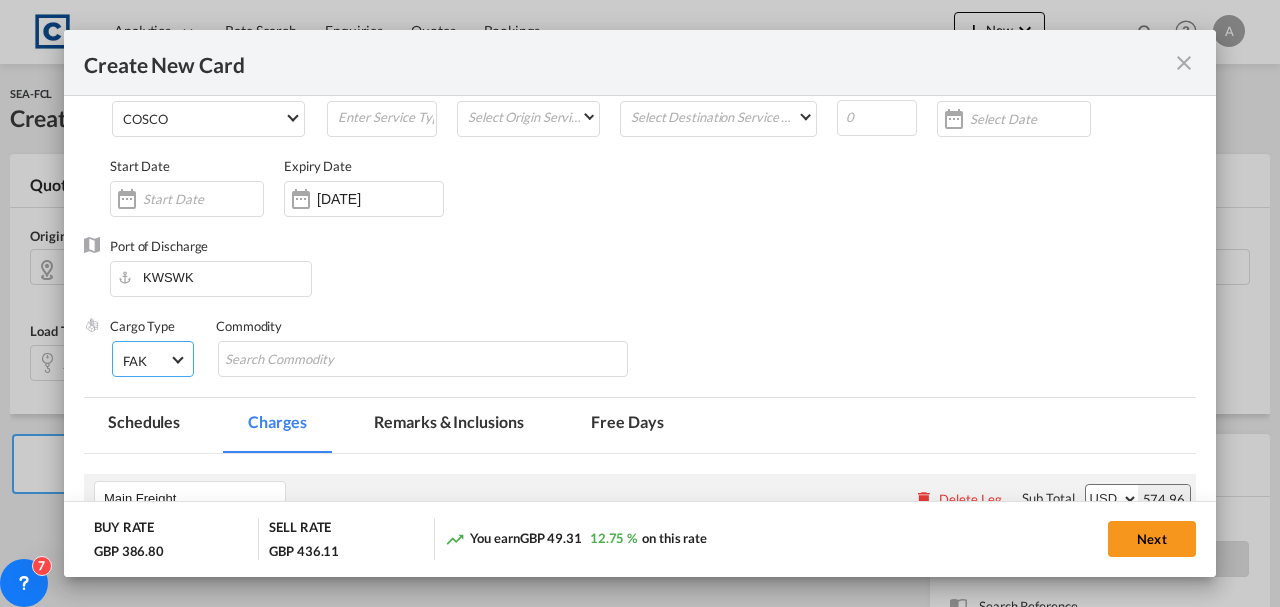 click on "FAK" at bounding box center (146, 361) 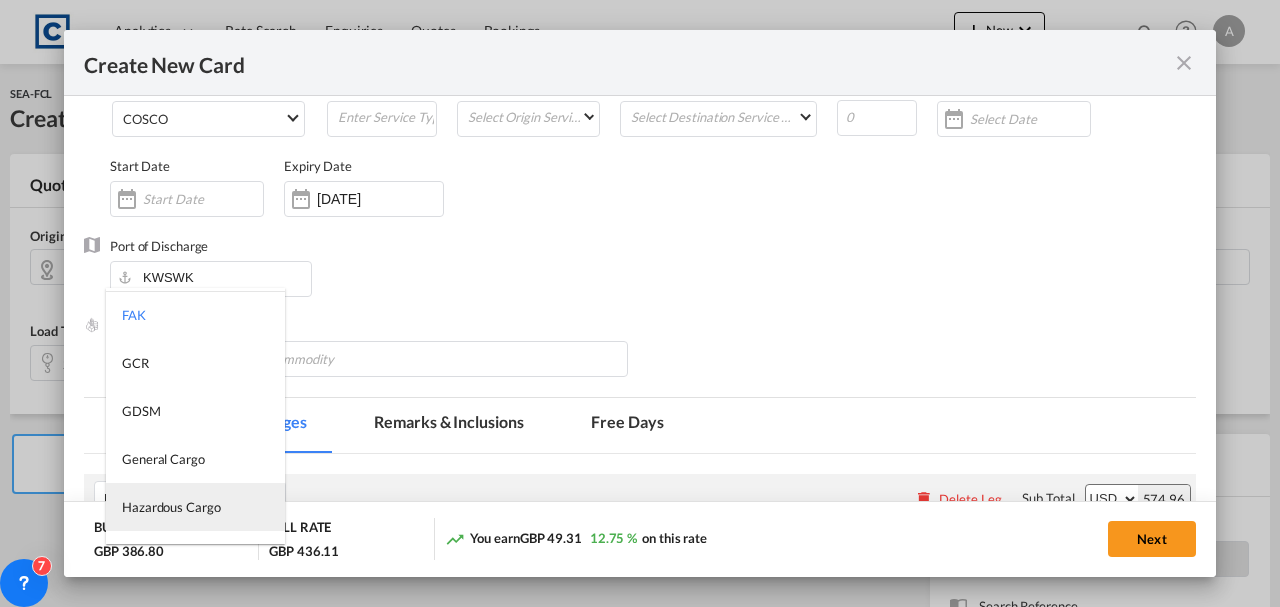 scroll, scrollTop: 66, scrollLeft: 0, axis: vertical 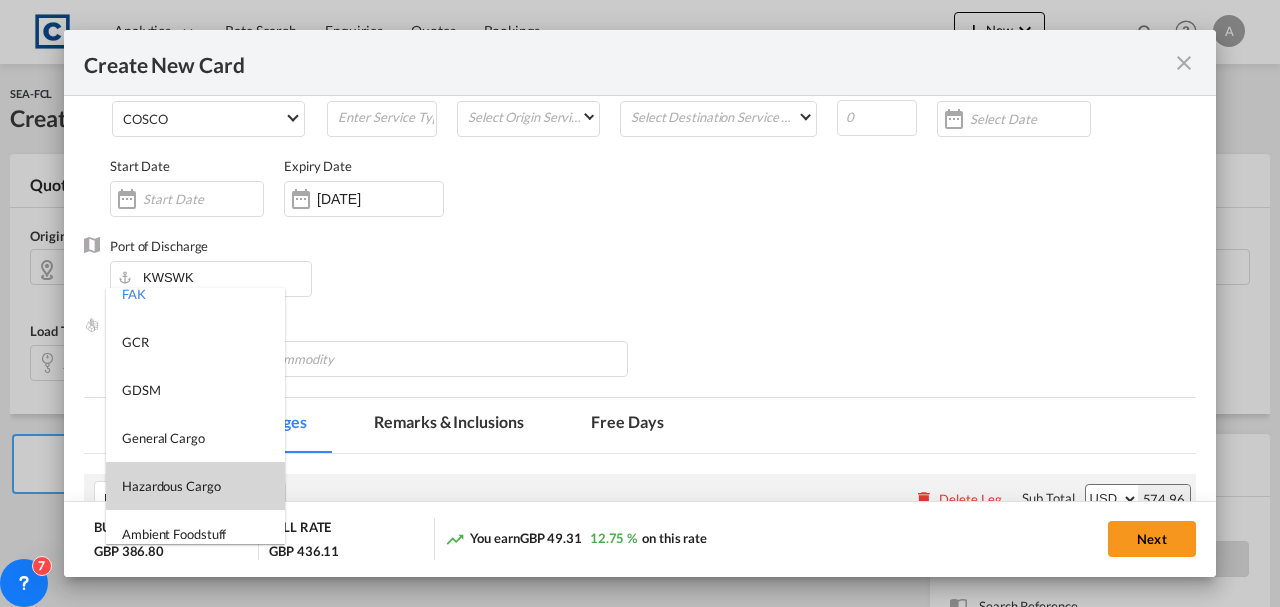click on "Hazardous Cargo" at bounding box center [171, 486] 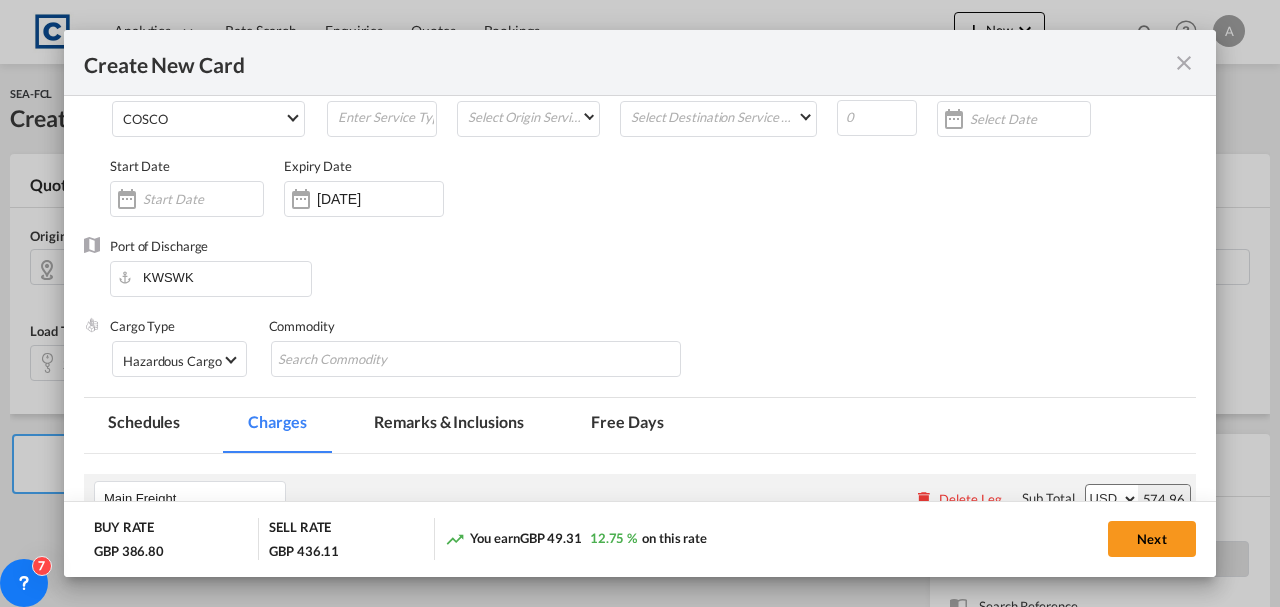 click on "Port of Discharge
KWSWK" at bounding box center [640, 277] 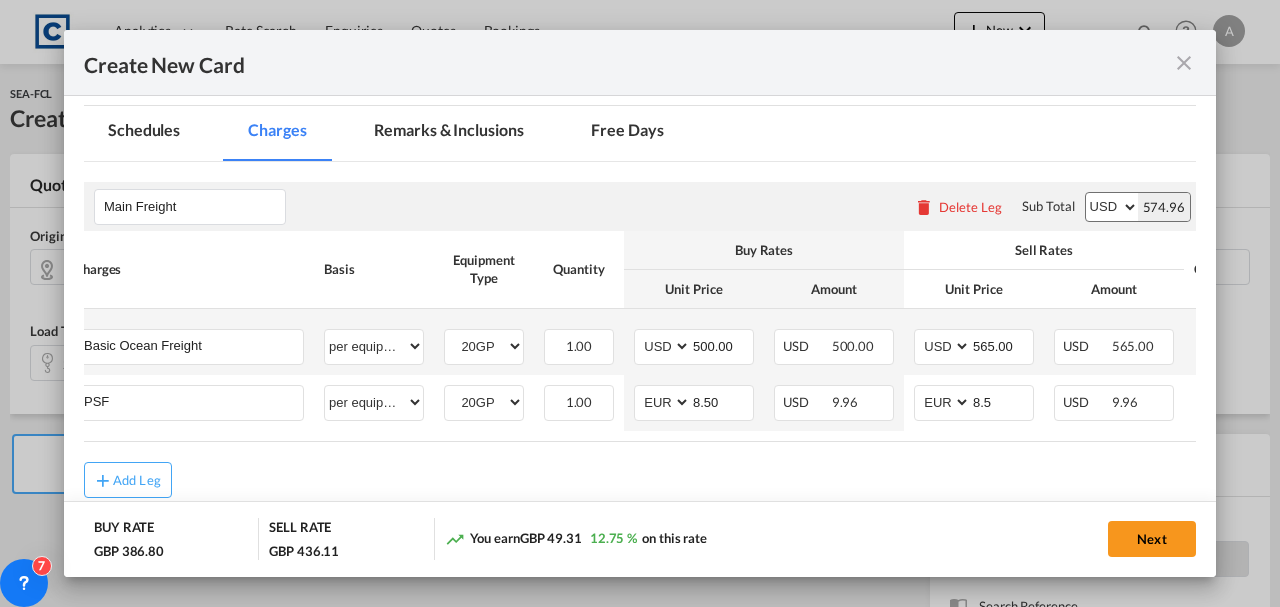 scroll, scrollTop: 544, scrollLeft: 0, axis: vertical 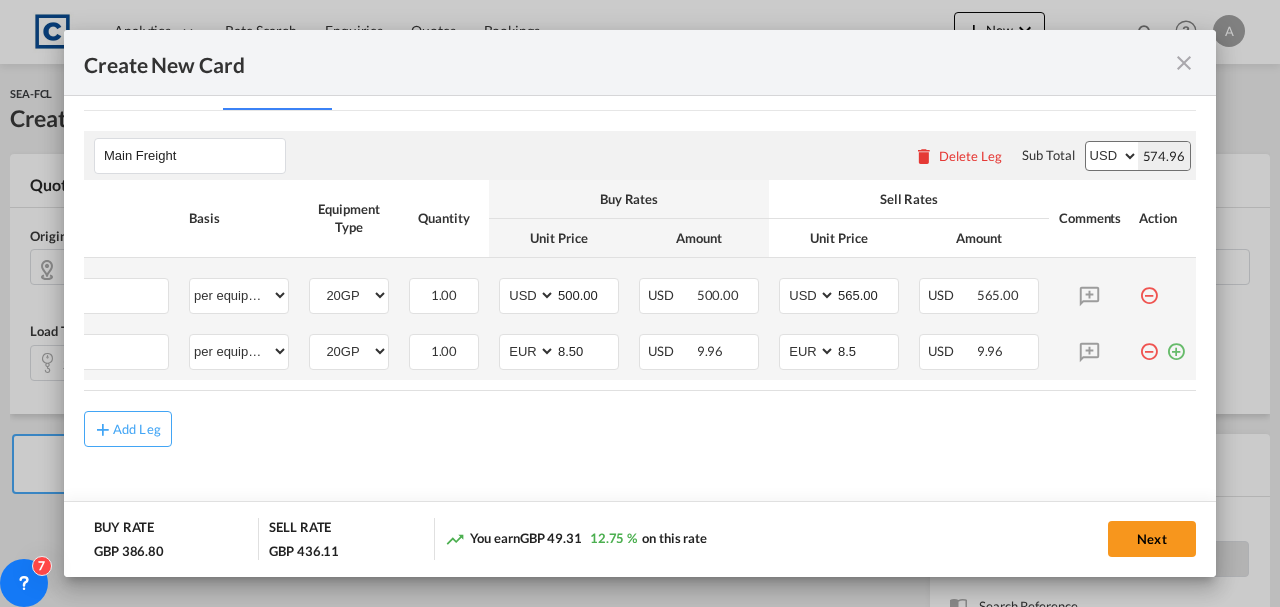 click at bounding box center [1176, 344] 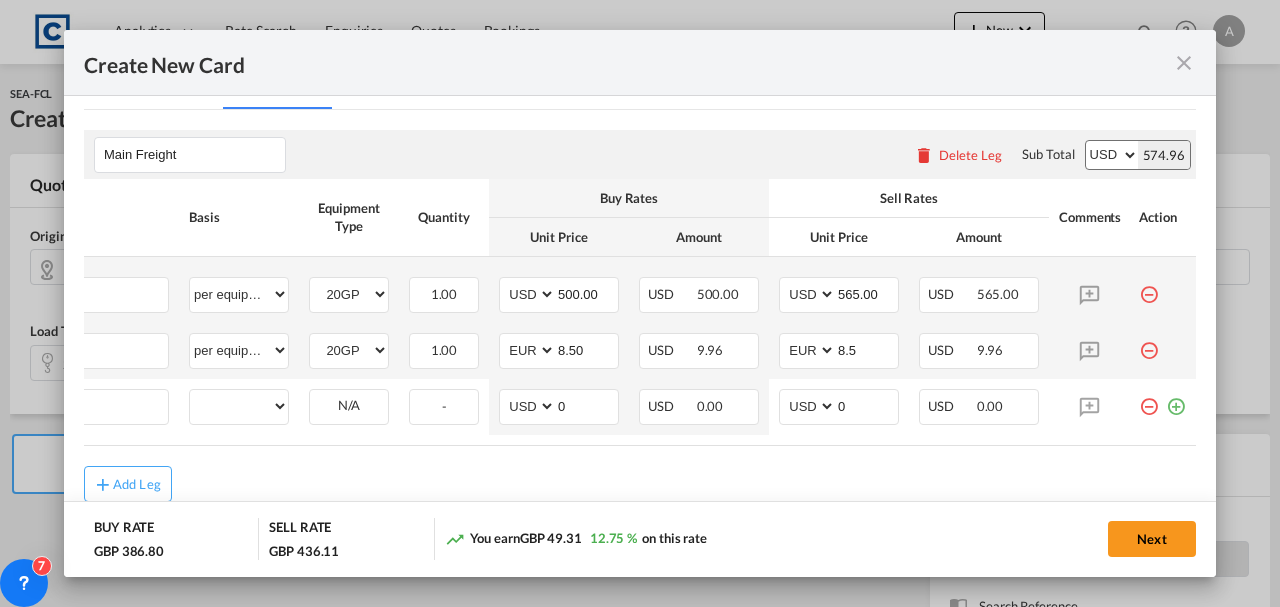 scroll, scrollTop: 0, scrollLeft: 20, axis: horizontal 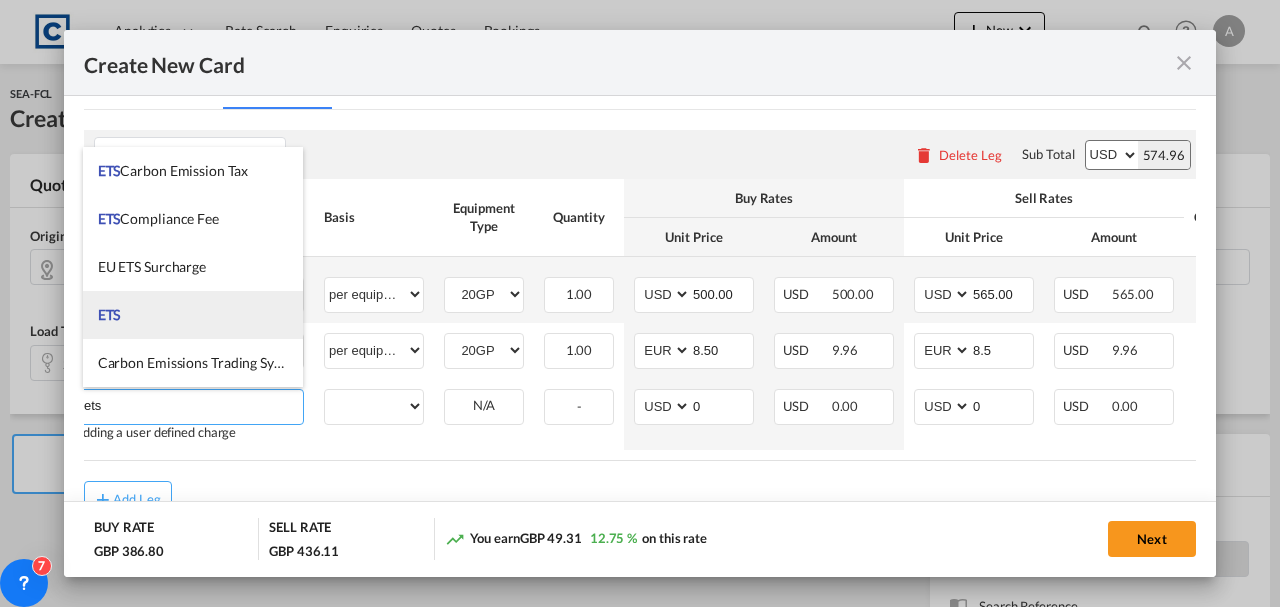 click on "ETS" at bounding box center [193, 315] 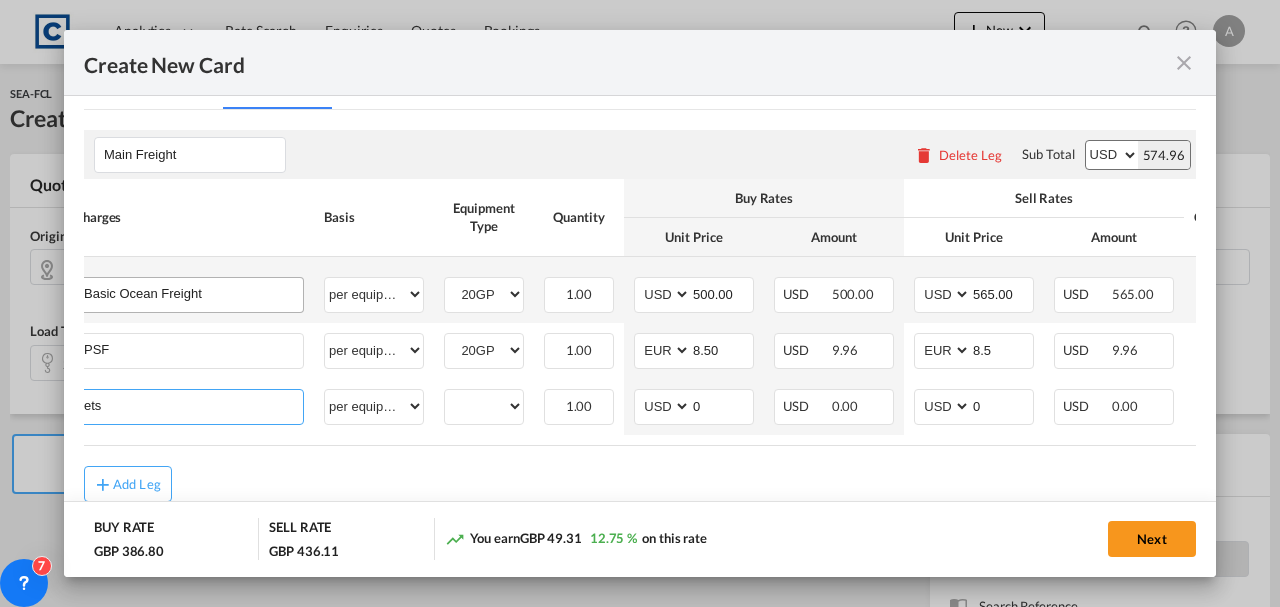 type on "ETS" 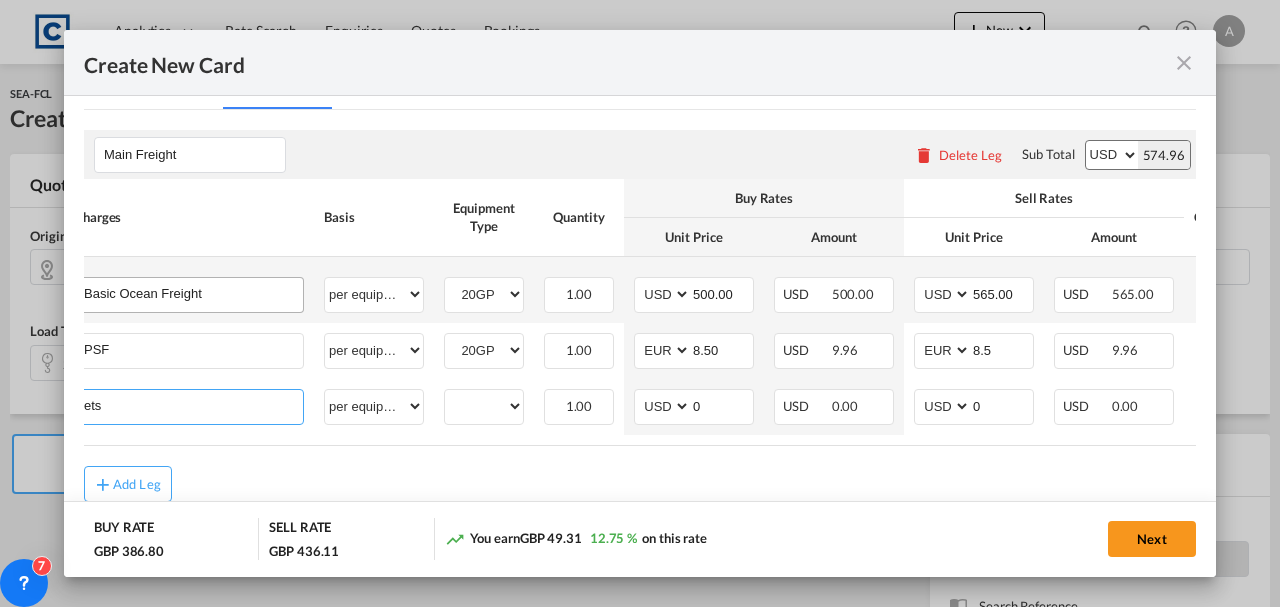 select on "per equipment" 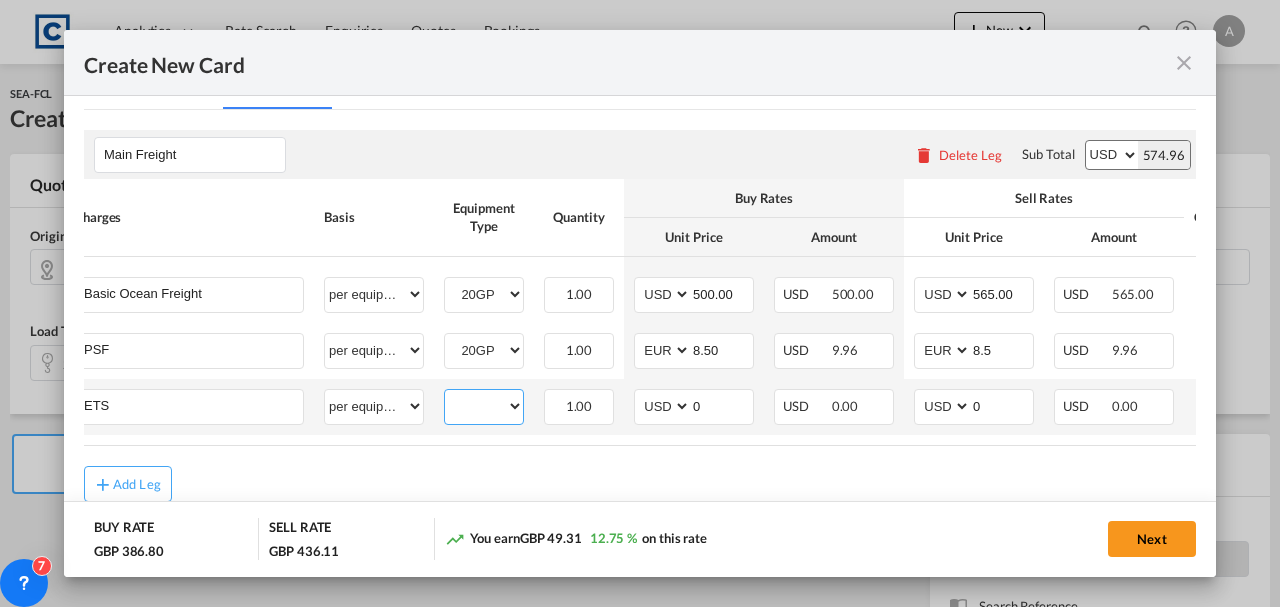 click on "20GP" at bounding box center (484, 406) 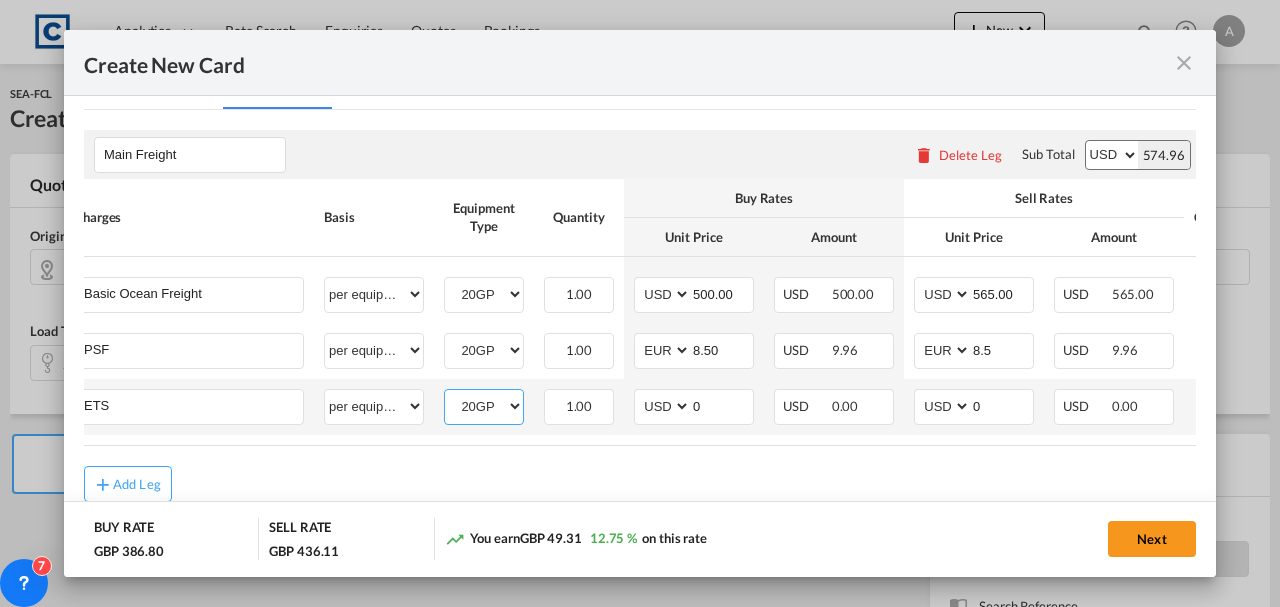 click on "20GP" at bounding box center [484, 406] 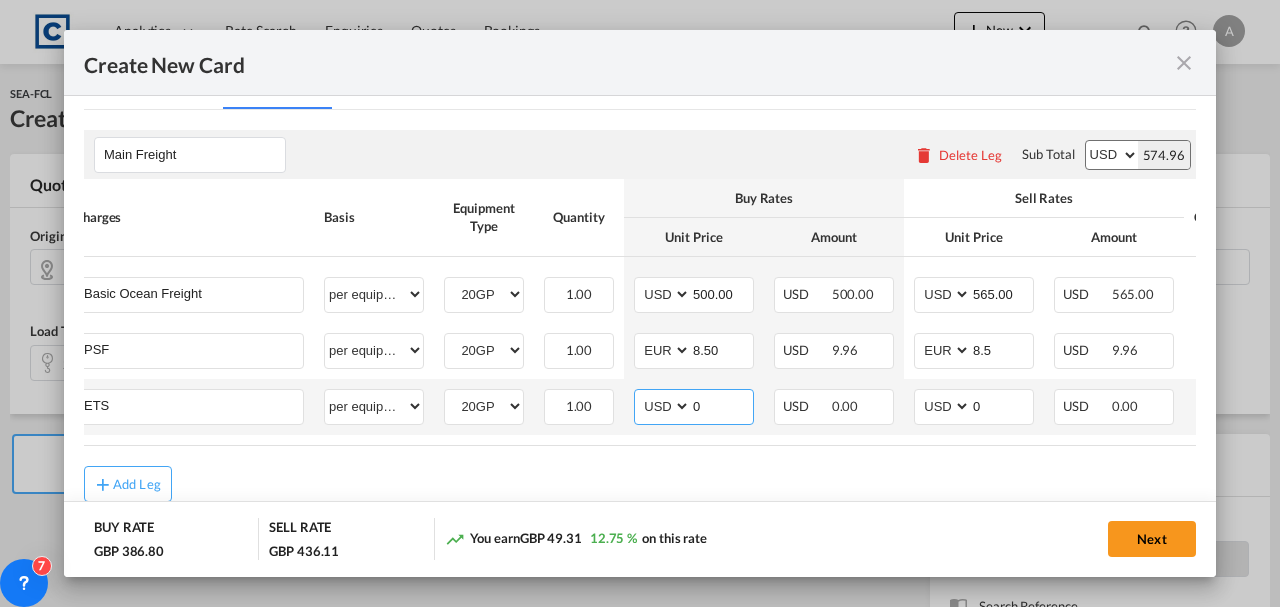 click on "AED AFN ALL AMD ANG AOA ARS AUD AWG AZN BAM BBD BDT BGN BHD BIF BMD BND [PERSON_NAME] BRL BSD BTN BWP BYN BZD CAD CDF CHF CLP CNY COP CRC CUC CUP CVE CZK DJF DKK DOP DZD EGP ERN ETB EUR FJD FKP FOK GBP GEL GGP GHS GIP GMD GNF GTQ GYD HKD HNL HRK HTG HUF IDR ILS IMP INR IQD IRR ISK JMD JOD JPY KES KGS KHR KID KMF KRW KWD KYD KZT LAK LBP LKR LRD LSL LYD MAD MDL MGA MKD MMK MNT MOP MRU MUR MVR MWK MXN MYR MZN NAD NGN NIO NOK NPR NZD OMR PAB PEN PGK PHP PKR PLN PYG QAR [PERSON_NAME] RSD RUB RWF SAR SBD SCR SDG SEK SGD SHP SLL SOS SRD SSP STN SYP SZL THB TJS TMT TND TOP TRY TTD TVD TWD TZS UAH UGX USD UYU UZS VES VND VUV WST XAF XCD XDR XOF XPF YER ZAR ZMW" at bounding box center [664, 406] 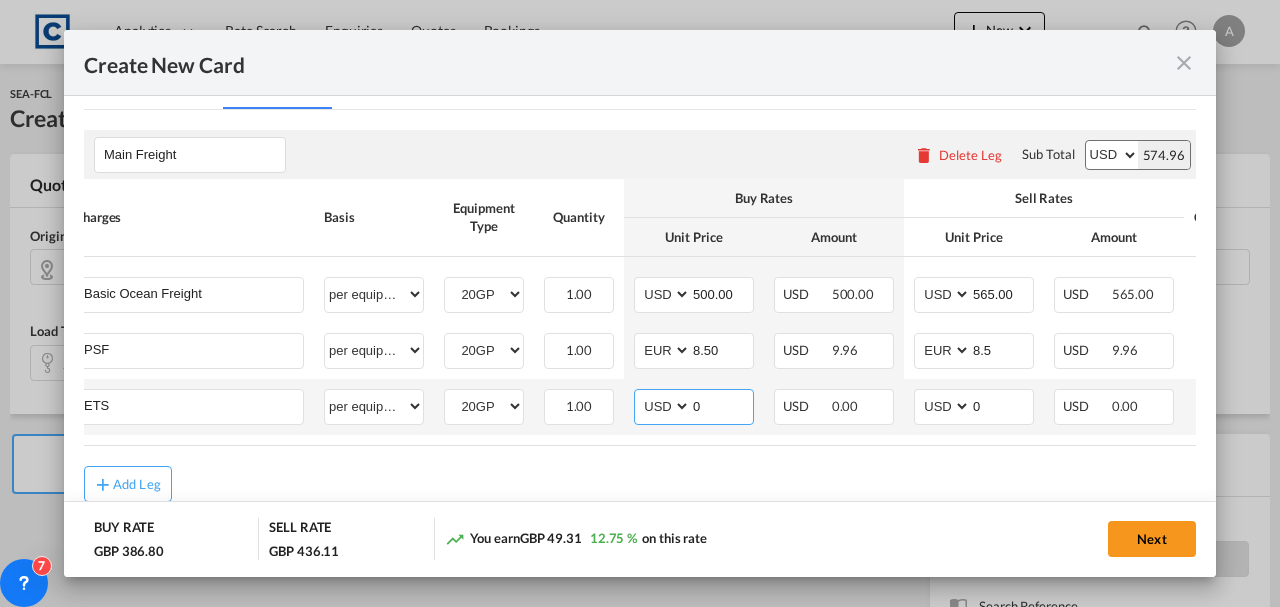select on "string:EUR" 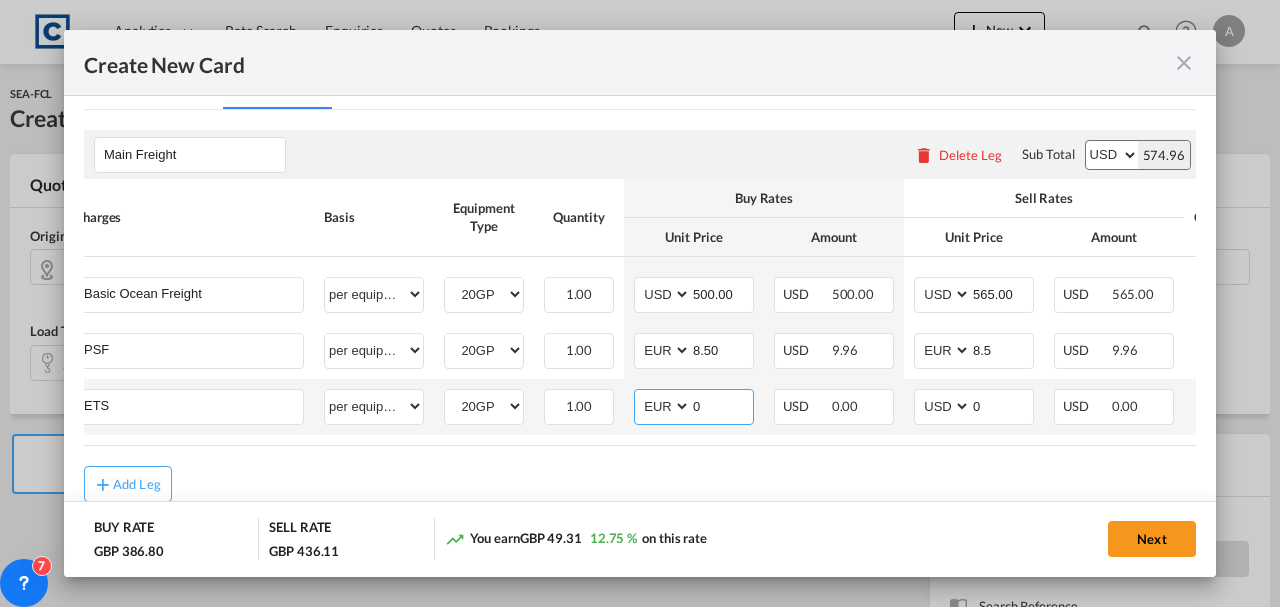 click on "AED AFN ALL AMD ANG AOA ARS AUD AWG AZN BAM BBD BDT BGN BHD BIF BMD BND [PERSON_NAME] BRL BSD BTN BWP BYN BZD CAD CDF CHF CLP CNY COP CRC CUC CUP CVE CZK DJF DKK DOP DZD EGP ERN ETB EUR FJD FKP FOK GBP GEL GGP GHS GIP GMD GNF GTQ GYD HKD HNL HRK HTG HUF IDR ILS IMP INR IQD IRR ISK JMD JOD JPY KES KGS KHR KID KMF KRW KWD KYD KZT LAK LBP LKR LRD LSL LYD MAD MDL MGA MKD MMK MNT MOP MRU MUR MVR MWK MXN MYR MZN NAD NGN NIO NOK NPR NZD OMR PAB PEN PGK PHP PKR PLN PYG QAR [PERSON_NAME] RSD RUB RWF SAR SBD SCR SDG SEK SGD SHP SLL SOS SRD SSP STN SYP SZL THB TJS TMT TND TOP TRY TTD TVD TWD TZS UAH UGX USD UYU UZS VES VND VUV WST XAF XCD XDR XOF XPF YER ZAR ZMW" at bounding box center (664, 406) 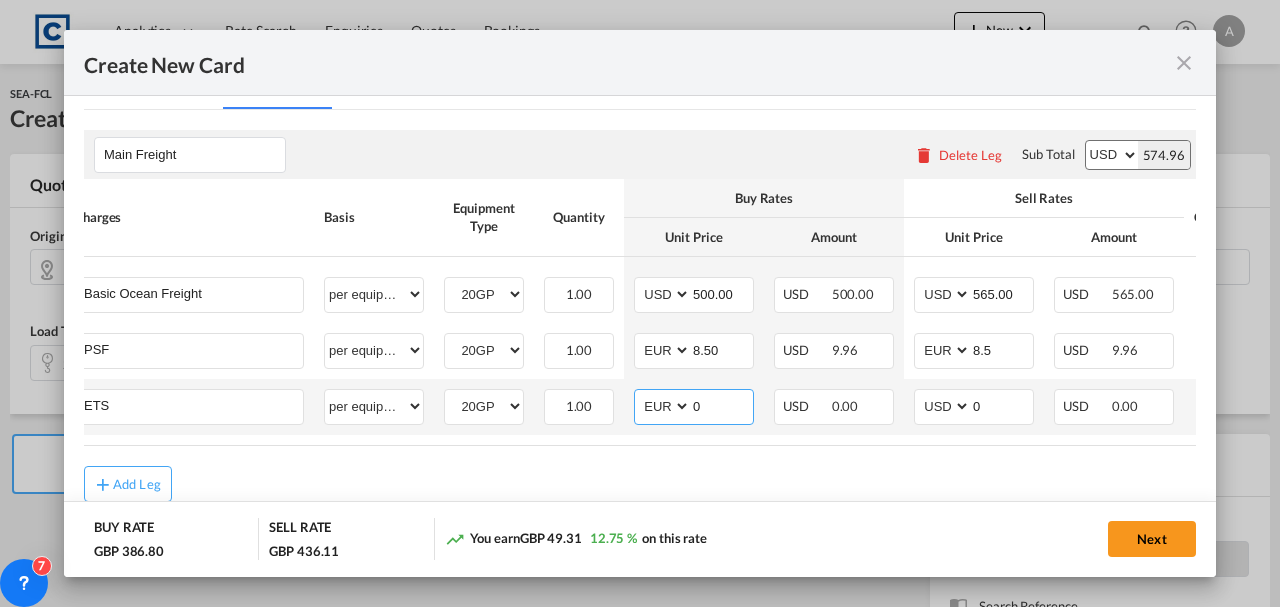 click on "0" at bounding box center (722, 405) 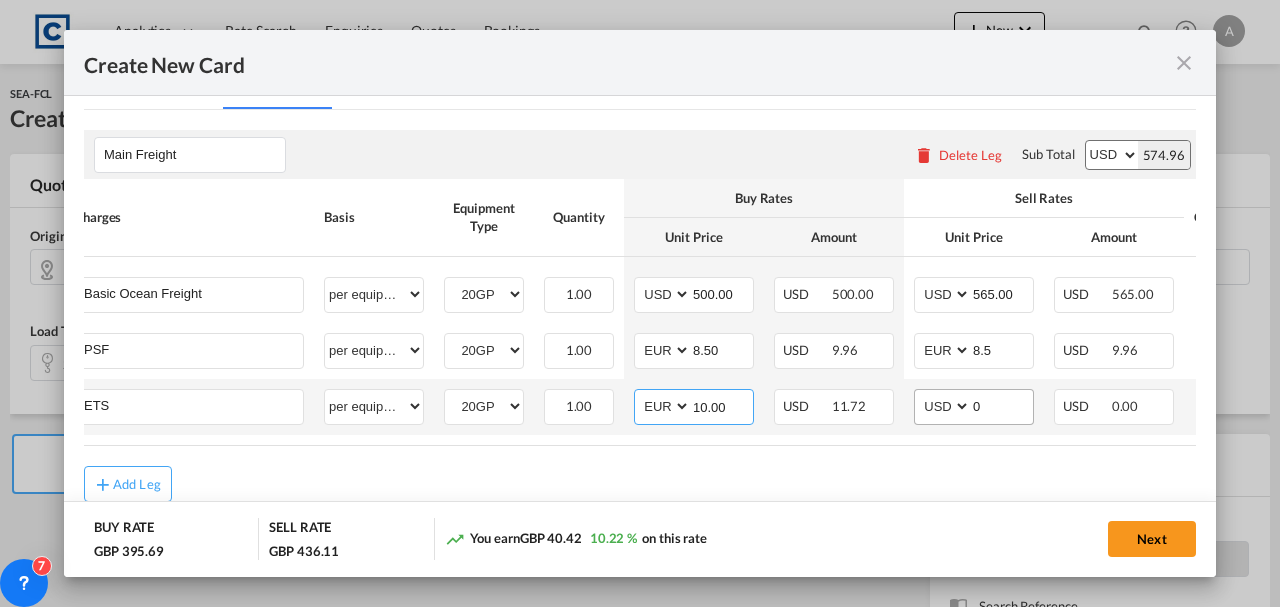 type on "10.00" 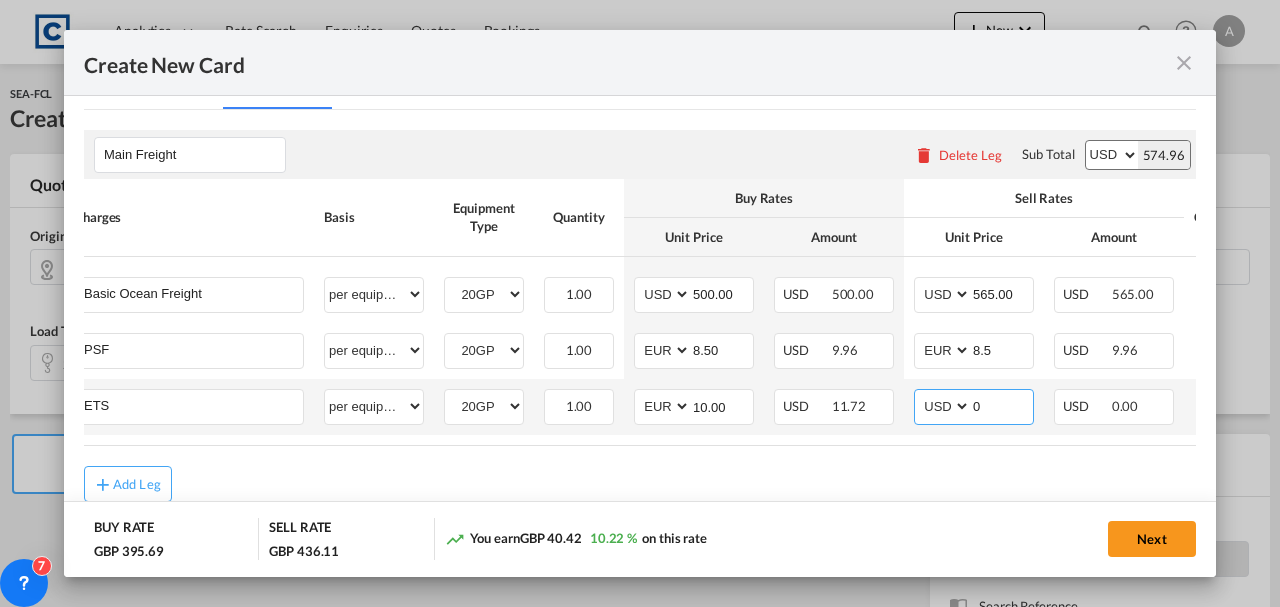 click on "AED AFN ALL AMD ANG AOA ARS AUD AWG AZN BAM BBD BDT BGN BHD BIF BMD BND [PERSON_NAME] BRL BSD BTN BWP BYN BZD CAD CDF CHF CLP CNY COP CRC CUC CUP CVE CZK DJF DKK DOP DZD EGP ERN ETB EUR FJD FKP FOK GBP GEL GGP GHS GIP GMD GNF GTQ GYD HKD HNL HRK HTG HUF IDR ILS IMP INR IQD IRR ISK JMD JOD JPY KES KGS KHR KID KMF KRW KWD KYD KZT LAK LBP LKR LRD LSL LYD MAD MDL MGA MKD MMK MNT MOP MRU MUR MVR MWK MXN MYR MZN NAD NGN NIO NOK NPR NZD OMR PAB PEN PGK PHP PKR PLN PYG QAR [PERSON_NAME] RSD RUB RWF SAR SBD SCR SDG SEK SGD SHP SLL SOS SRD SSP STN SYP SZL THB TJS TMT TND TOP TRY TTD TVD TWD TZS UAH UGX USD UYU UZS VES VND VUV WST XAF XCD XDR XOF XPF YER ZAR ZMW" at bounding box center (944, 406) 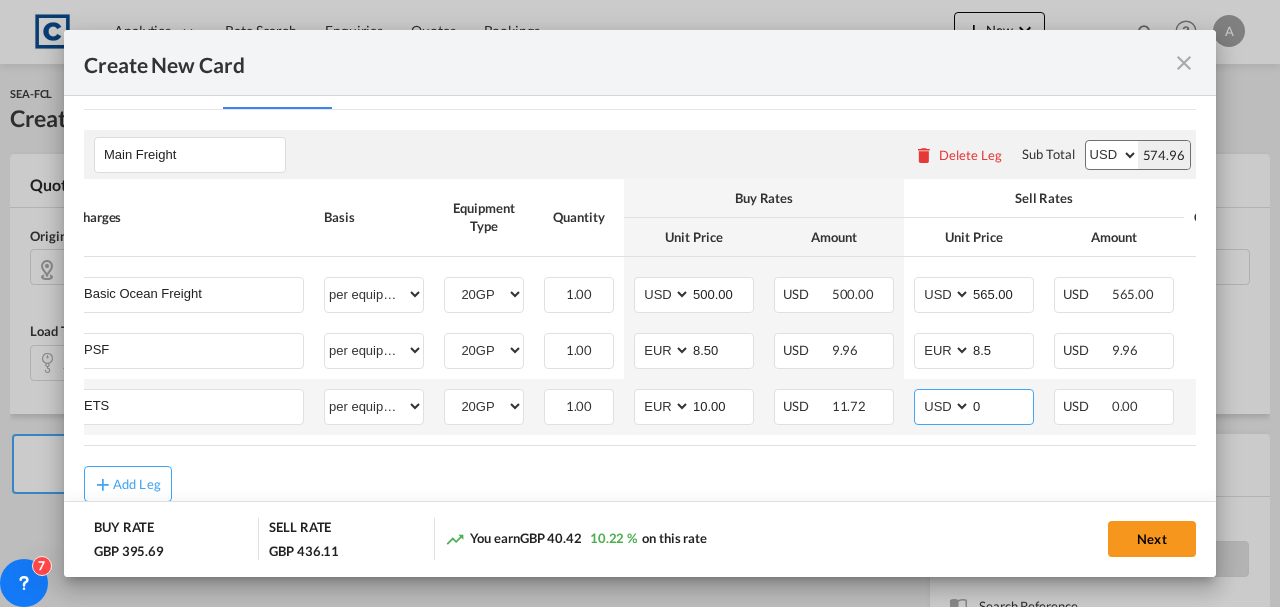 select on "string:EUR" 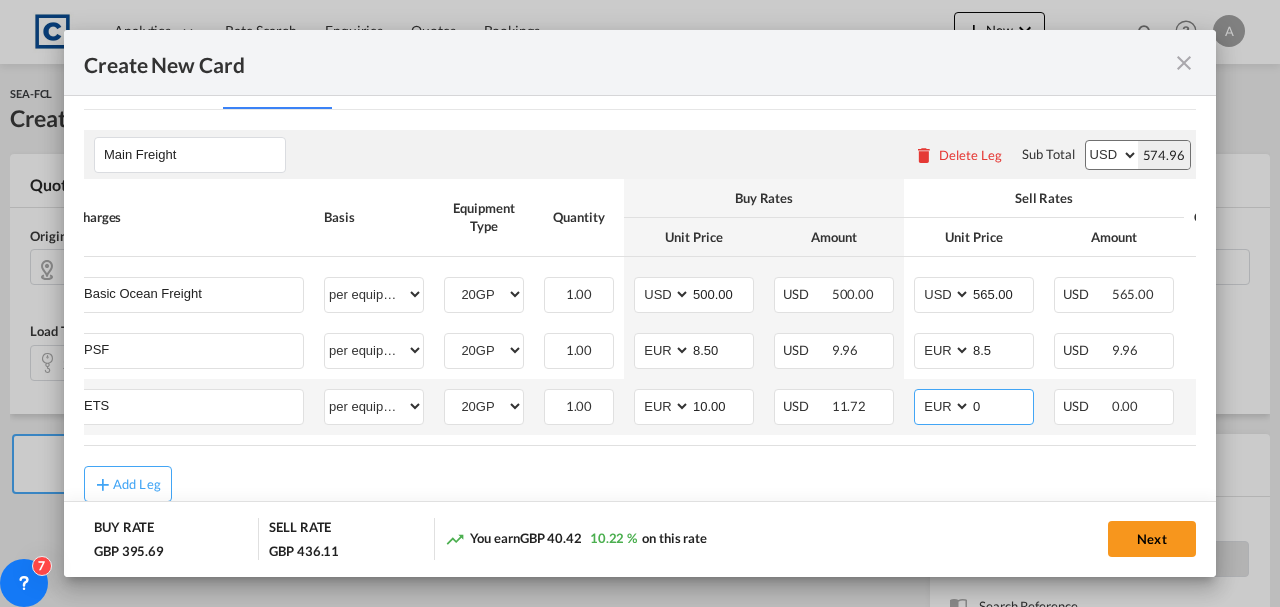 click on "AED AFN ALL AMD ANG AOA ARS AUD AWG AZN BAM BBD BDT BGN BHD BIF BMD BND [PERSON_NAME] BRL BSD BTN BWP BYN BZD CAD CDF CHF CLP CNY COP CRC CUC CUP CVE CZK DJF DKK DOP DZD EGP ERN ETB EUR FJD FKP FOK GBP GEL GGP GHS GIP GMD GNF GTQ GYD HKD HNL HRK HTG HUF IDR ILS IMP INR IQD IRR ISK JMD JOD JPY KES KGS KHR KID KMF KRW KWD KYD KZT LAK LBP LKR LRD LSL LYD MAD MDL MGA MKD MMK MNT MOP MRU MUR MVR MWK MXN MYR MZN NAD NGN NIO NOK NPR NZD OMR PAB PEN PGK PHP PKR PLN PYG QAR [PERSON_NAME] RSD RUB RWF SAR SBD SCR SDG SEK SGD SHP SLL SOS SRD SSP STN SYP SZL THB TJS TMT TND TOP TRY TTD TVD TWD TZS UAH UGX USD UYU UZS VES VND VUV WST XAF XCD XDR XOF XPF YER ZAR ZMW" at bounding box center (944, 406) 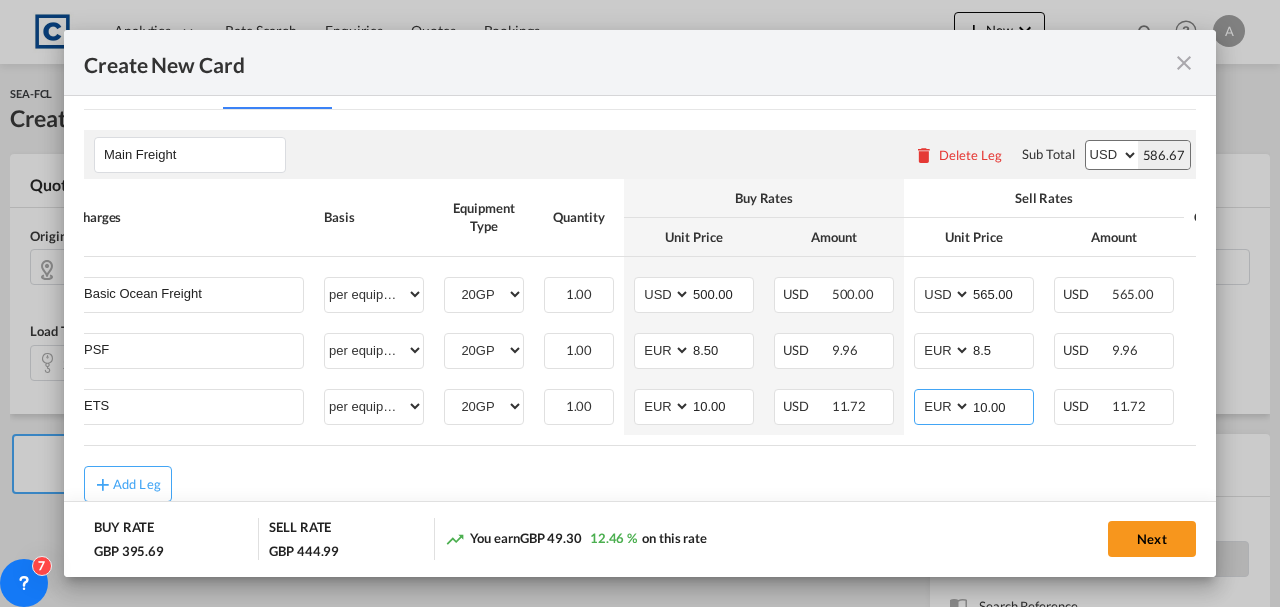 type on "10.00" 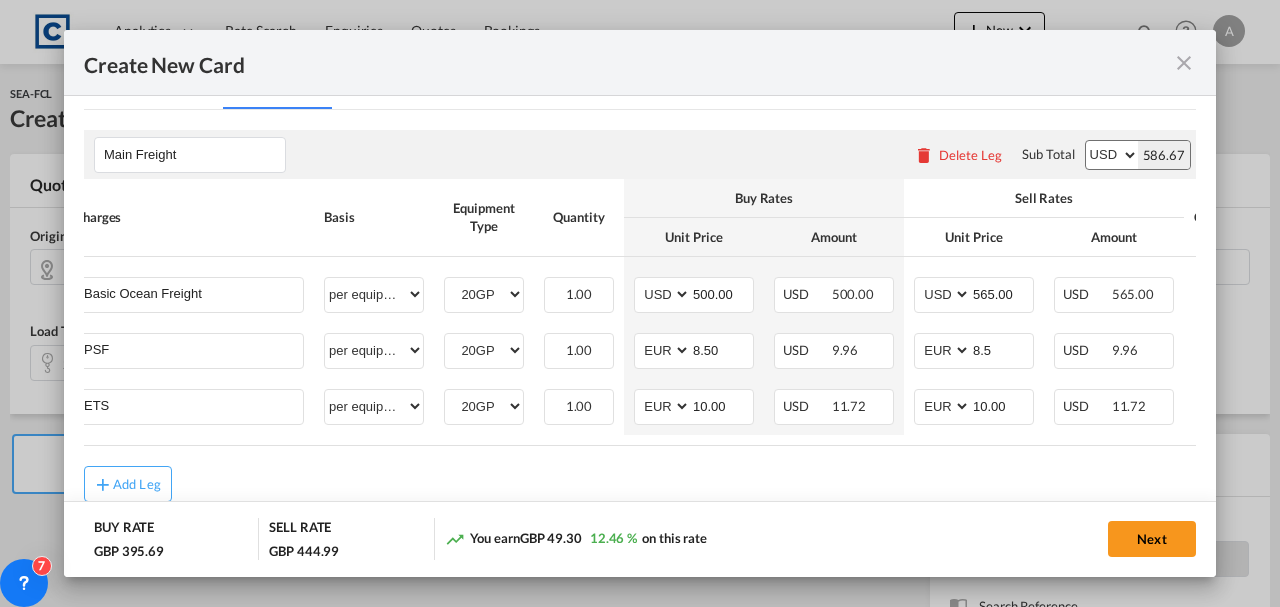 scroll, scrollTop: 0, scrollLeft: 165, axis: horizontal 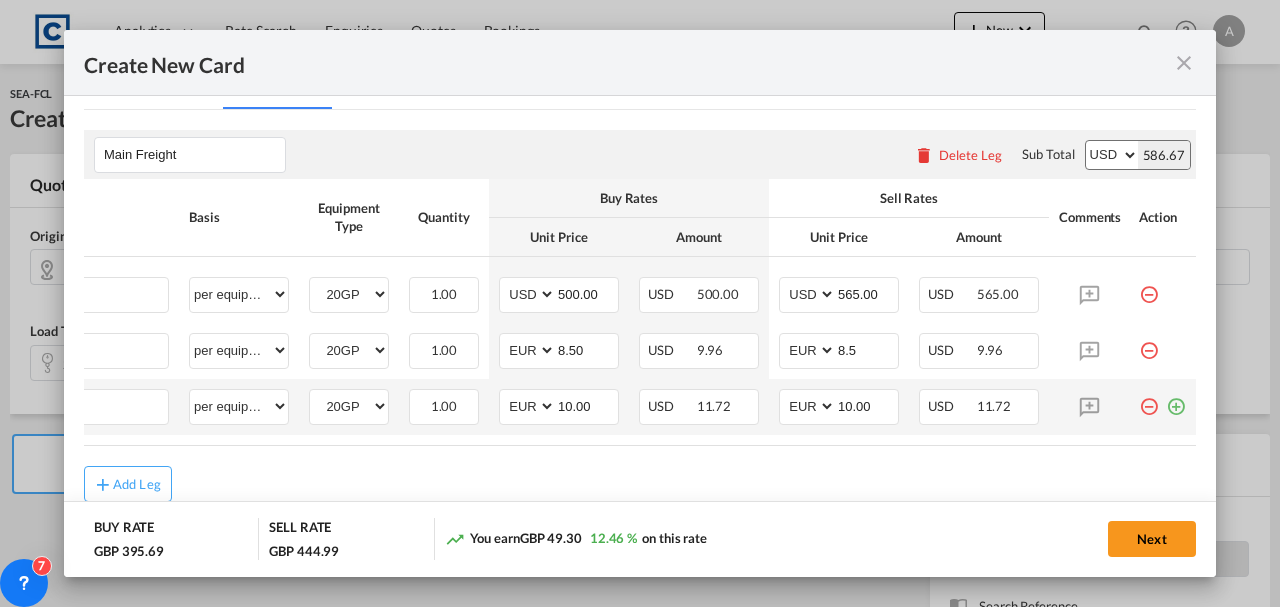 click at bounding box center (1176, 399) 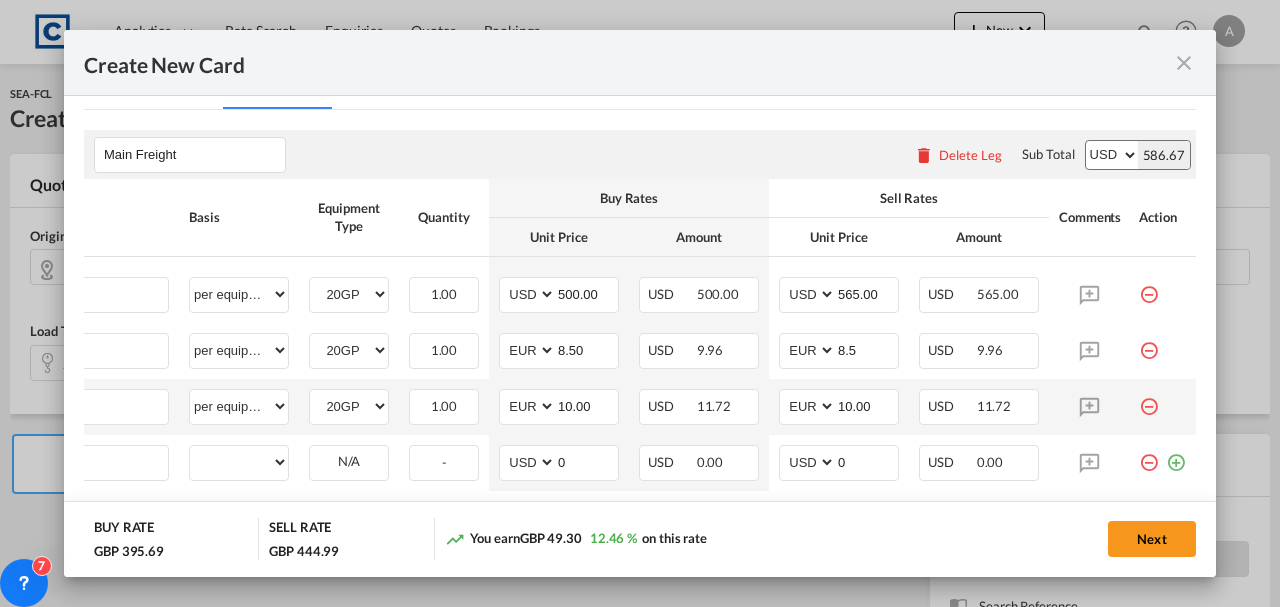 scroll, scrollTop: 0, scrollLeft: 20, axis: horizontal 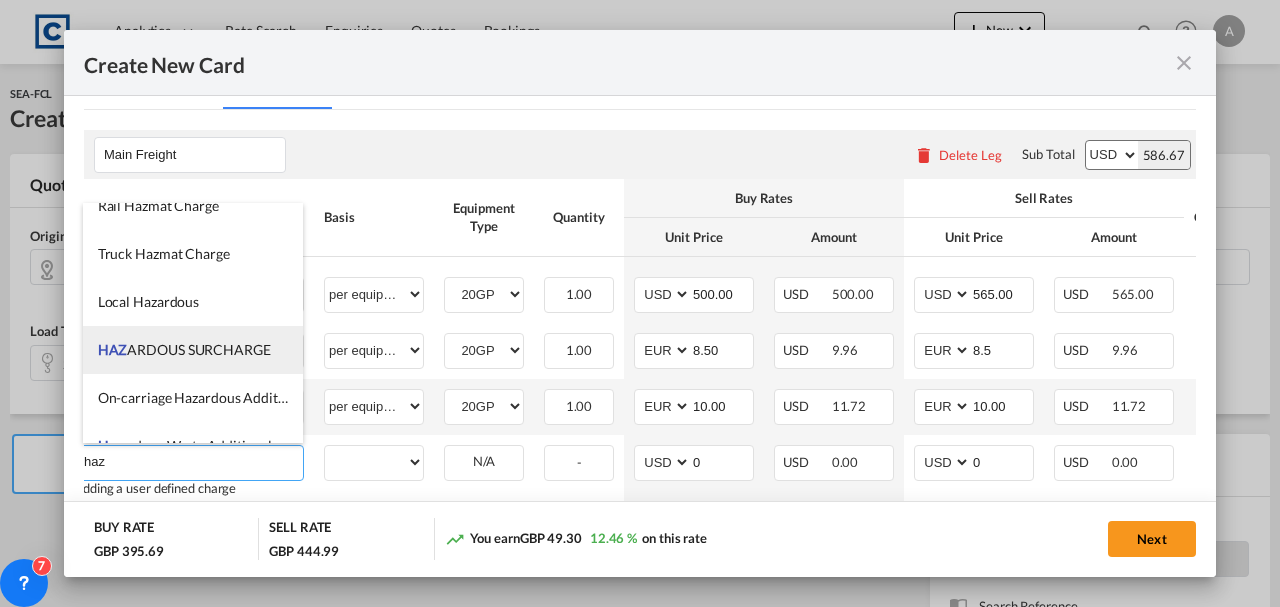 click on "HAZ ARDOUS SURCHARGE" at bounding box center [184, 349] 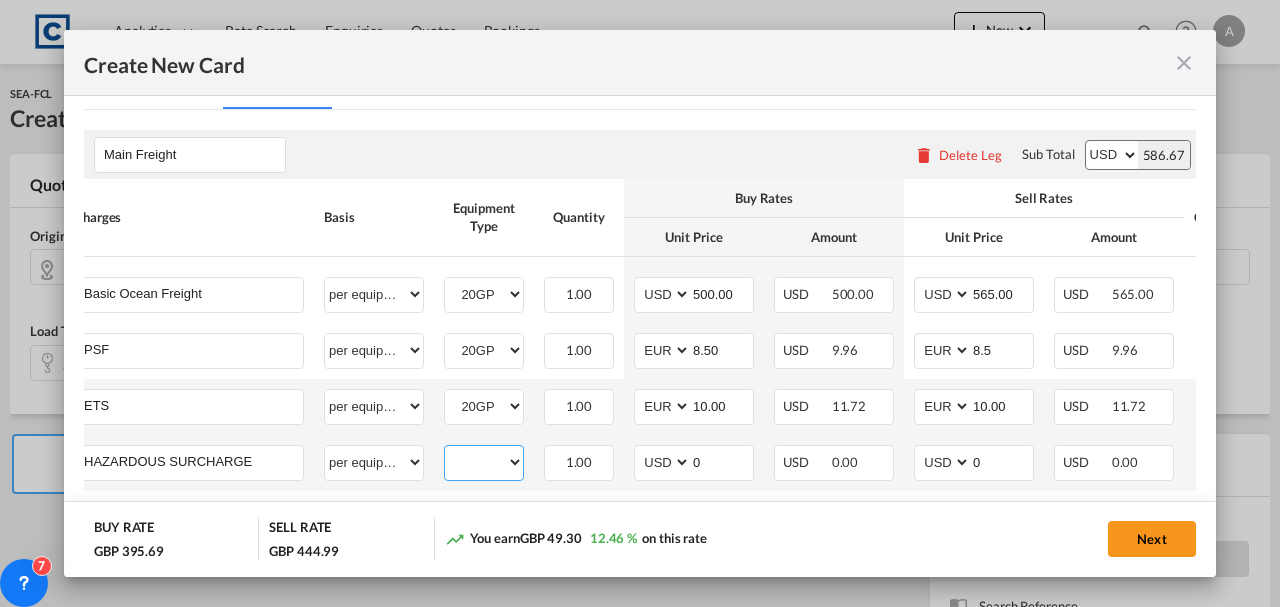 drag, startPoint x: 470, startPoint y: 454, endPoint x: 474, endPoint y: 469, distance: 15.524175 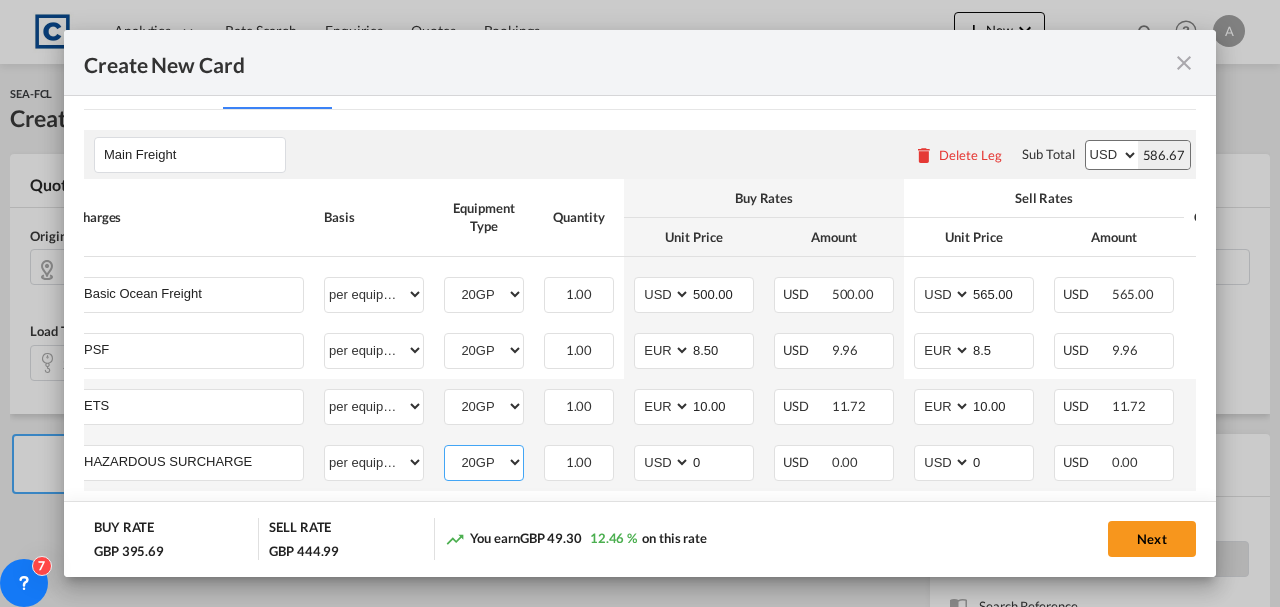 click on "20GP" at bounding box center [484, 462] 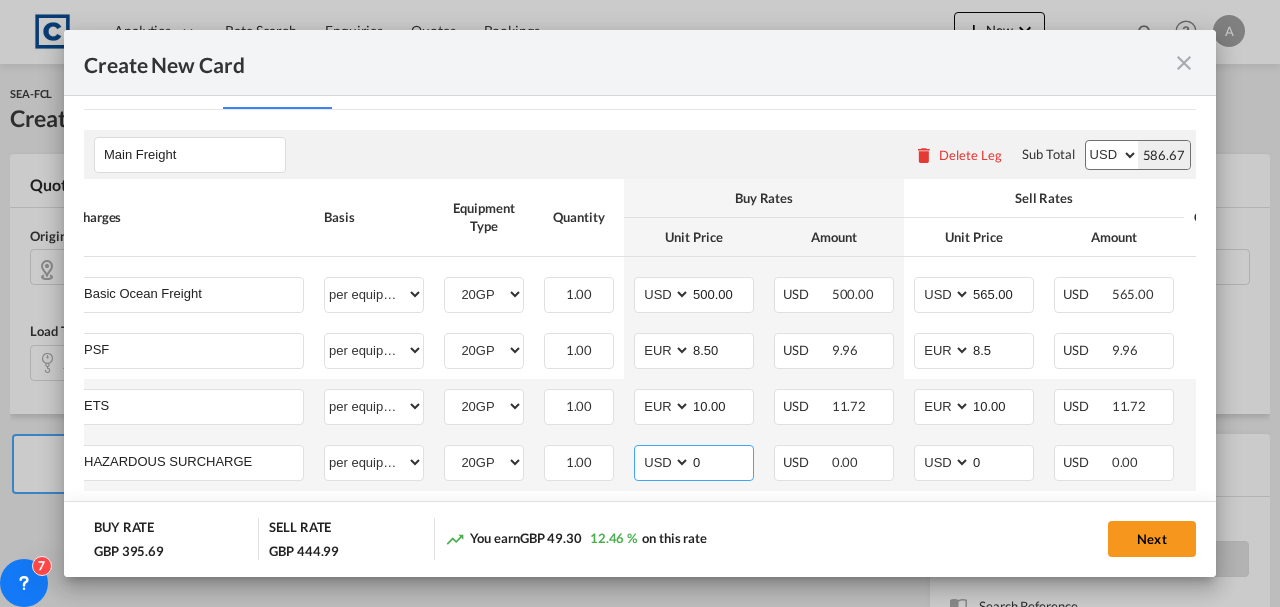 click on "0" at bounding box center (722, 461) 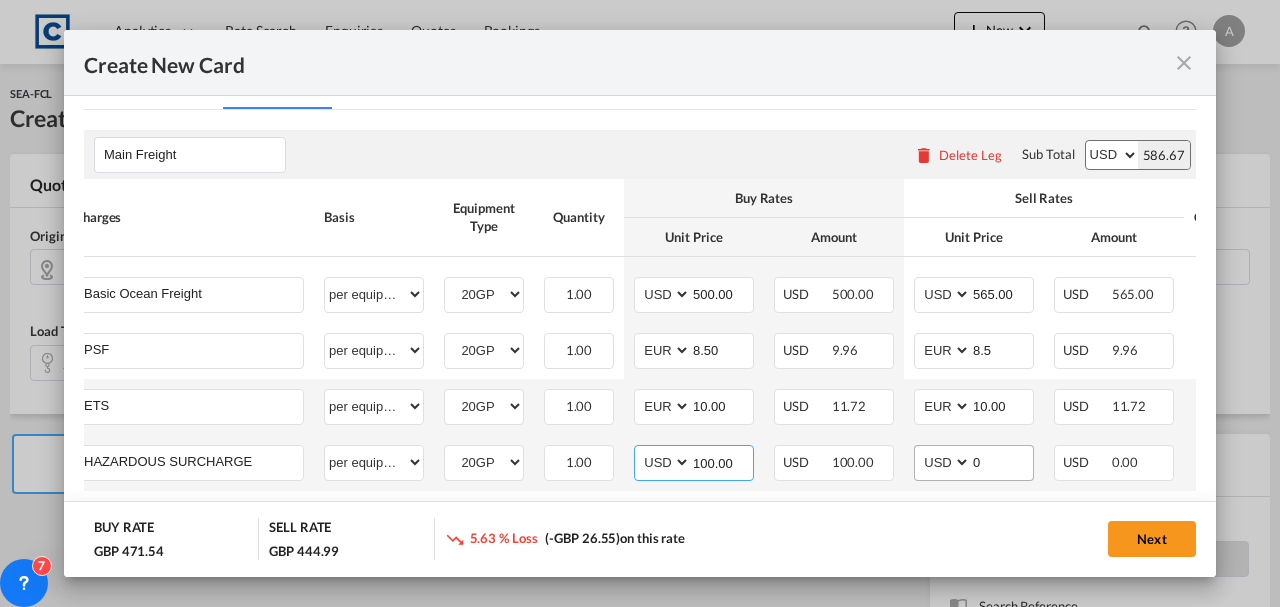 type on "100.00" 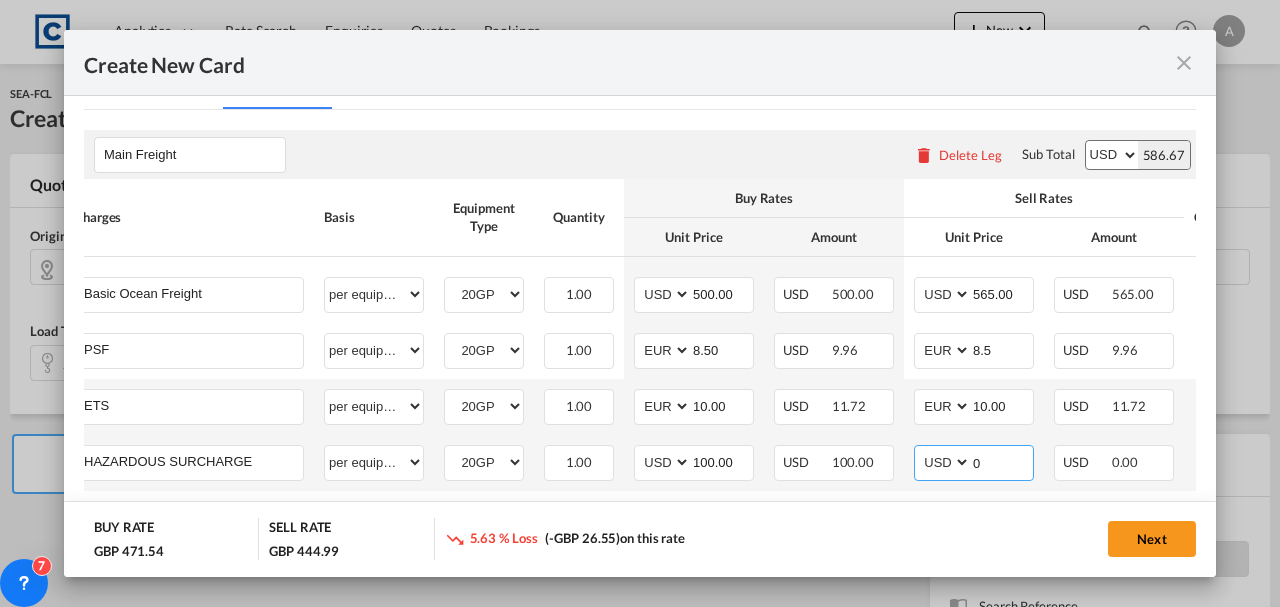 click on "0" at bounding box center (1002, 461) 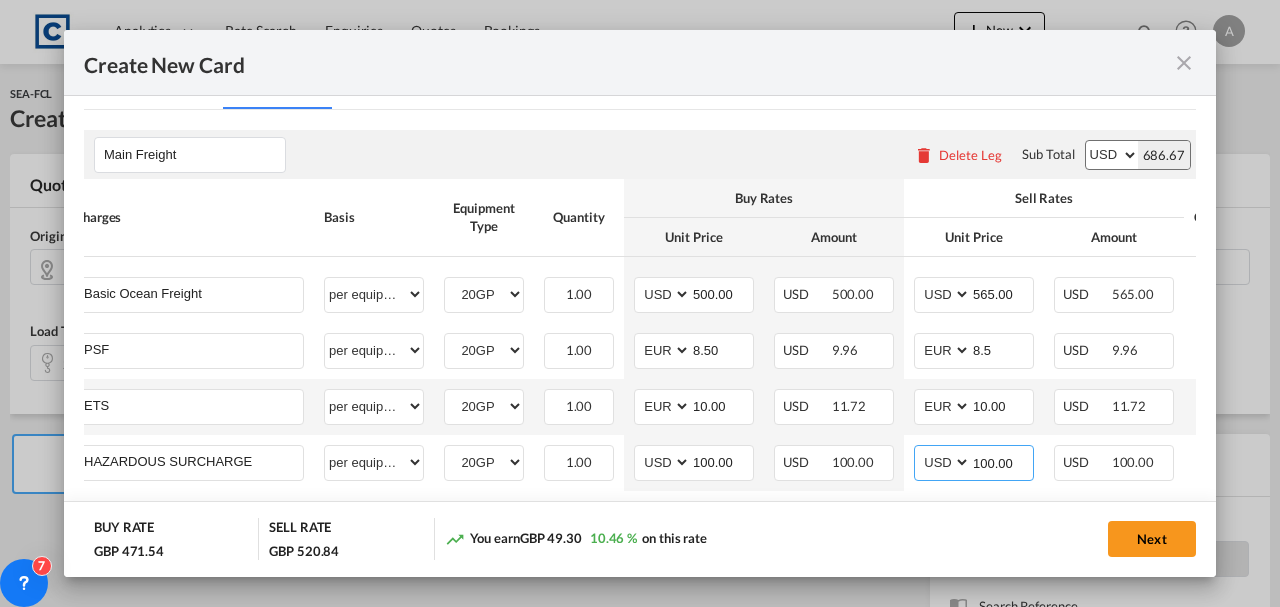 type on "100.00" 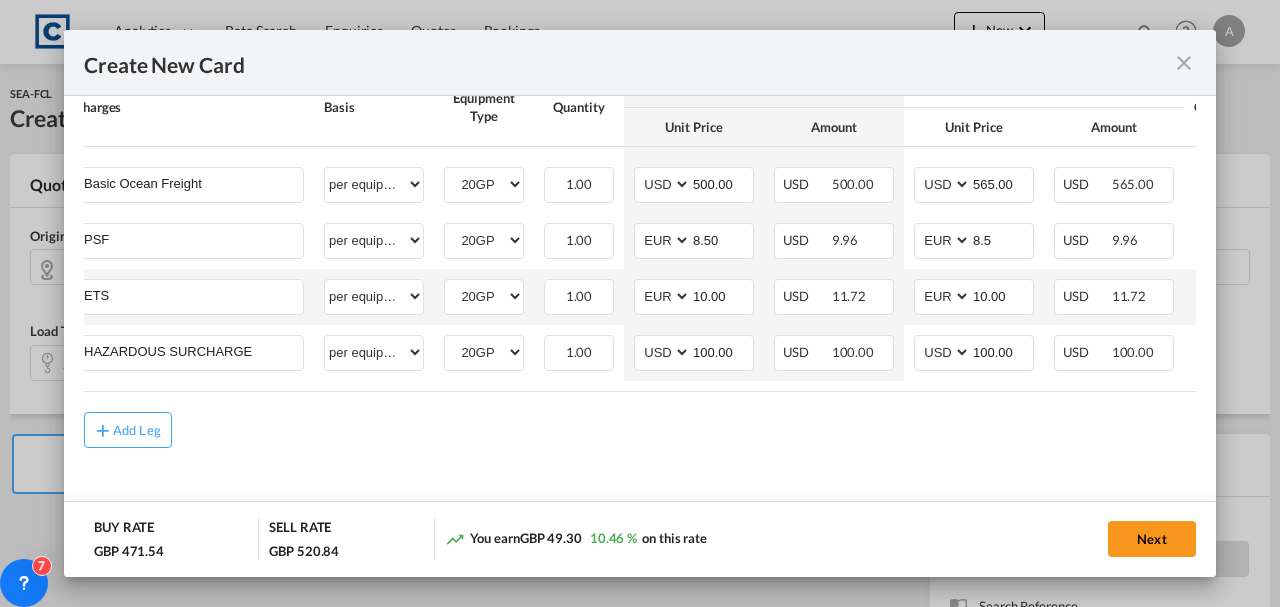 scroll, scrollTop: 656, scrollLeft: 0, axis: vertical 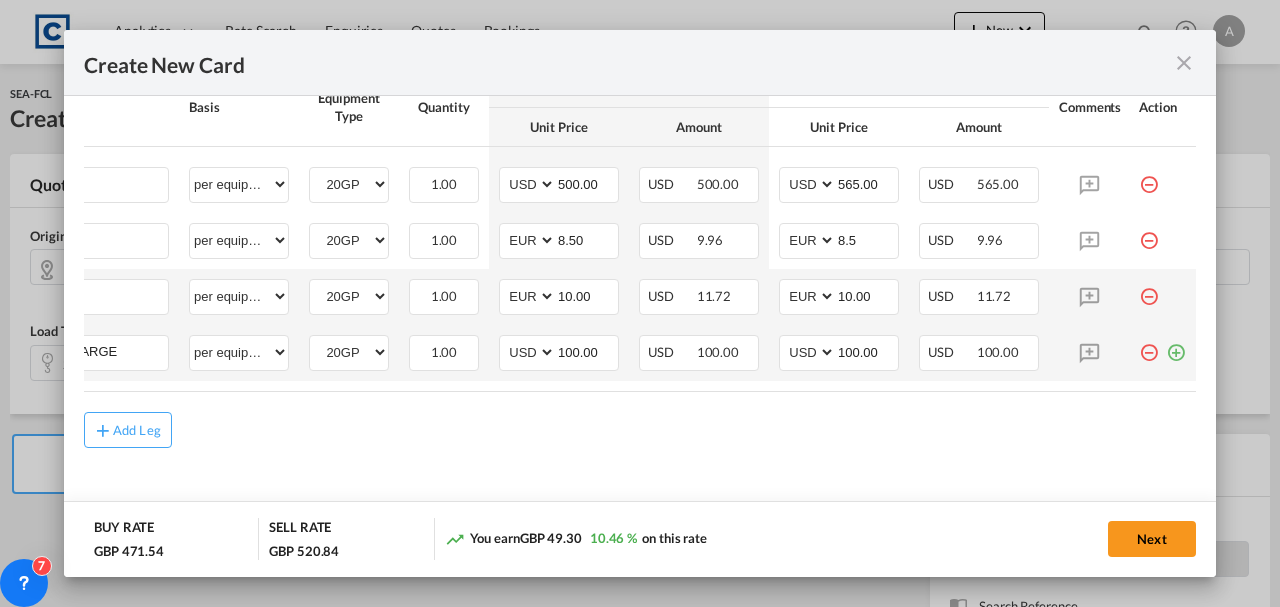 click at bounding box center (1176, 345) 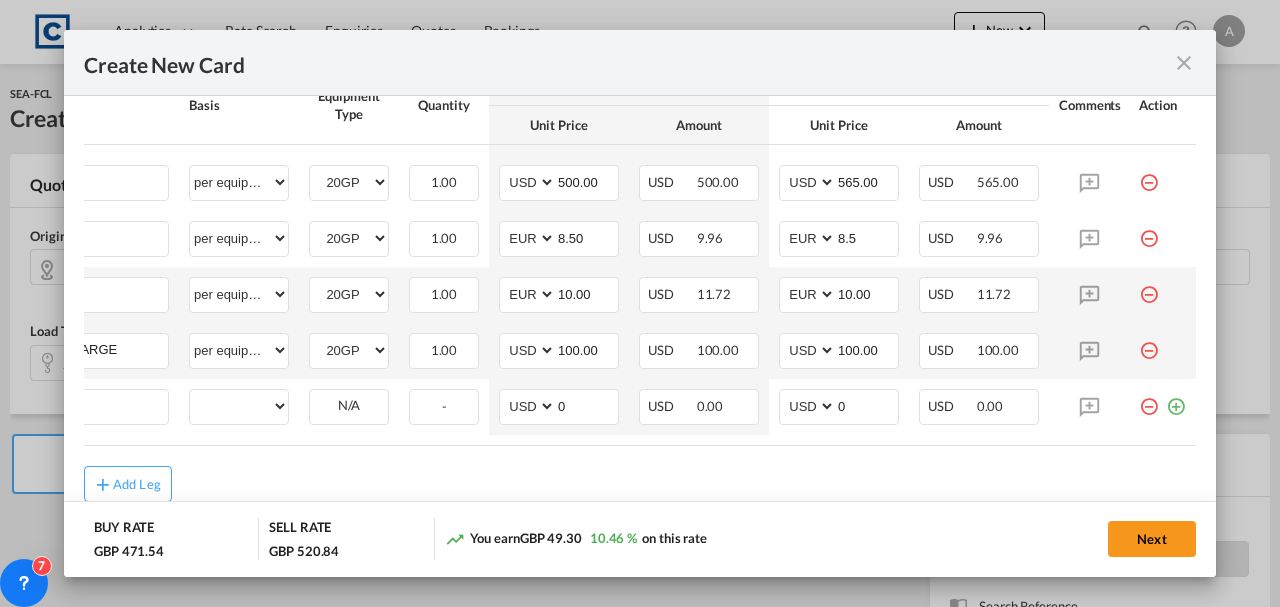 scroll, scrollTop: 0, scrollLeft: 20, axis: horizontal 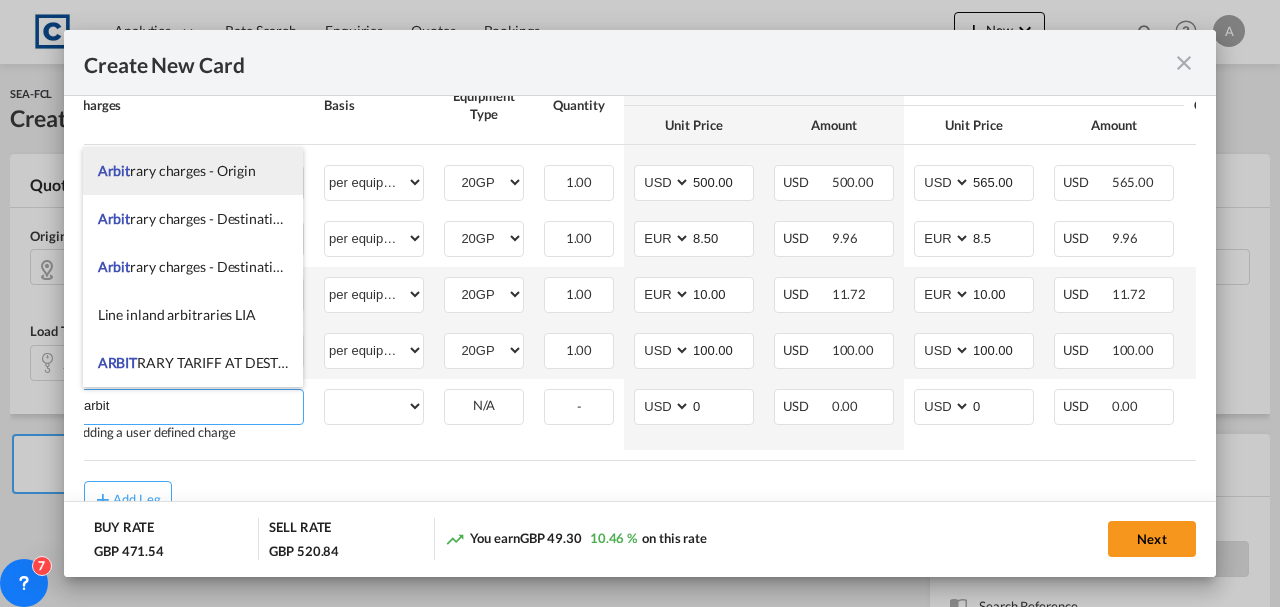 click on "Arbit rary charges - Origin" at bounding box center [177, 170] 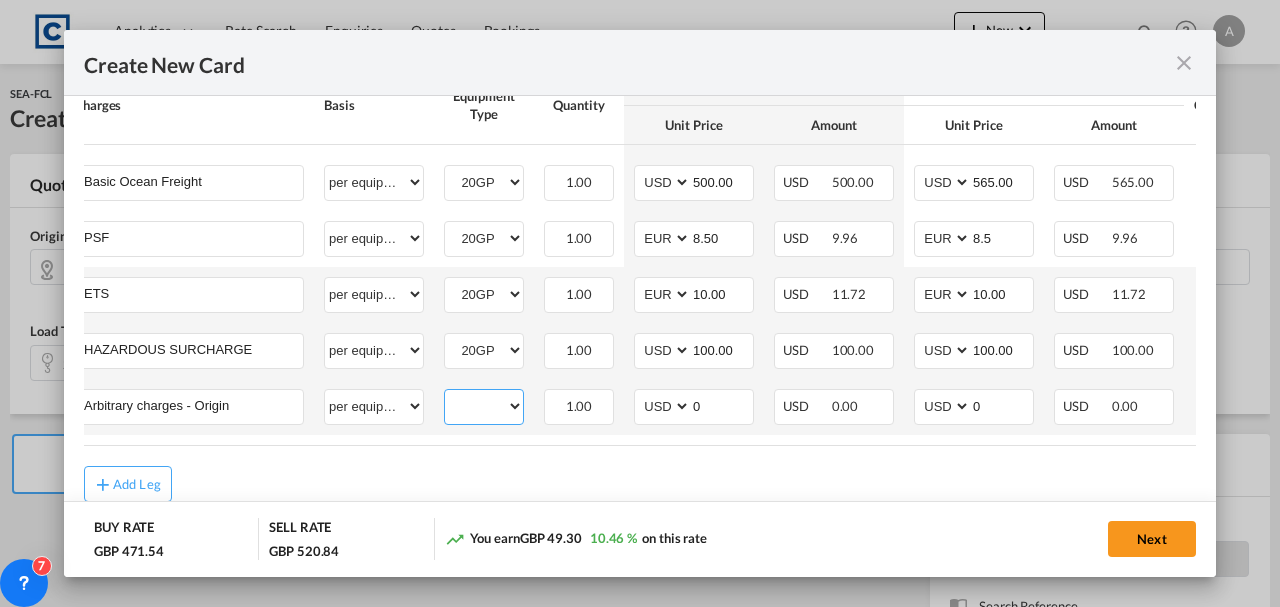 click on "20GP" at bounding box center [484, 406] 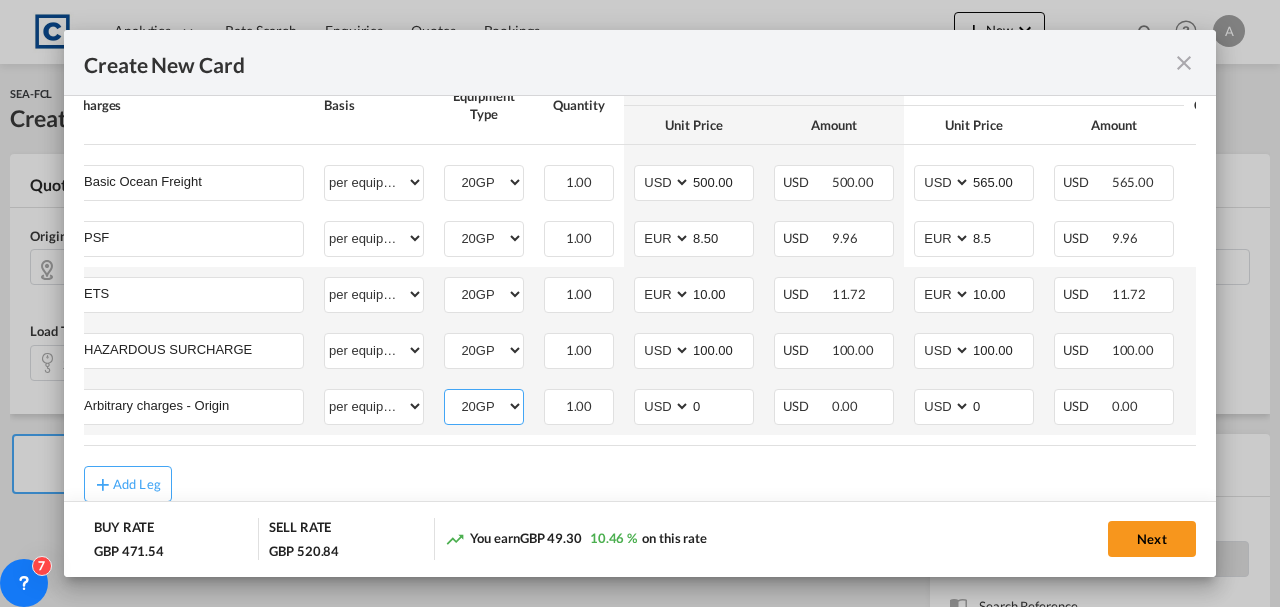 click on "20GP" at bounding box center [484, 406] 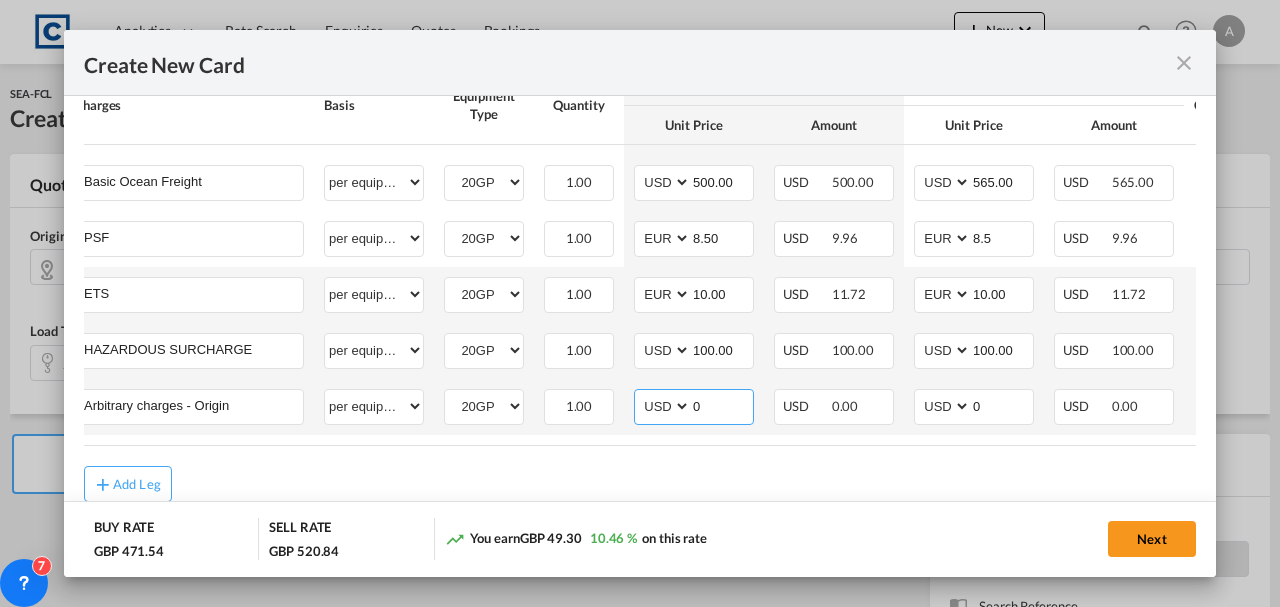 click on "0" at bounding box center (722, 405) 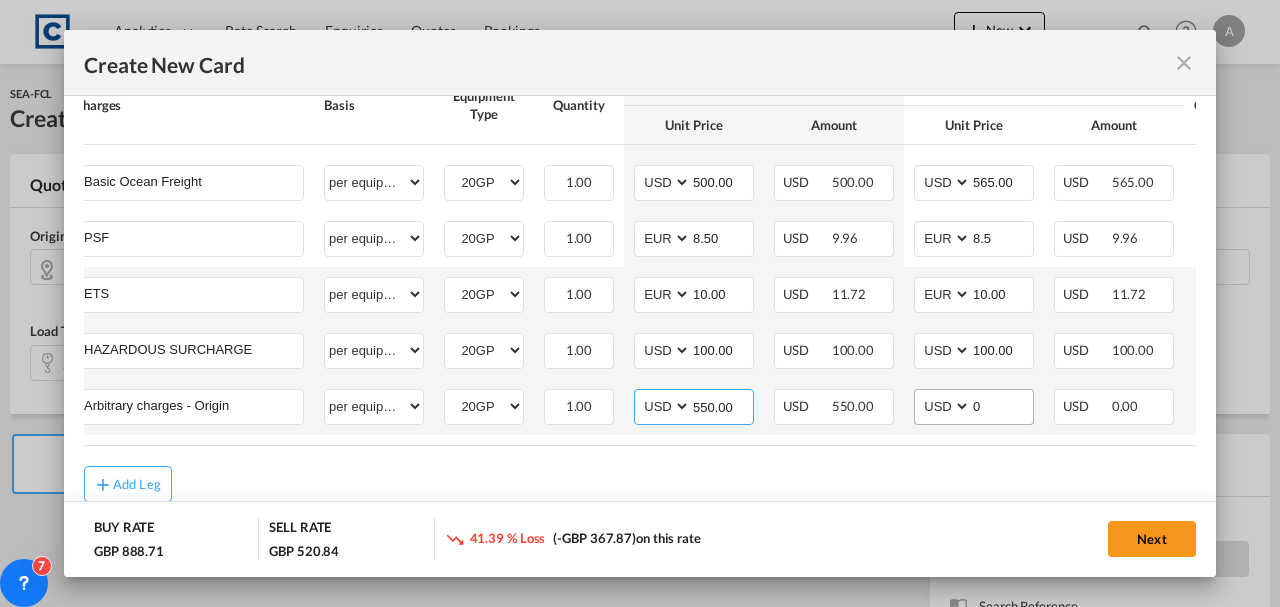 type on "550.00" 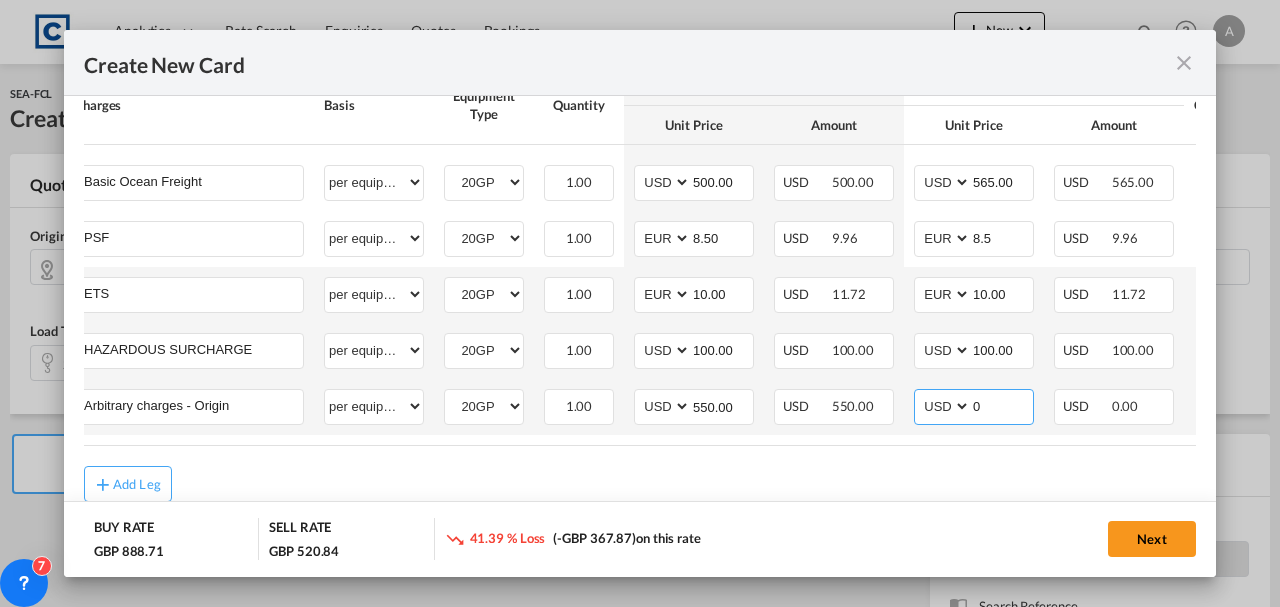 click on "0" at bounding box center [1002, 405] 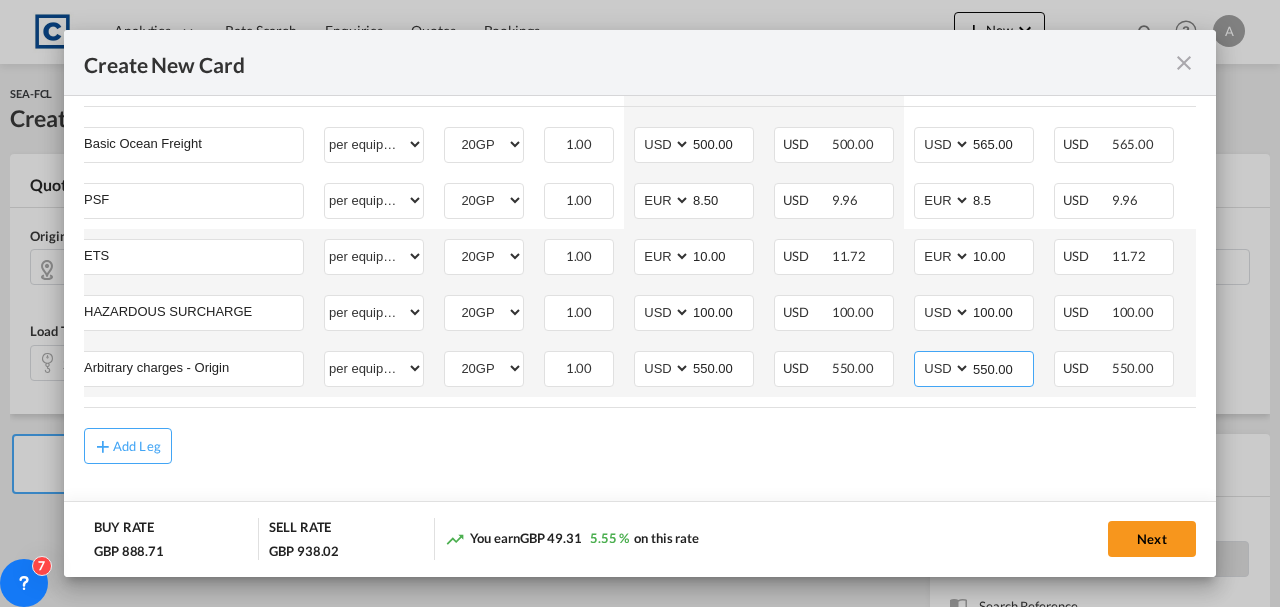 scroll, scrollTop: 712, scrollLeft: 0, axis: vertical 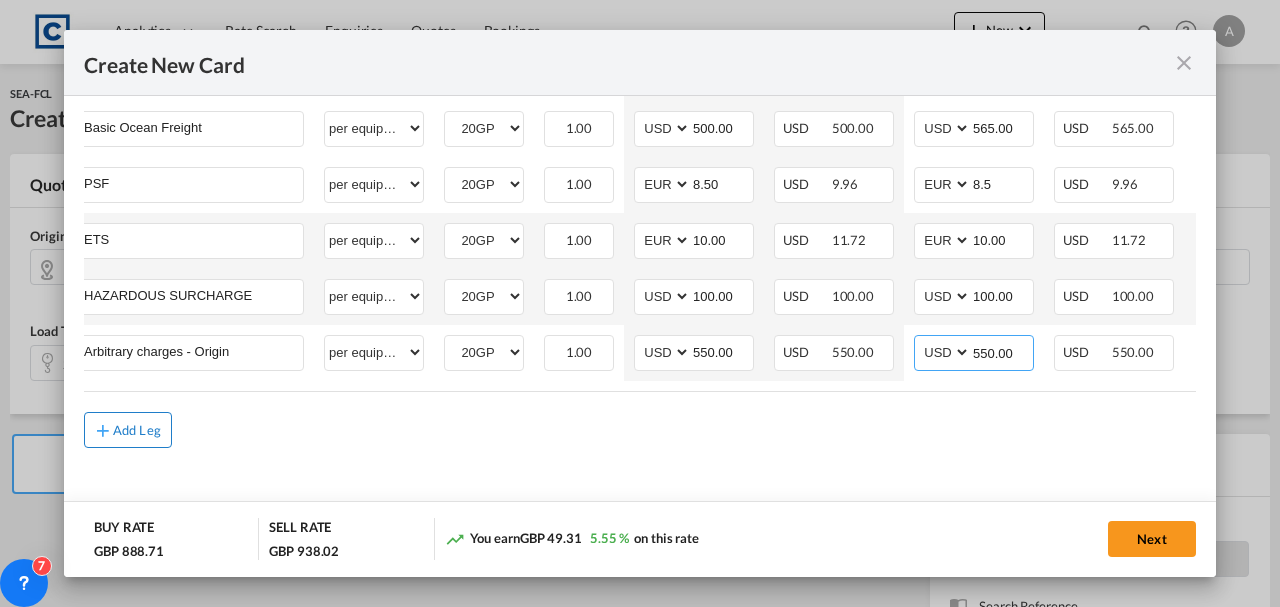 type on "550.00" 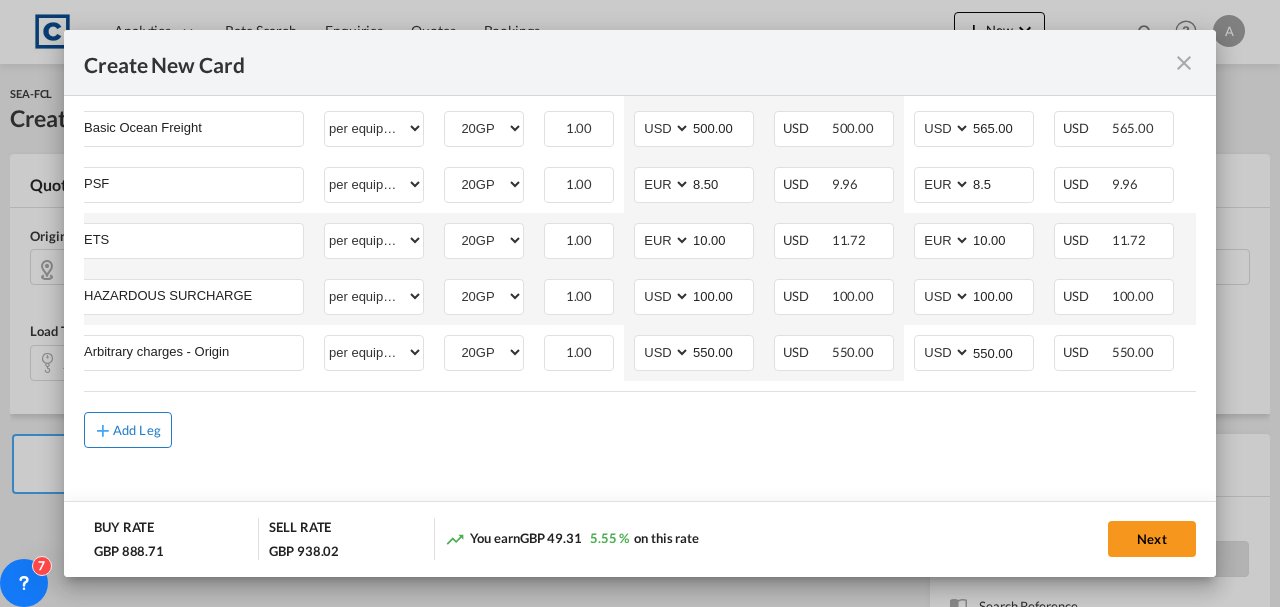 click on "Add Leg" at bounding box center [128, 430] 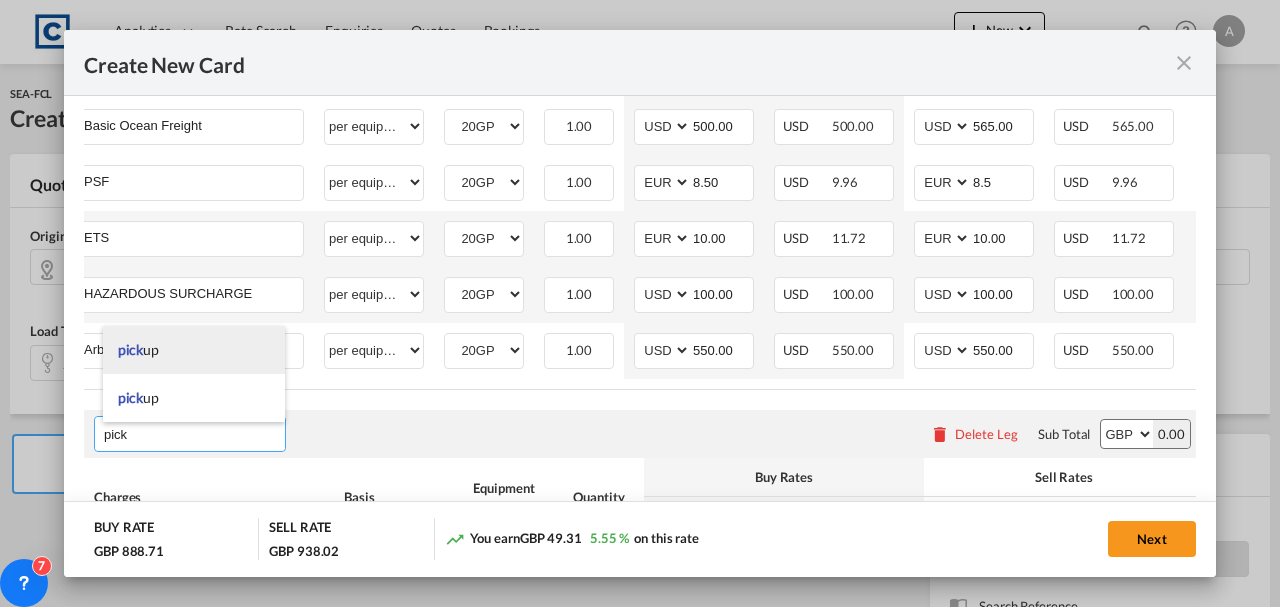 click on "pick up" at bounding box center (194, 350) 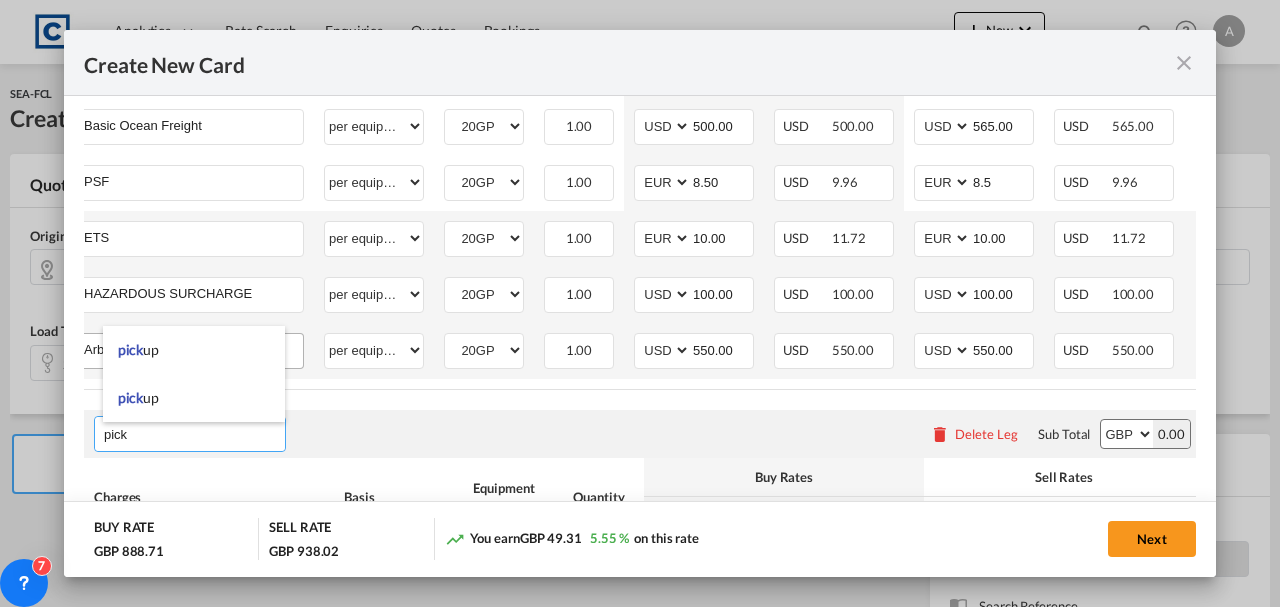 type on "pickup" 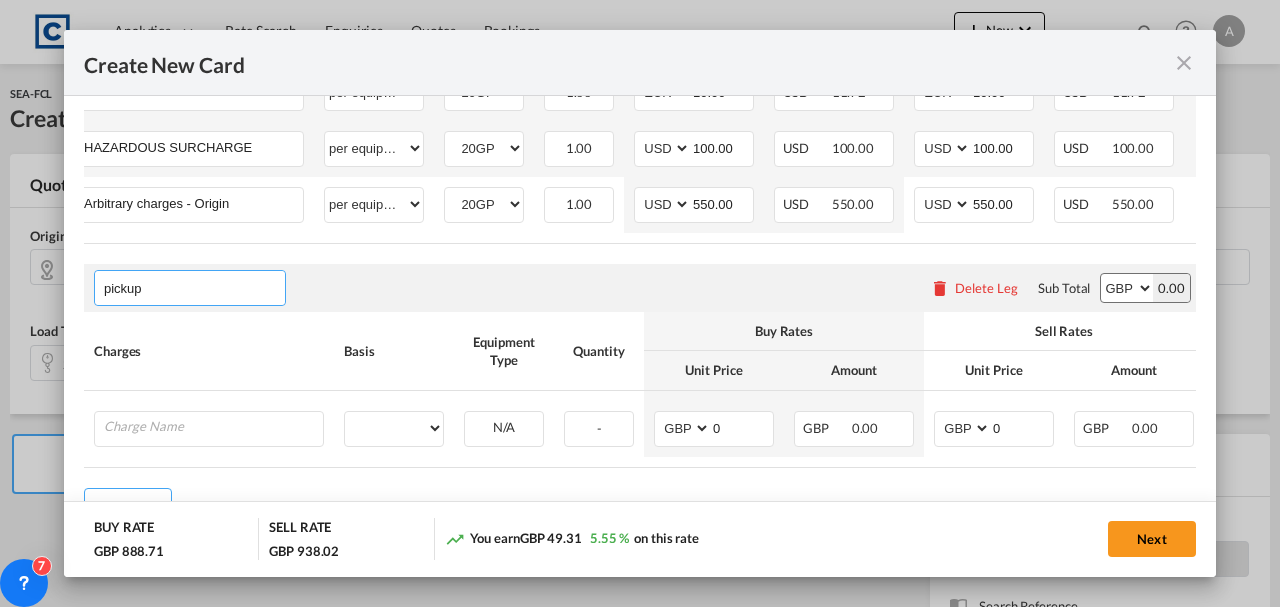 scroll, scrollTop: 941, scrollLeft: 0, axis: vertical 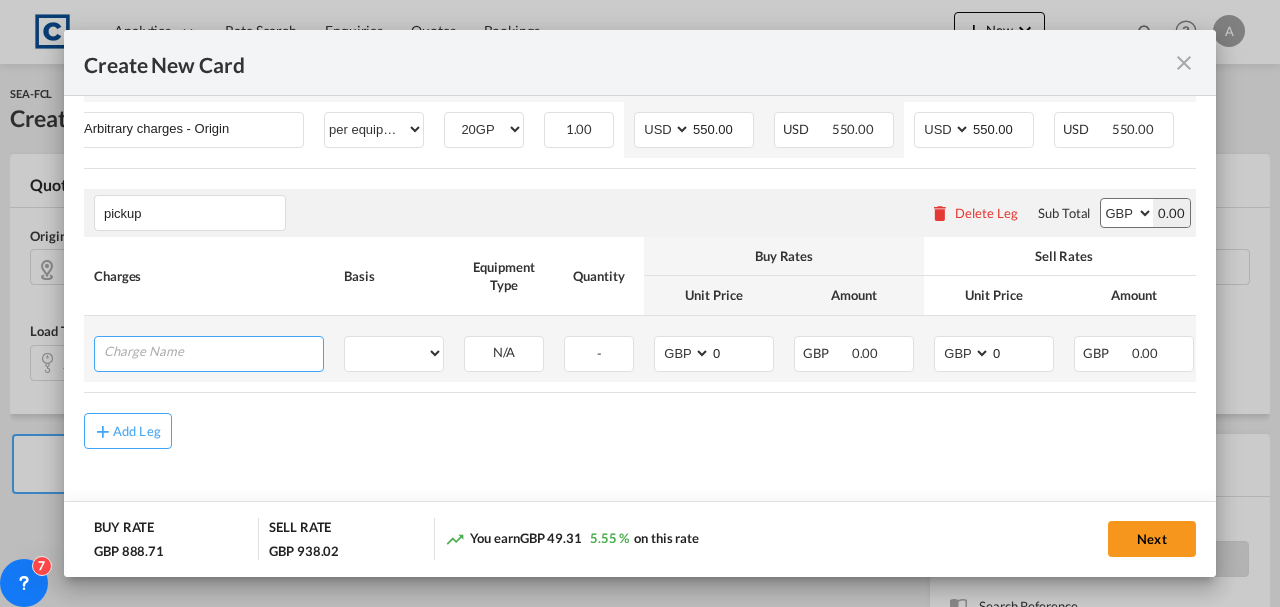 click at bounding box center [213, 352] 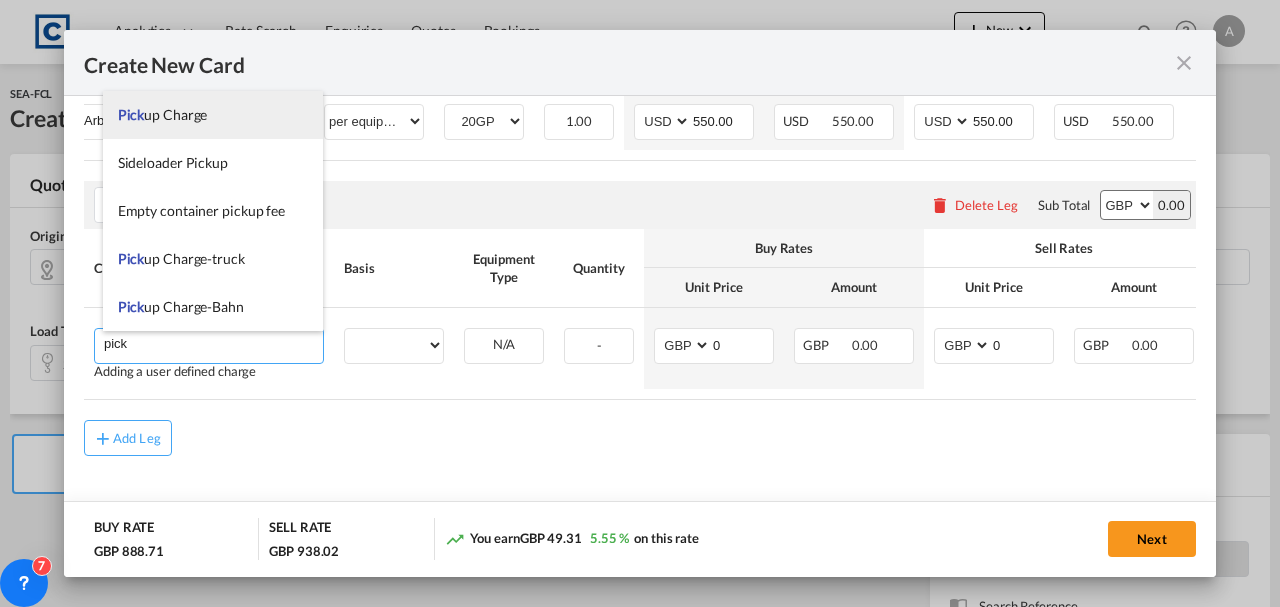 click on "Pick up Charge" at bounding box center (213, 115) 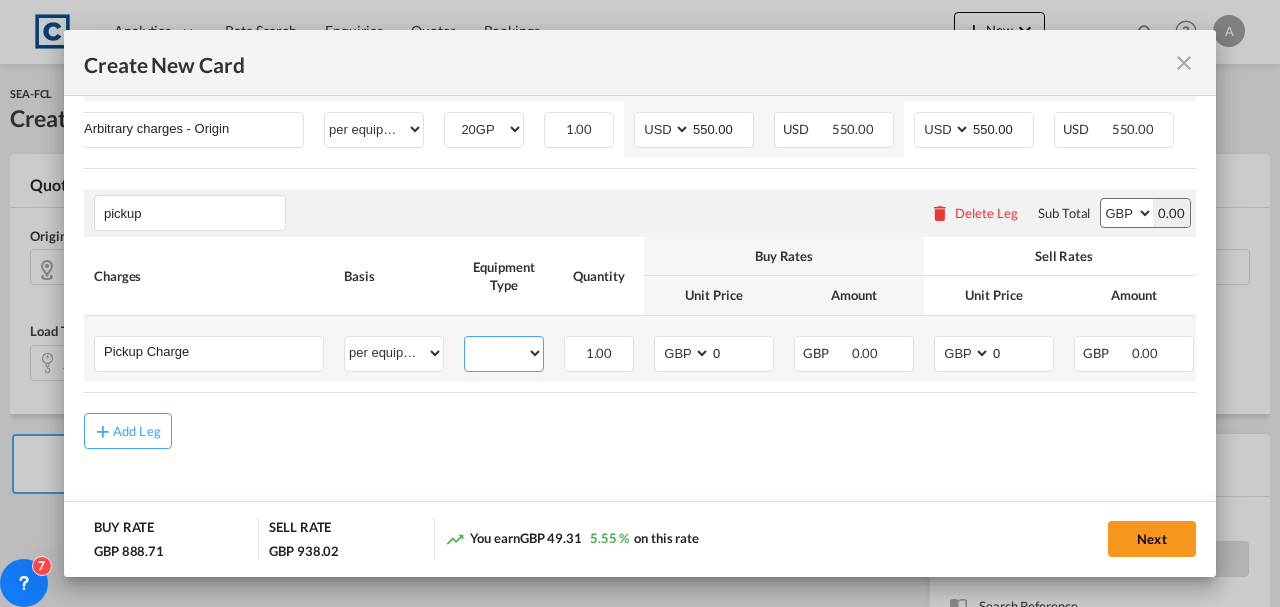 click on "20GP" at bounding box center (504, 353) 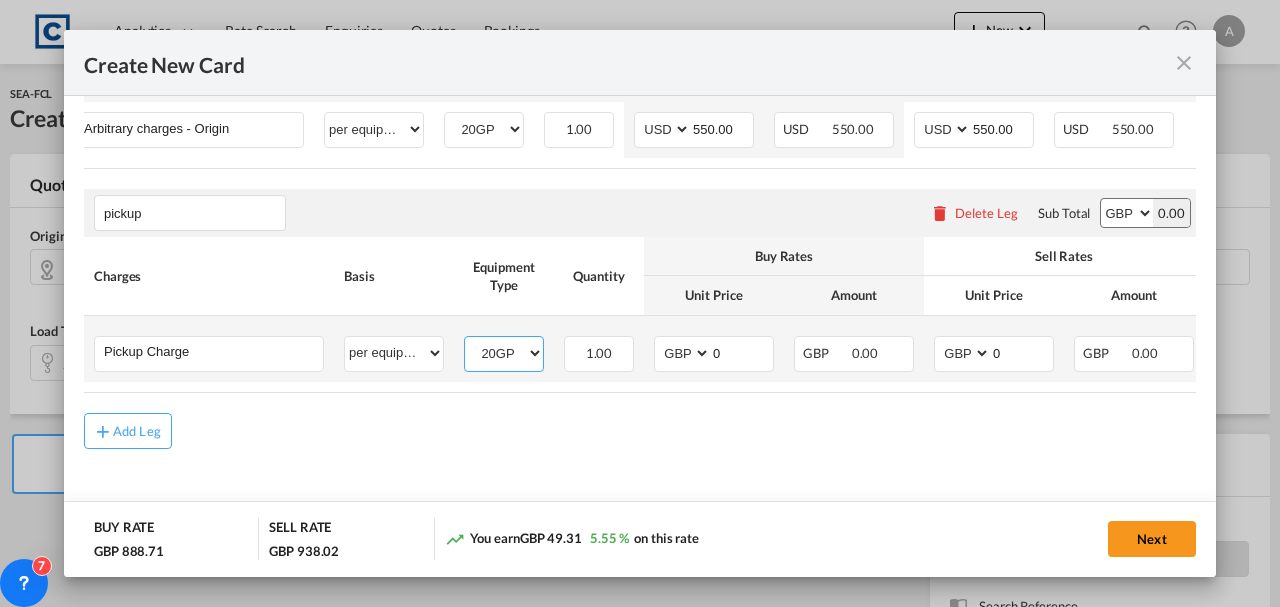 click on "20GP" at bounding box center [504, 353] 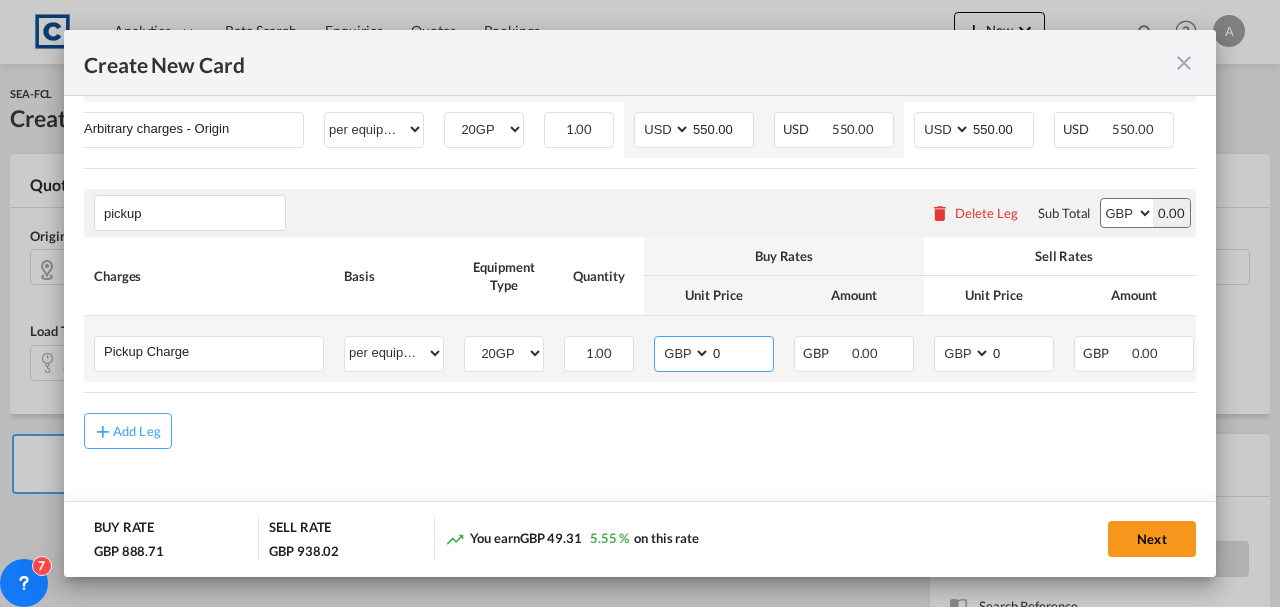 click on "0" at bounding box center [742, 352] 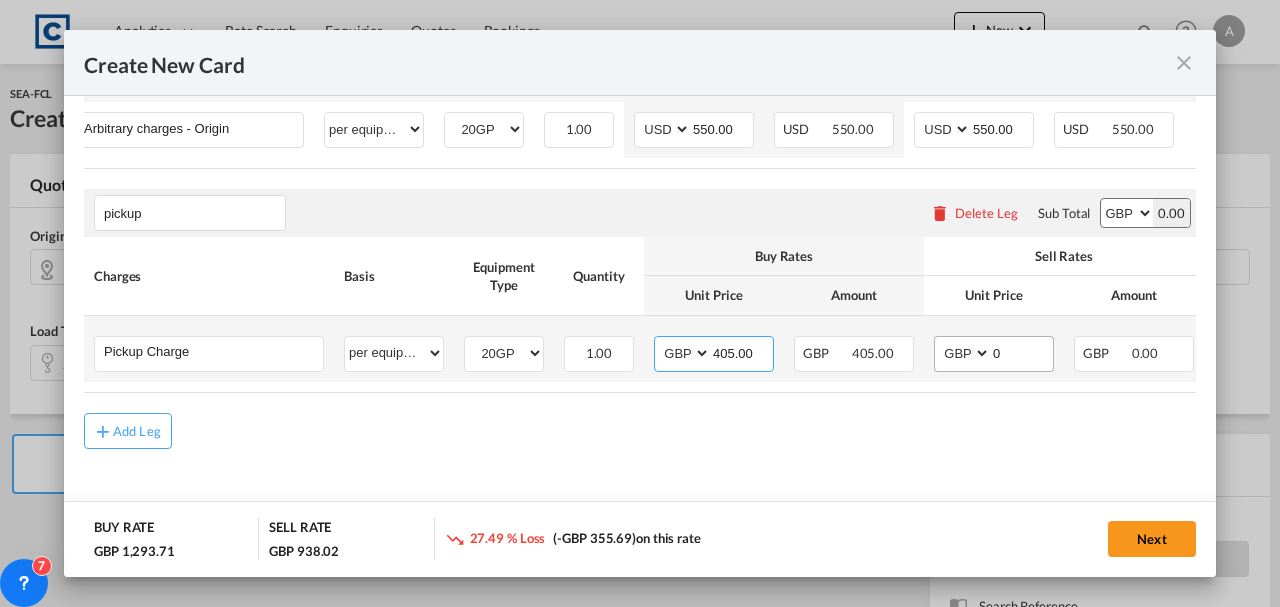 type on "405.00" 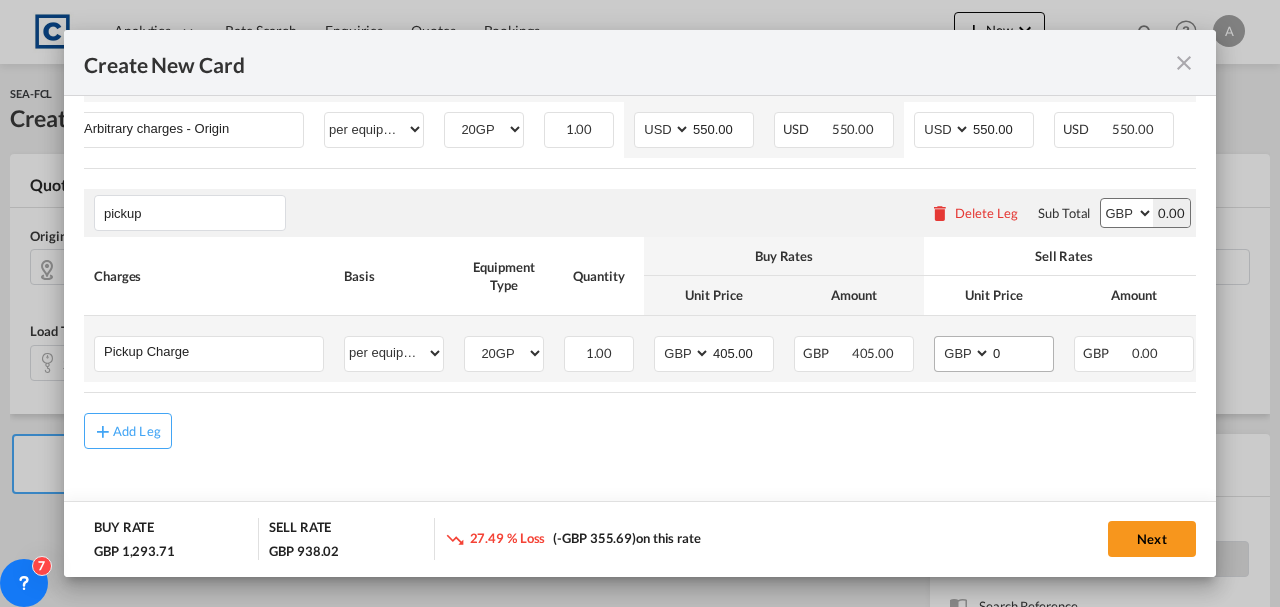 click on "0" at bounding box center (1021, 354) 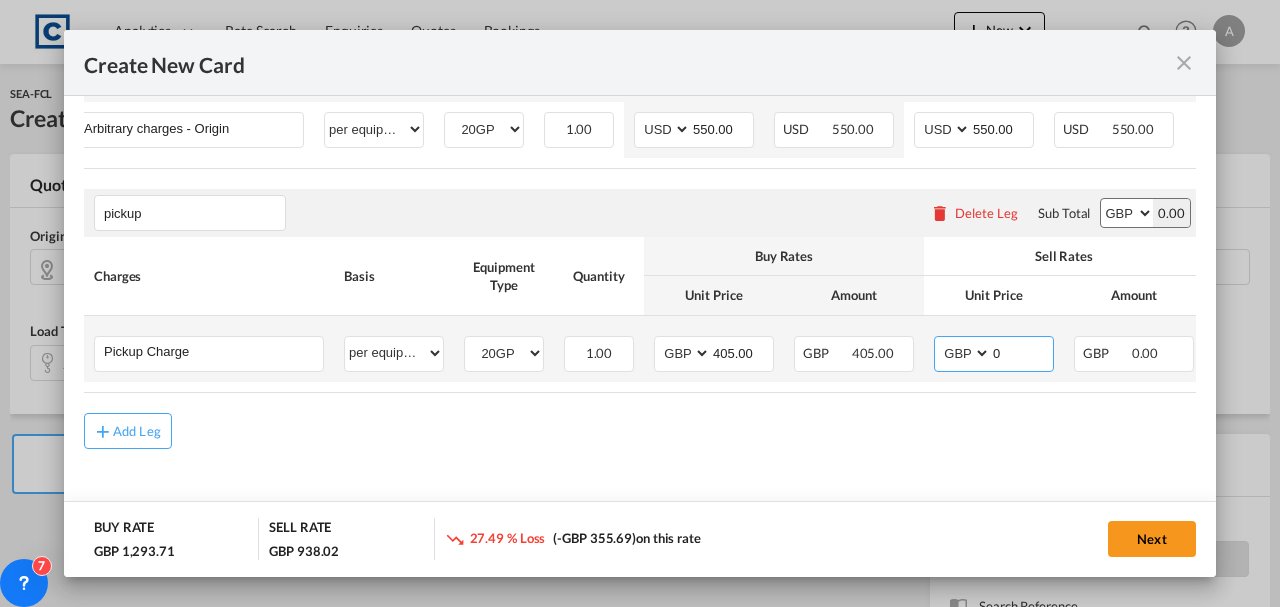 click on "0" at bounding box center (1022, 352) 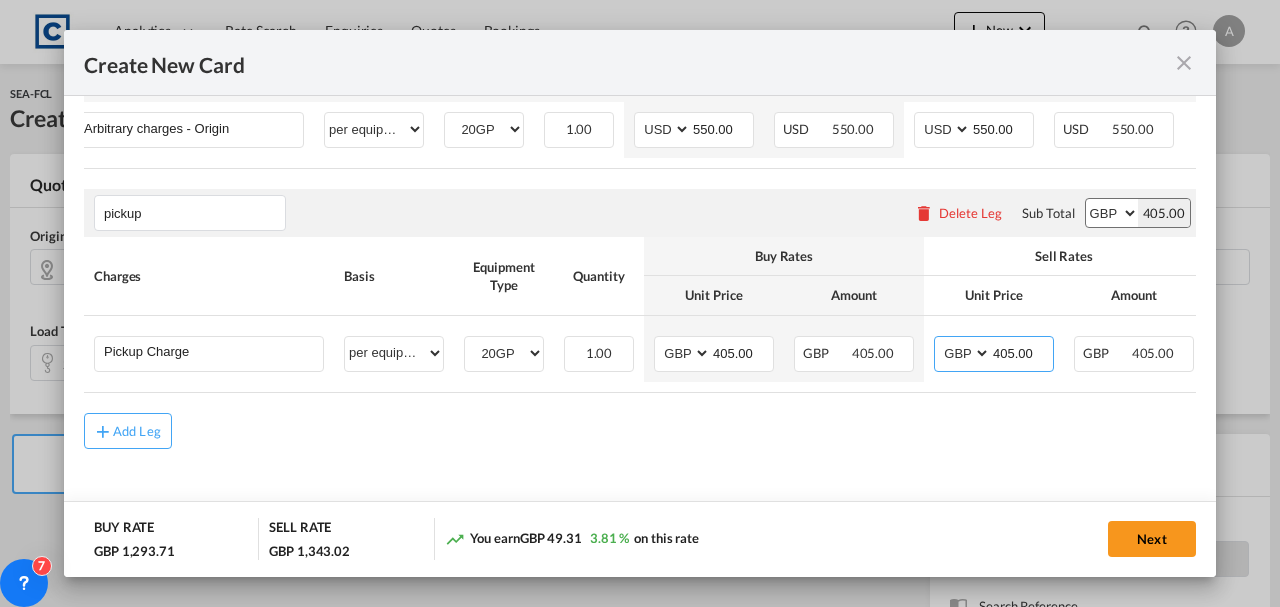 type on "405.00" 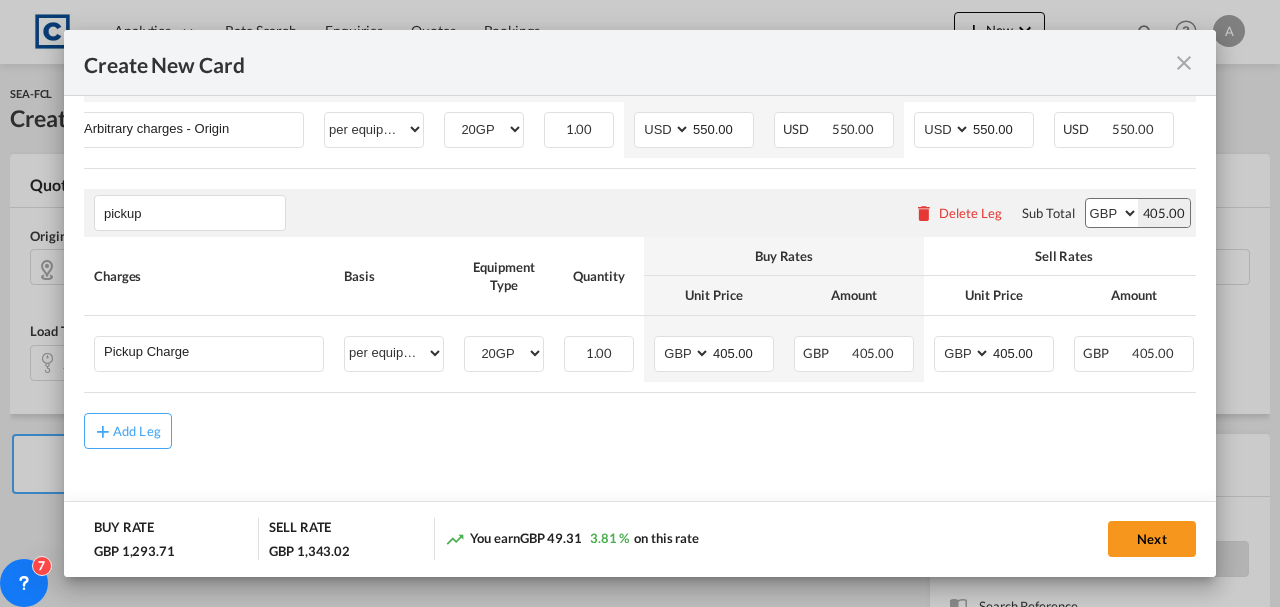 scroll, scrollTop: 0, scrollLeft: 165, axis: horizontal 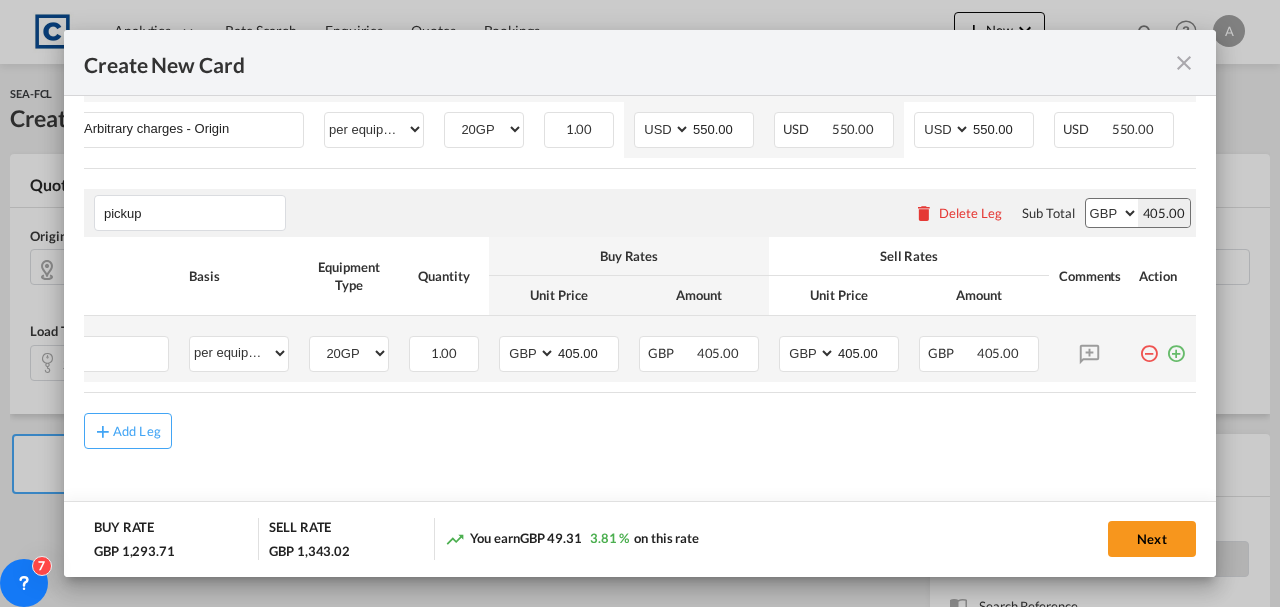 click at bounding box center [1176, 346] 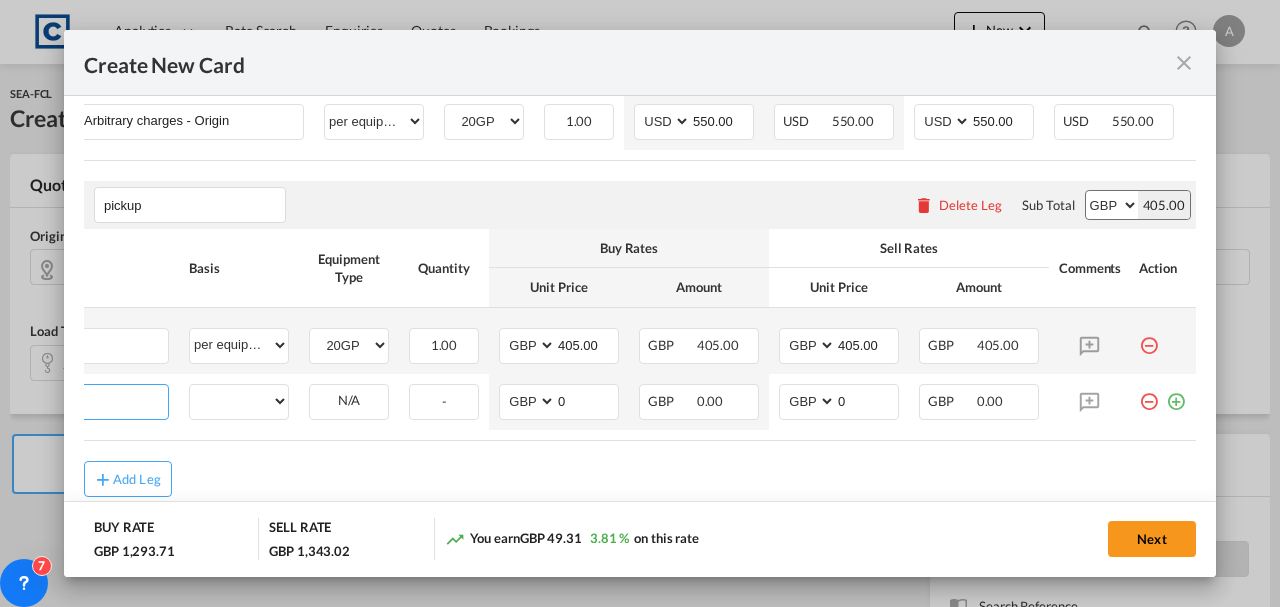 scroll, scrollTop: 0, scrollLeft: 20, axis: horizontal 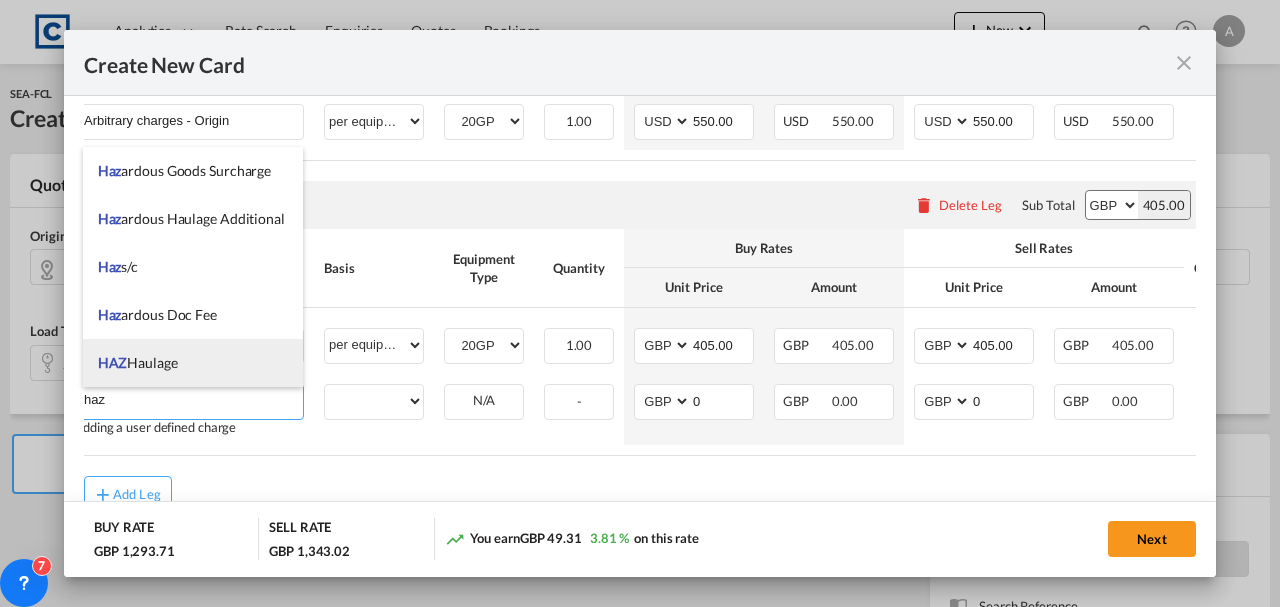 click on "HAZ  Haulage" at bounding box center [138, 362] 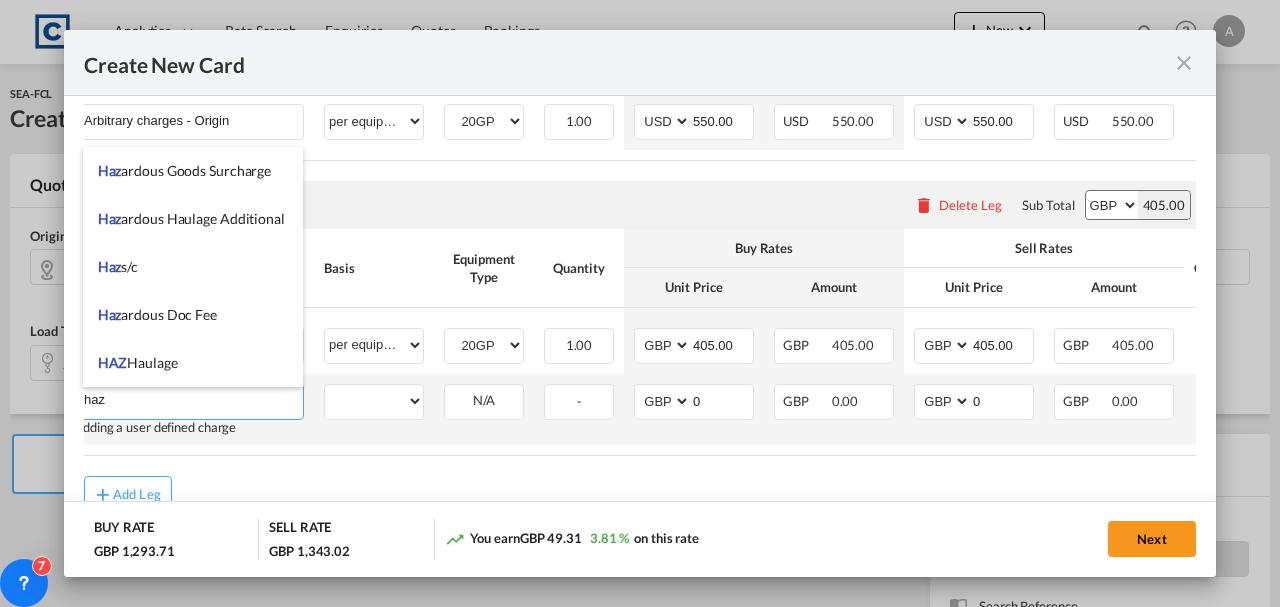 type on "HAZ Haulage" 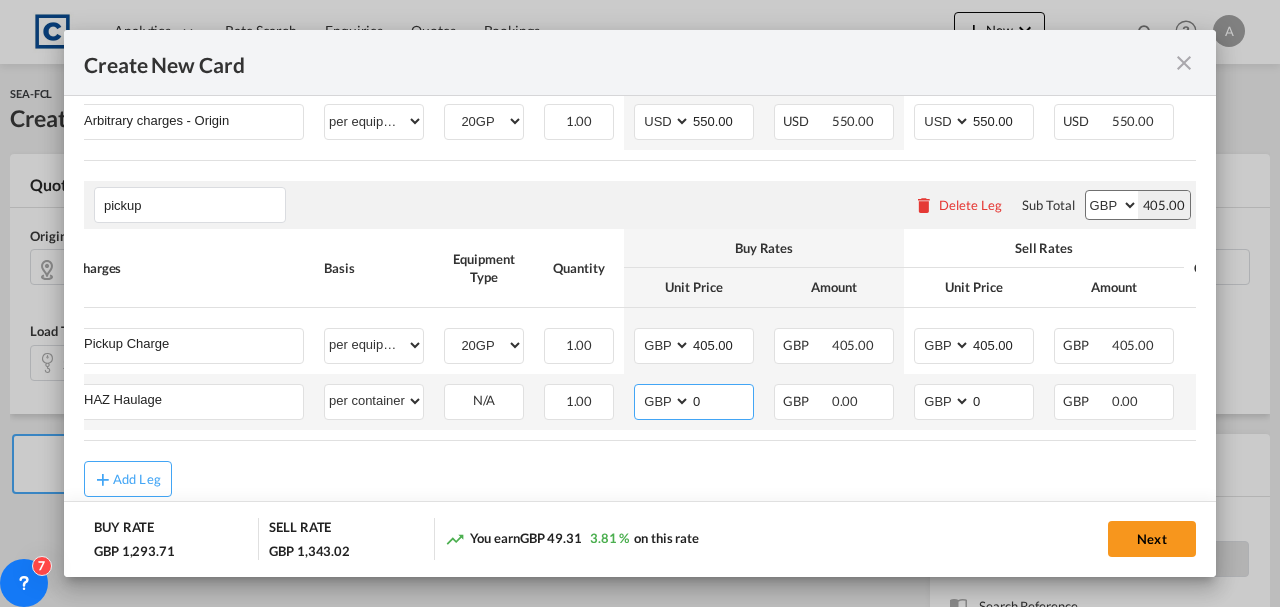 click on "0" at bounding box center [722, 400] 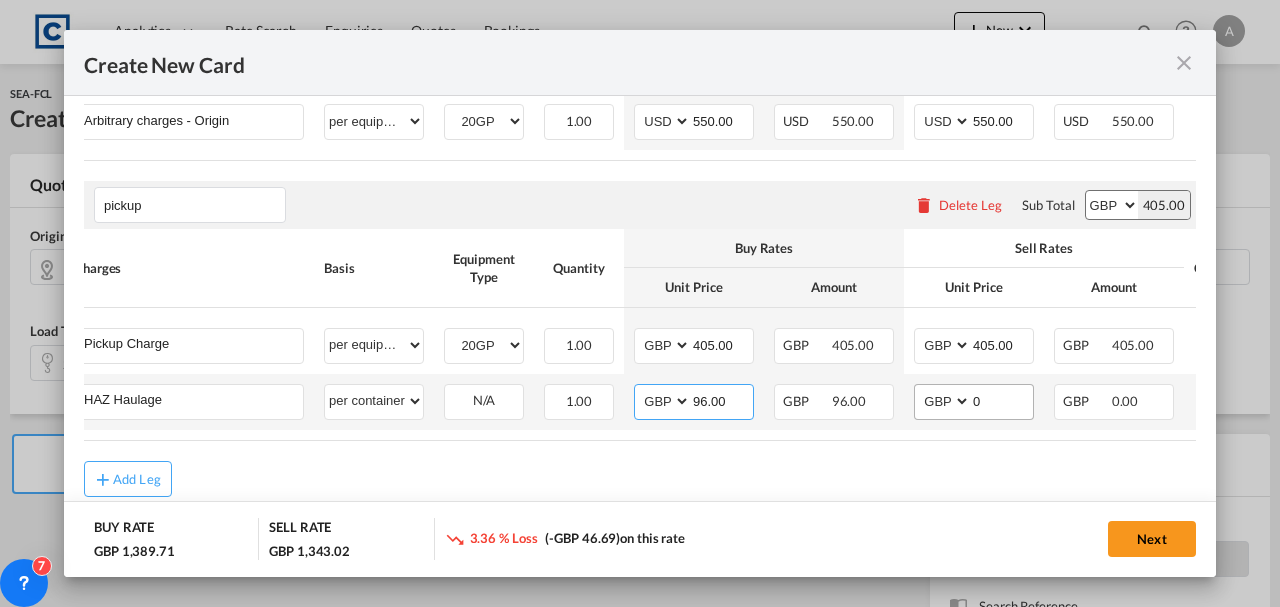 type on "96.00" 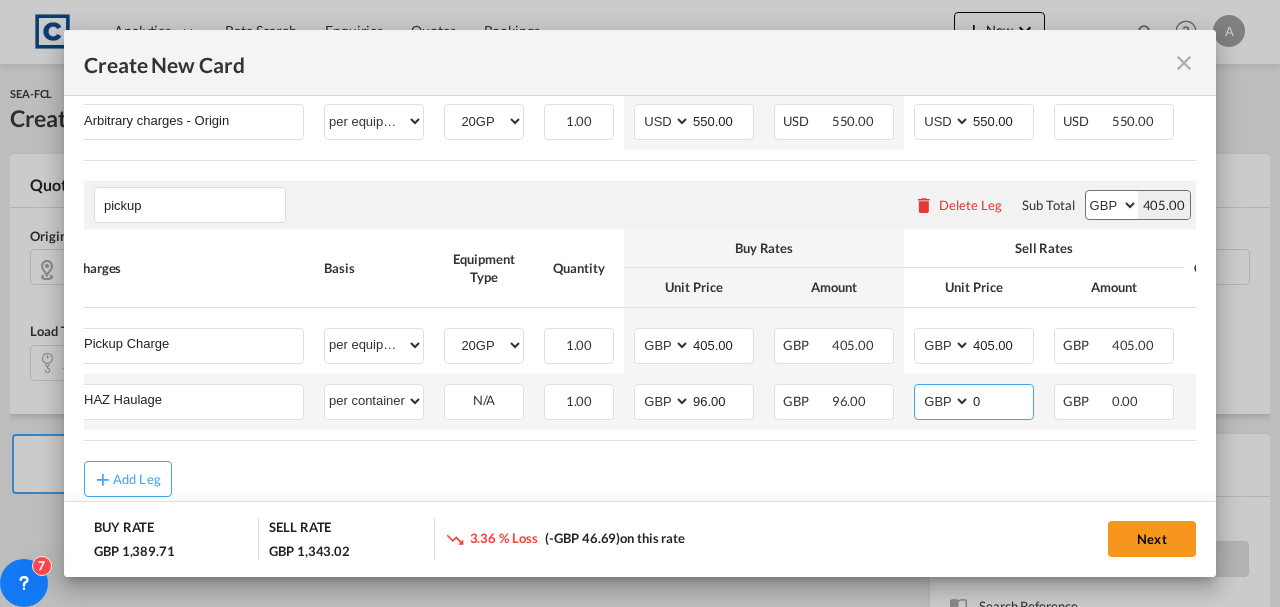 click on "0" at bounding box center [1002, 400] 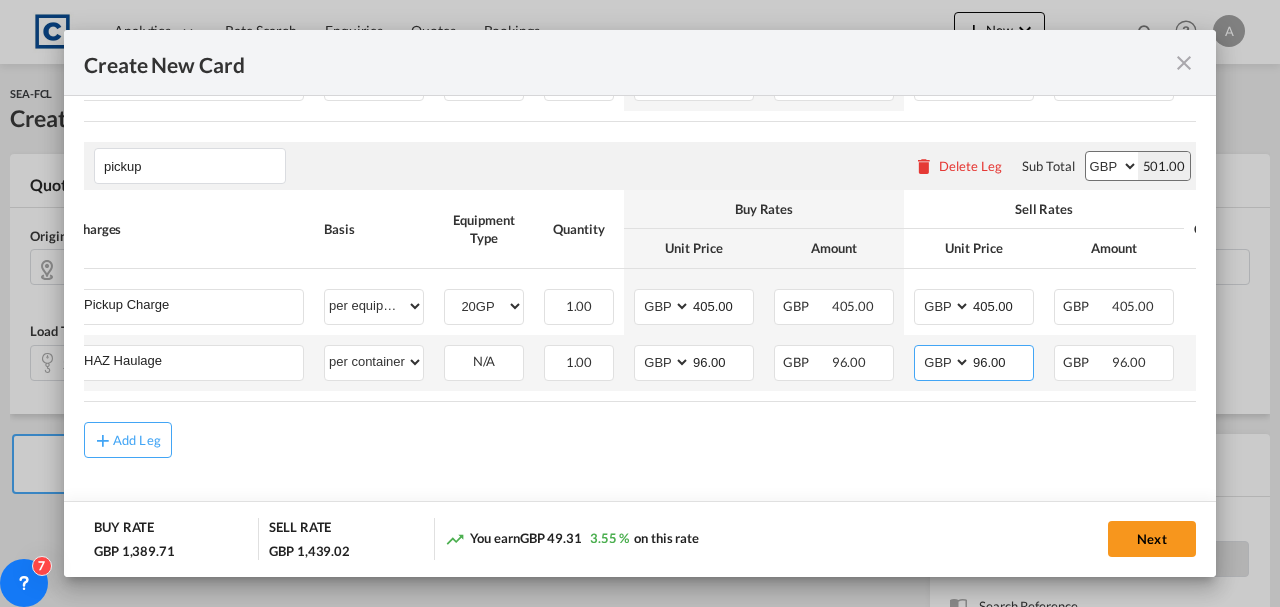 scroll, scrollTop: 997, scrollLeft: 0, axis: vertical 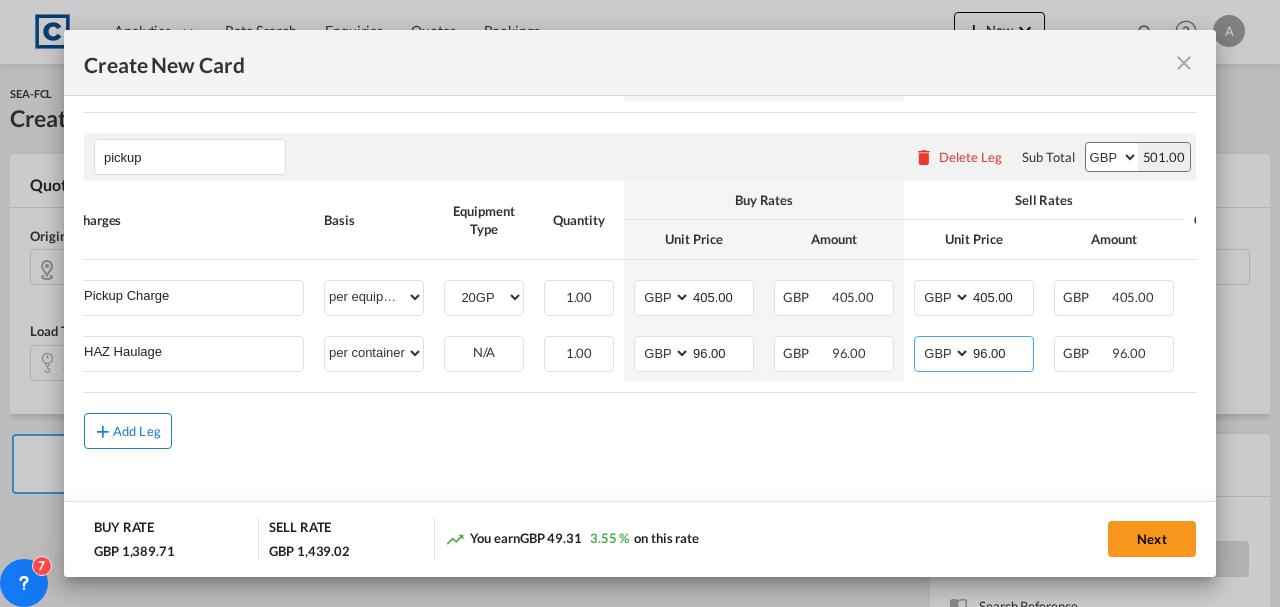 type on "96.00" 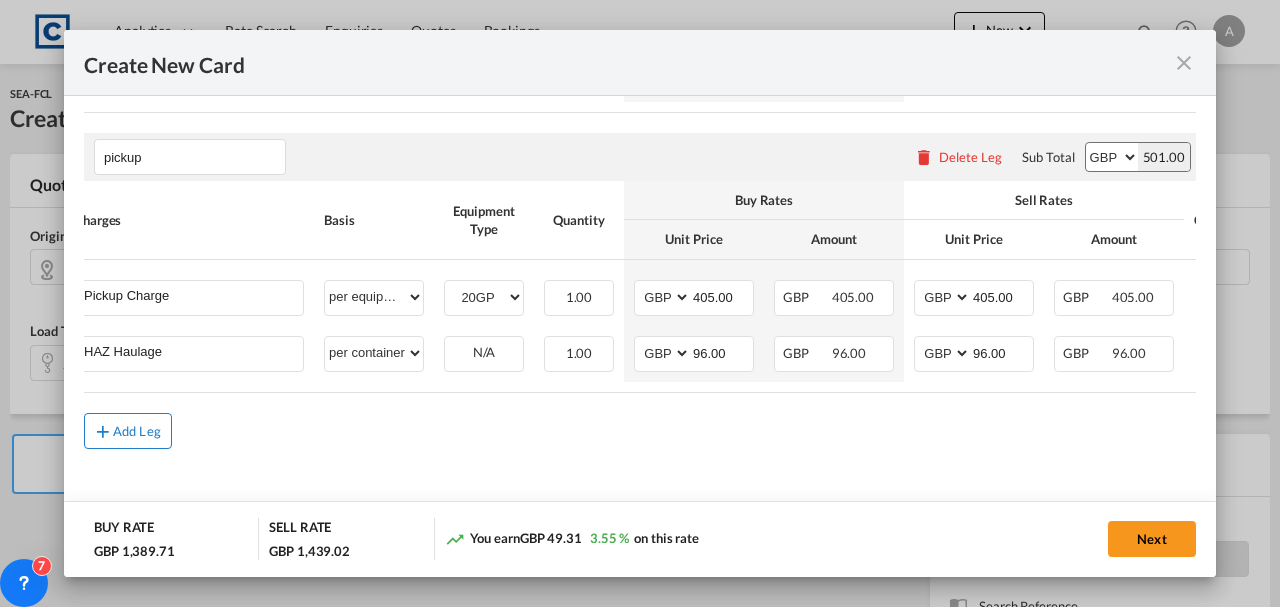 click at bounding box center [103, 431] 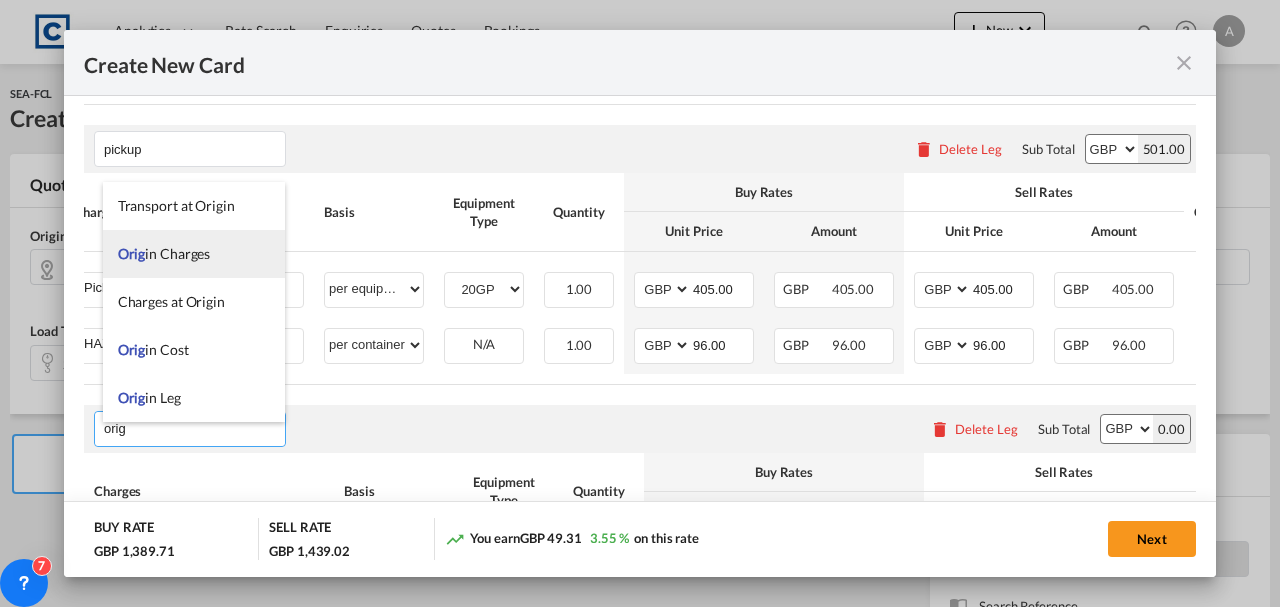 click on "Orig in Charges" at bounding box center [164, 253] 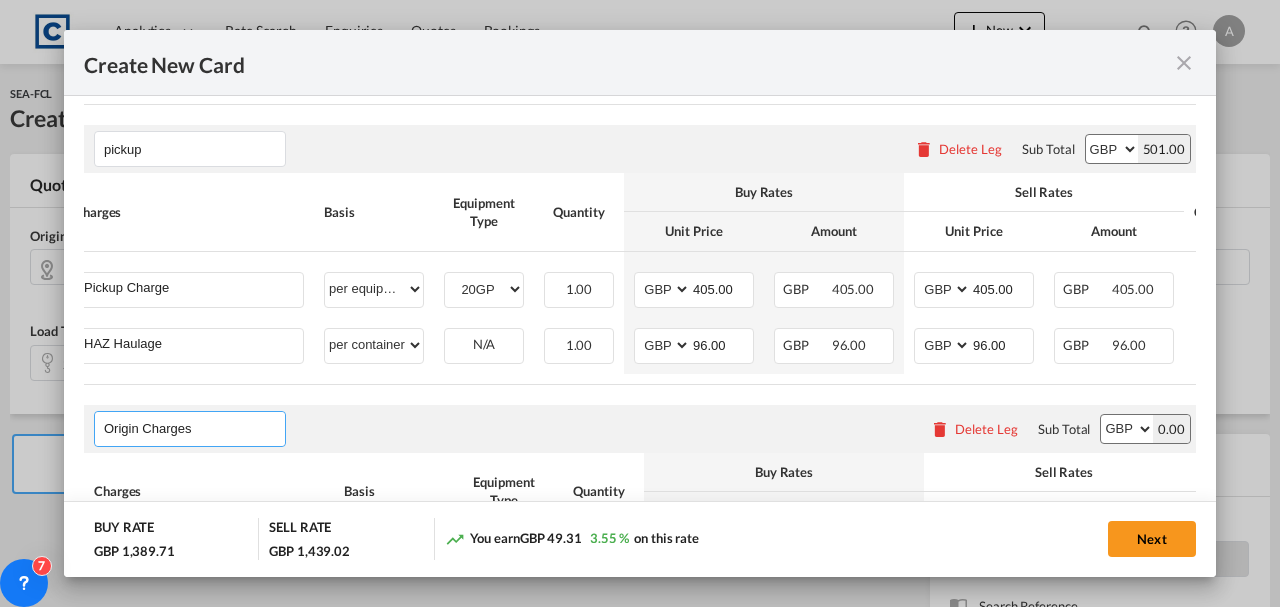 scroll, scrollTop: 1226, scrollLeft: 0, axis: vertical 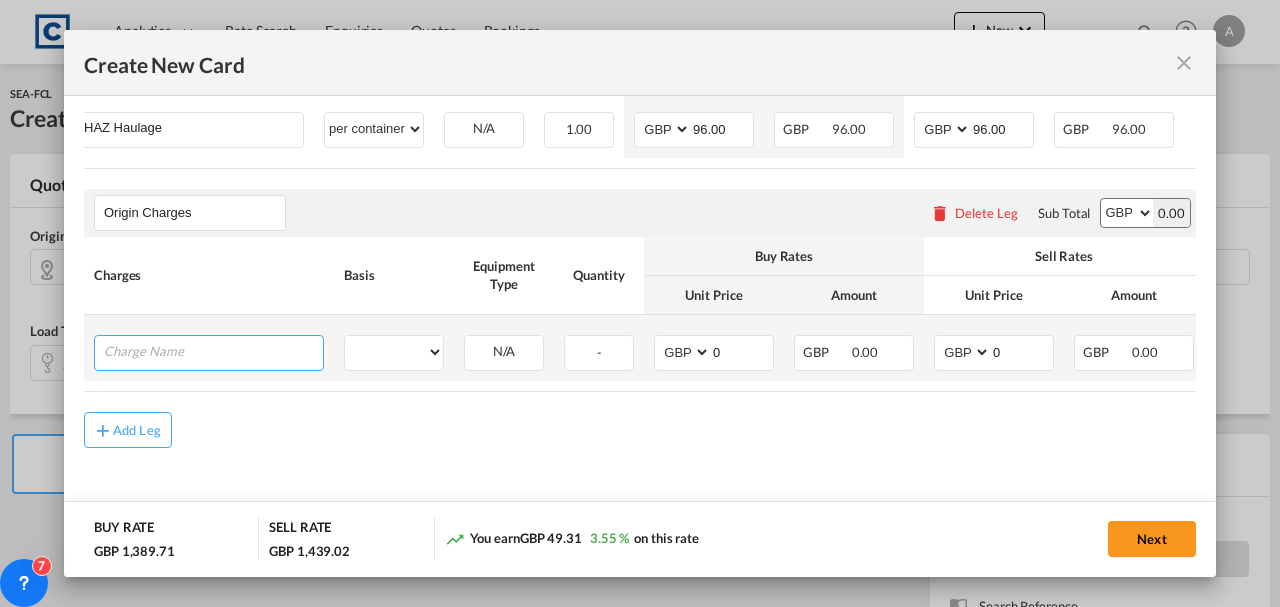 click at bounding box center [213, 351] 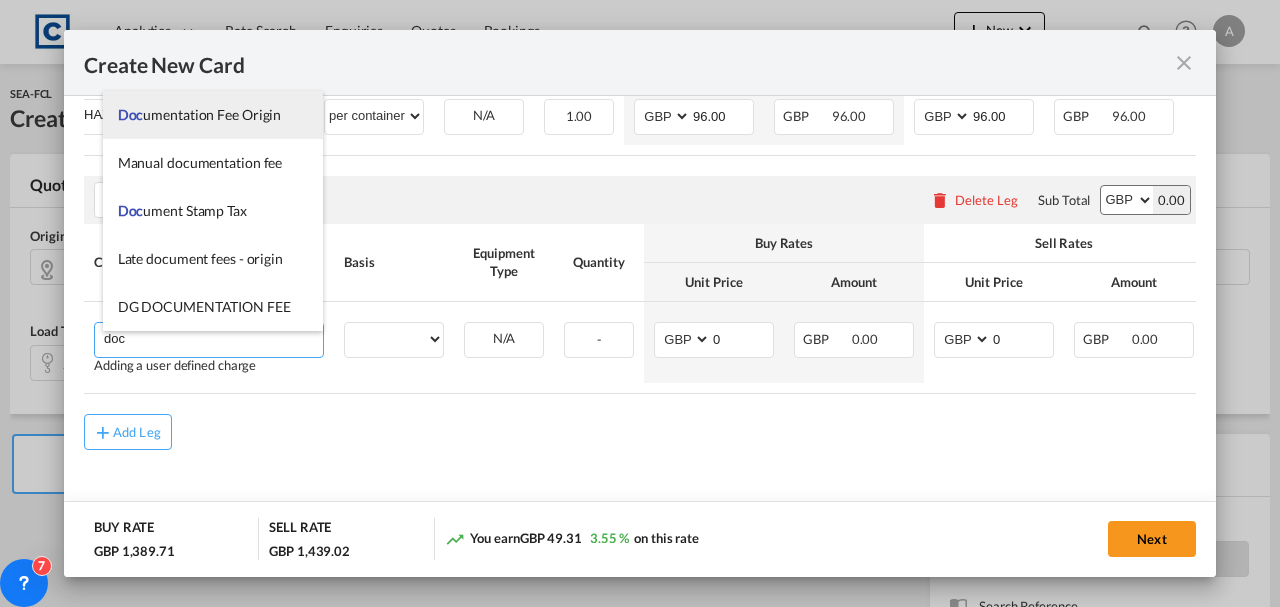 click on "Doc umentation Fee Origin" at bounding box center [200, 114] 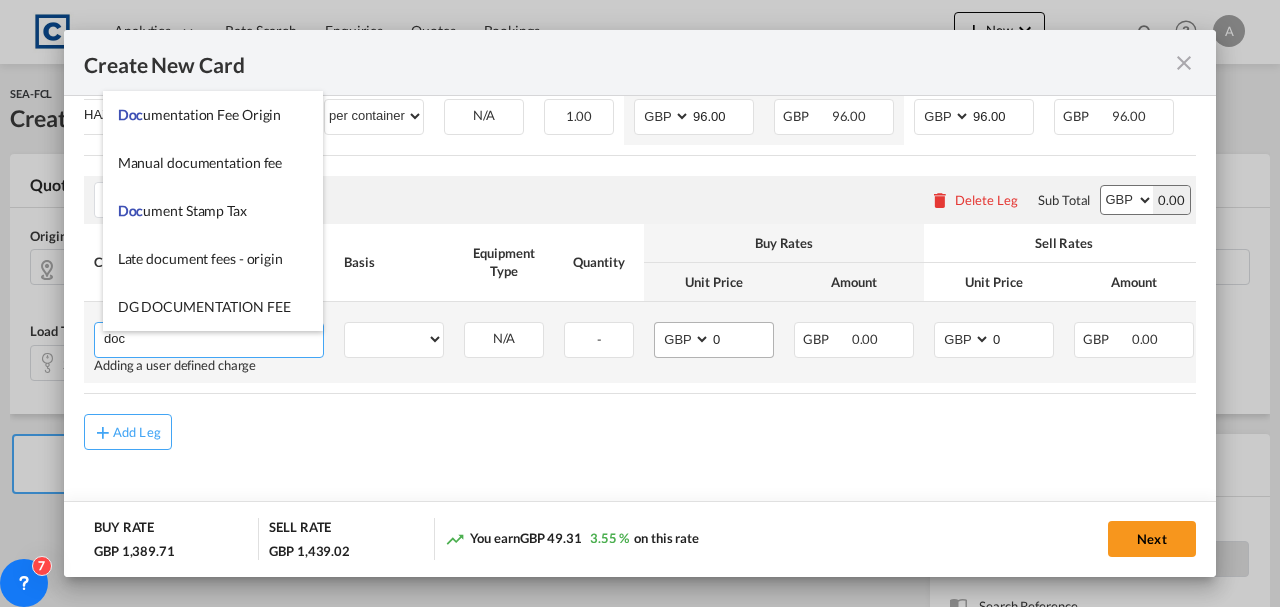 type on "Documentation Fee Origin" 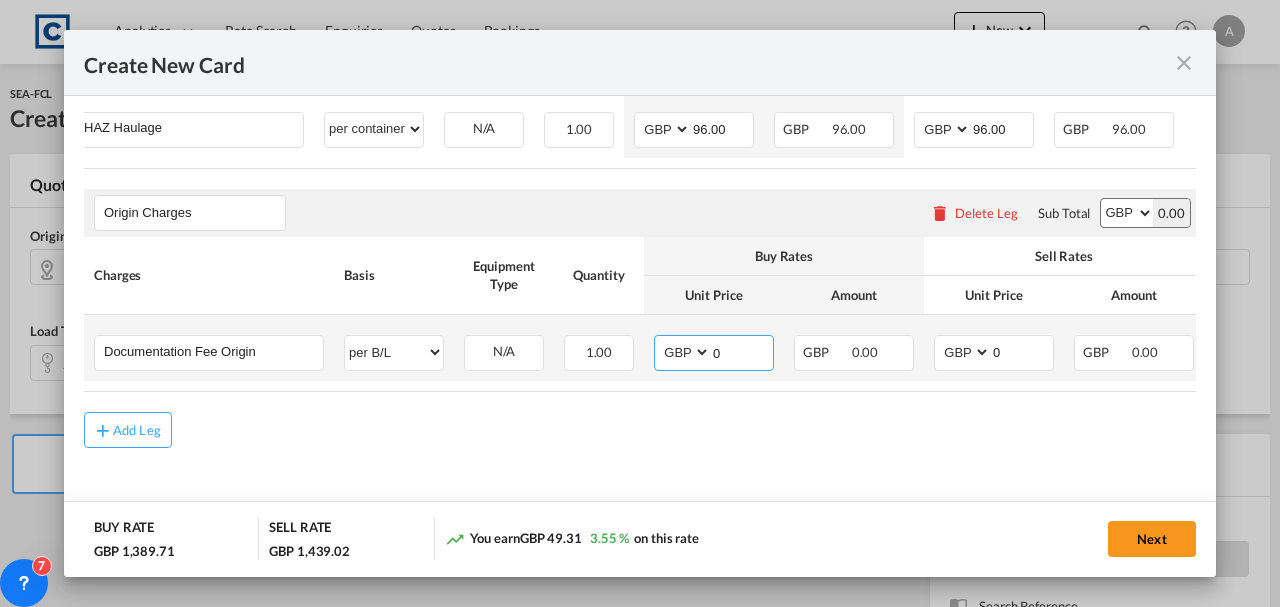 click on "0" at bounding box center (742, 351) 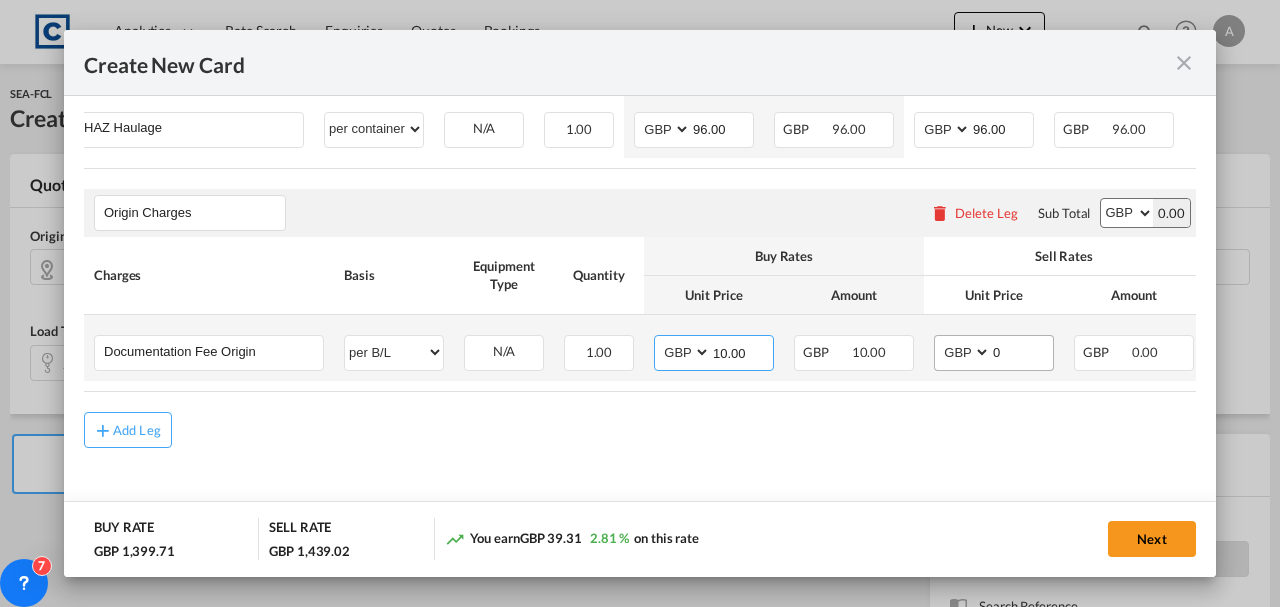 type on "10.00" 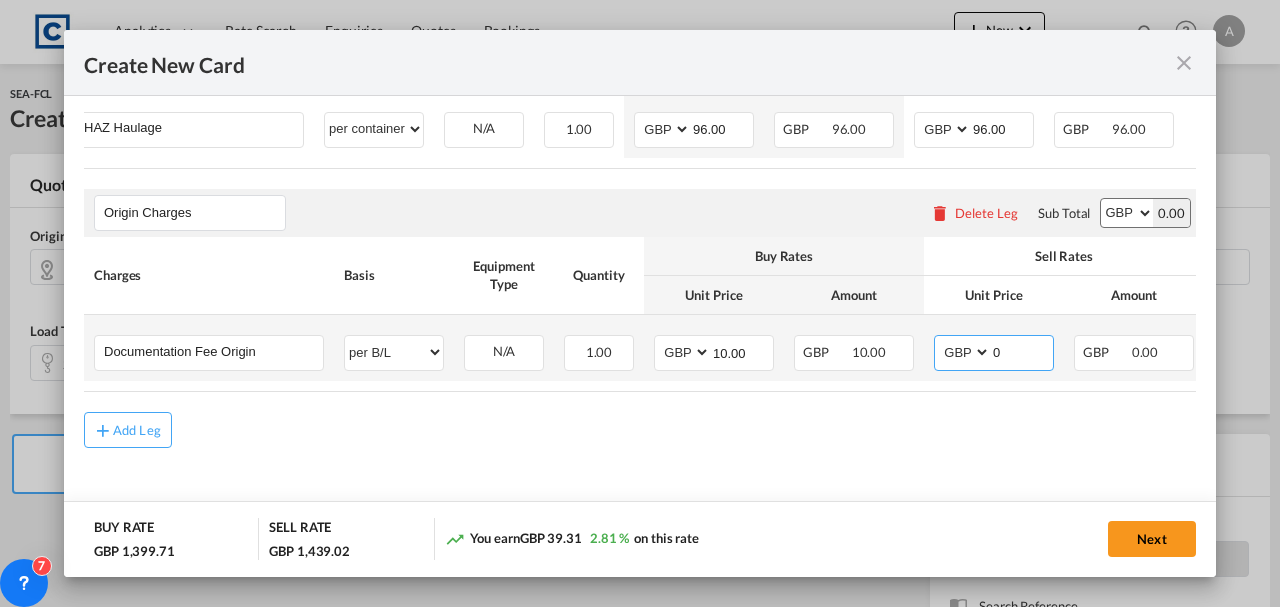 click on "0" at bounding box center [1022, 351] 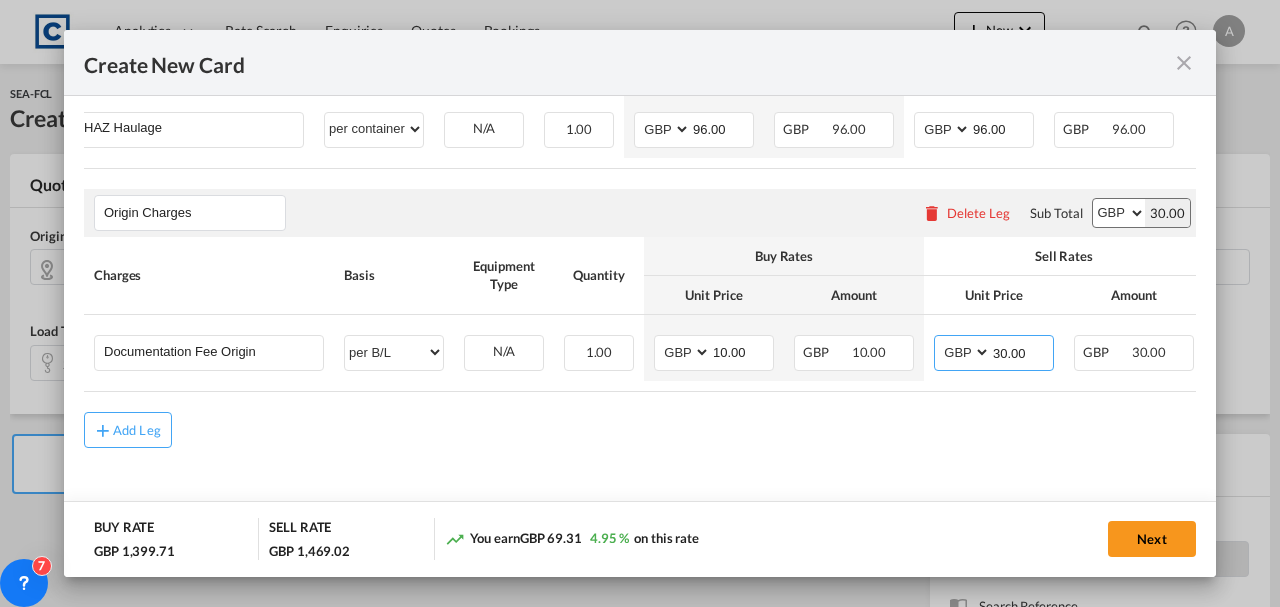 type on "30.00" 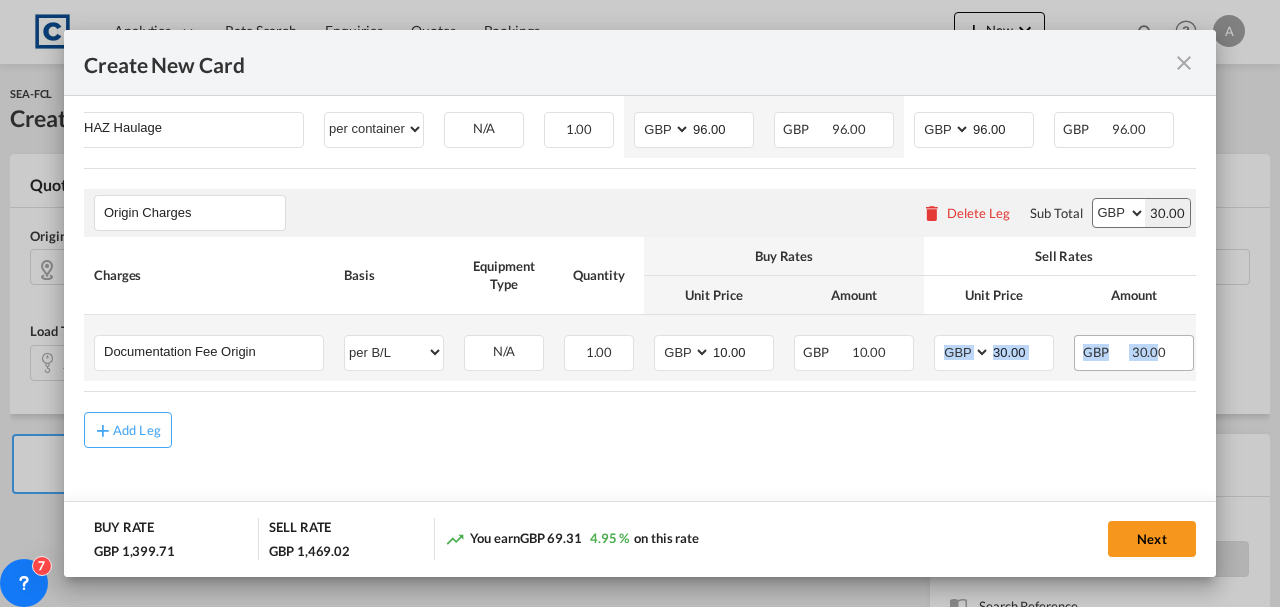 drag, startPoint x: 926, startPoint y: 387, endPoint x: 1155, endPoint y: 366, distance: 229.96086 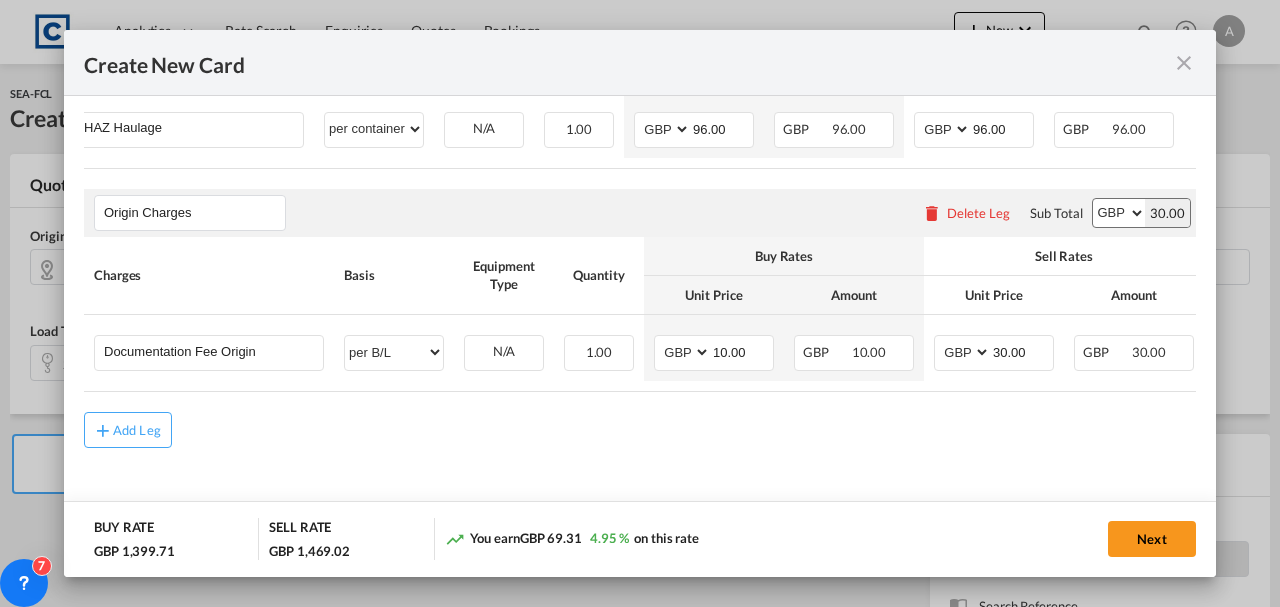 drag, startPoint x: 997, startPoint y: 416, endPoint x: 981, endPoint y: 407, distance: 18.35756 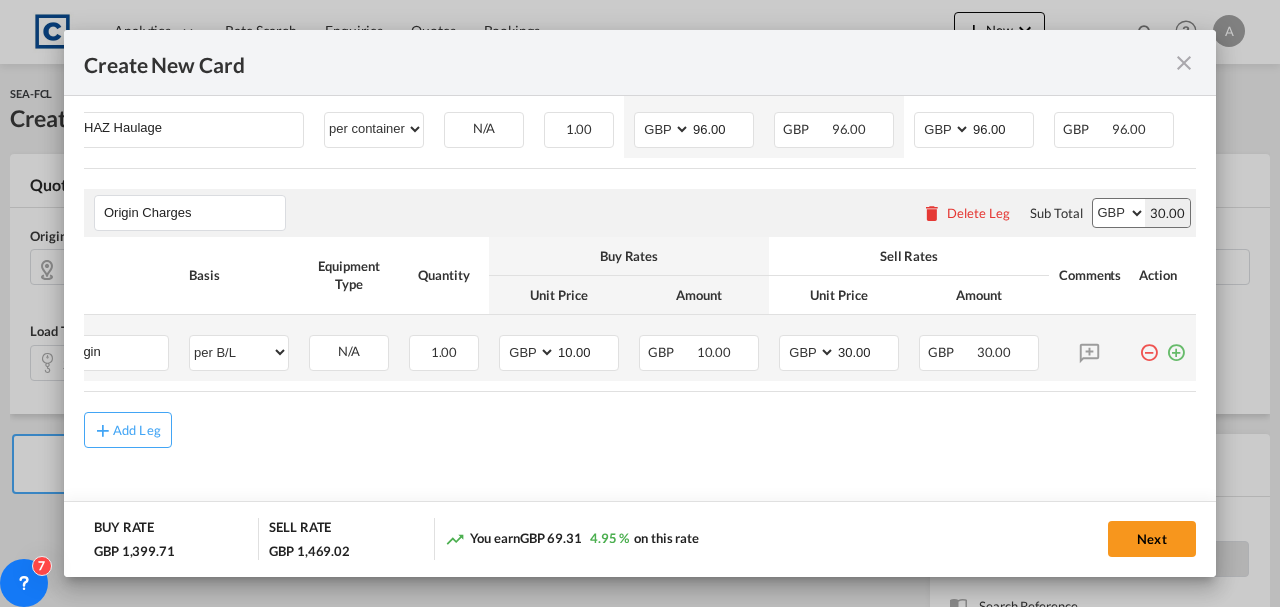 click at bounding box center (1176, 345) 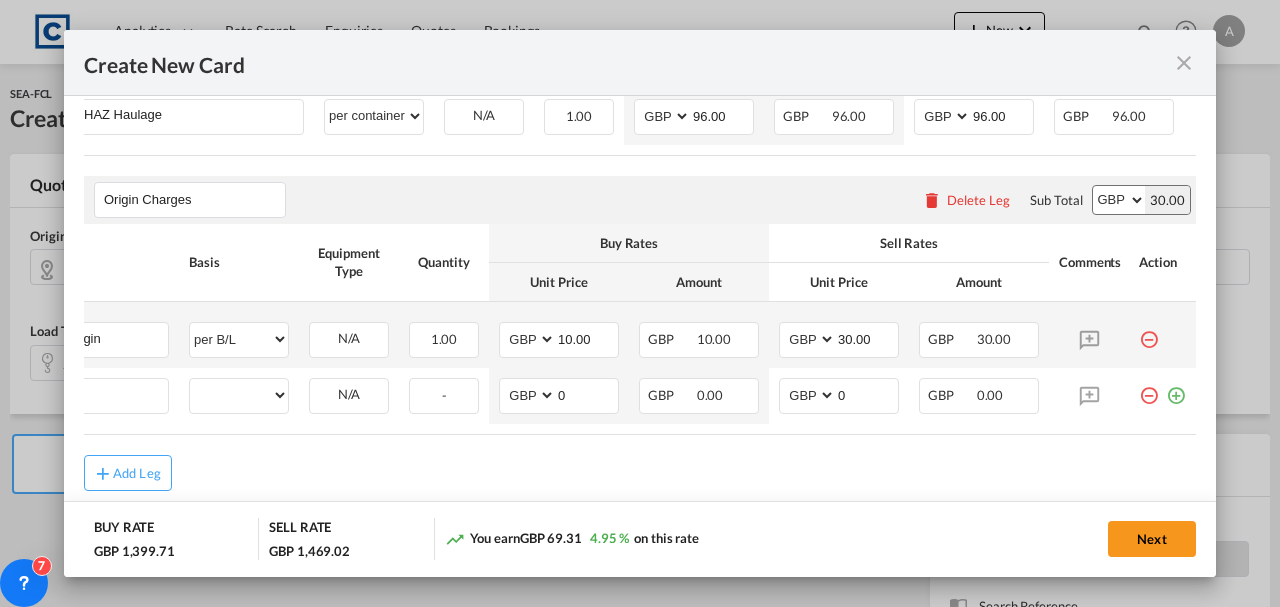scroll, scrollTop: 0, scrollLeft: 20, axis: horizontal 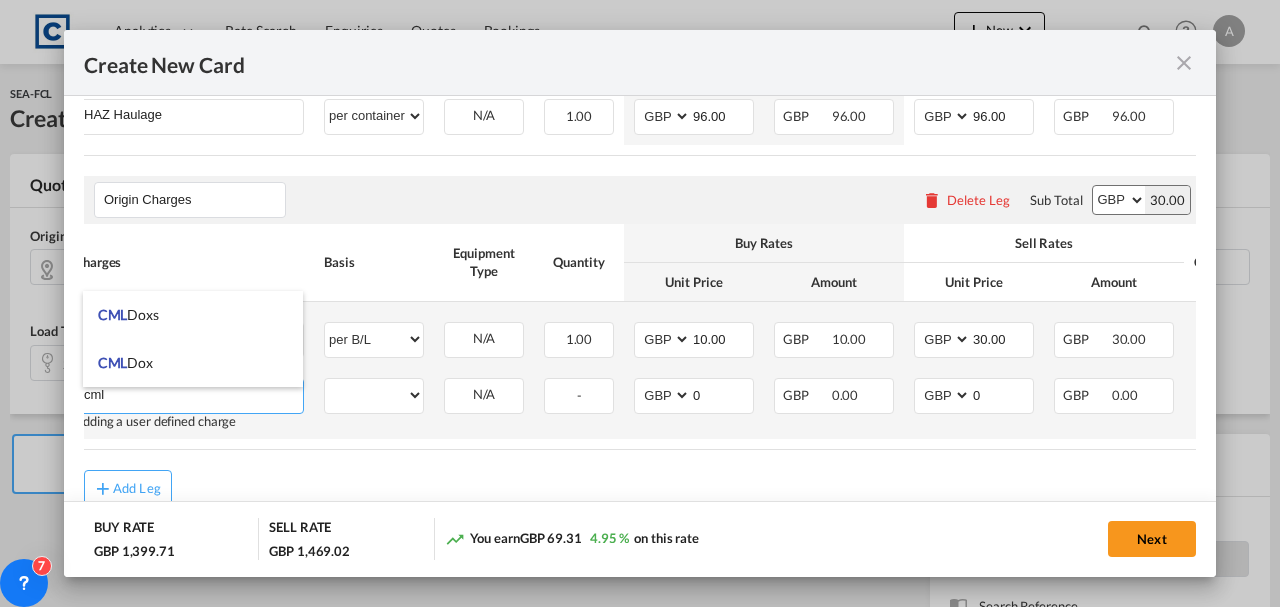 click on "CML" at bounding box center (113, 314) 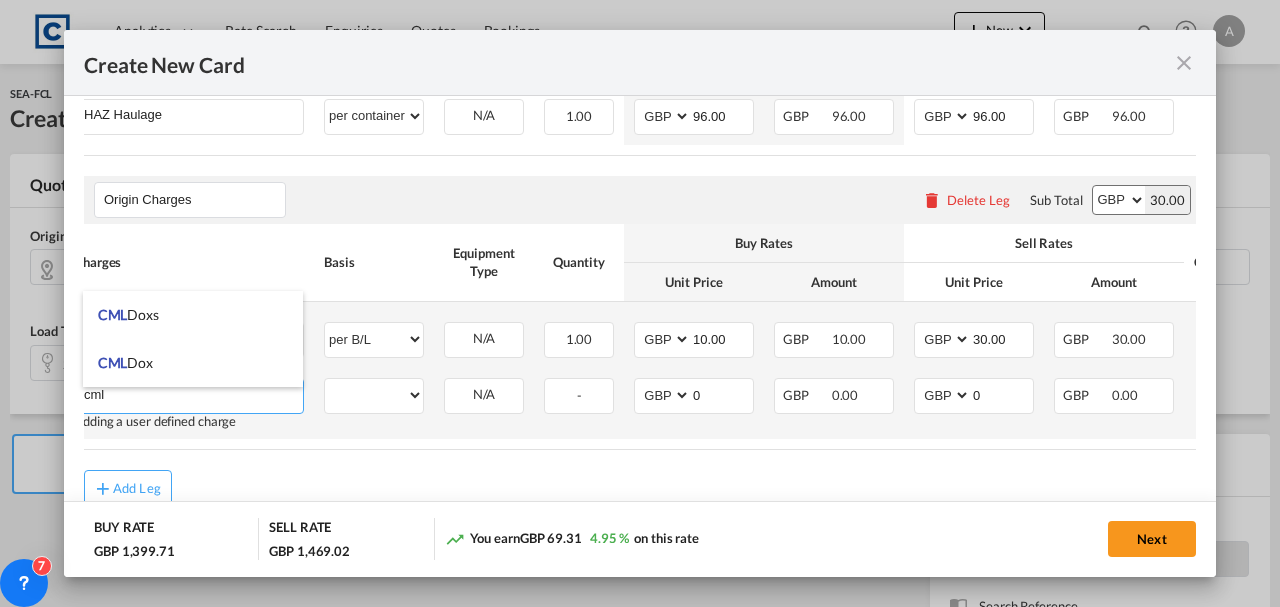 type on "CML Doxs" 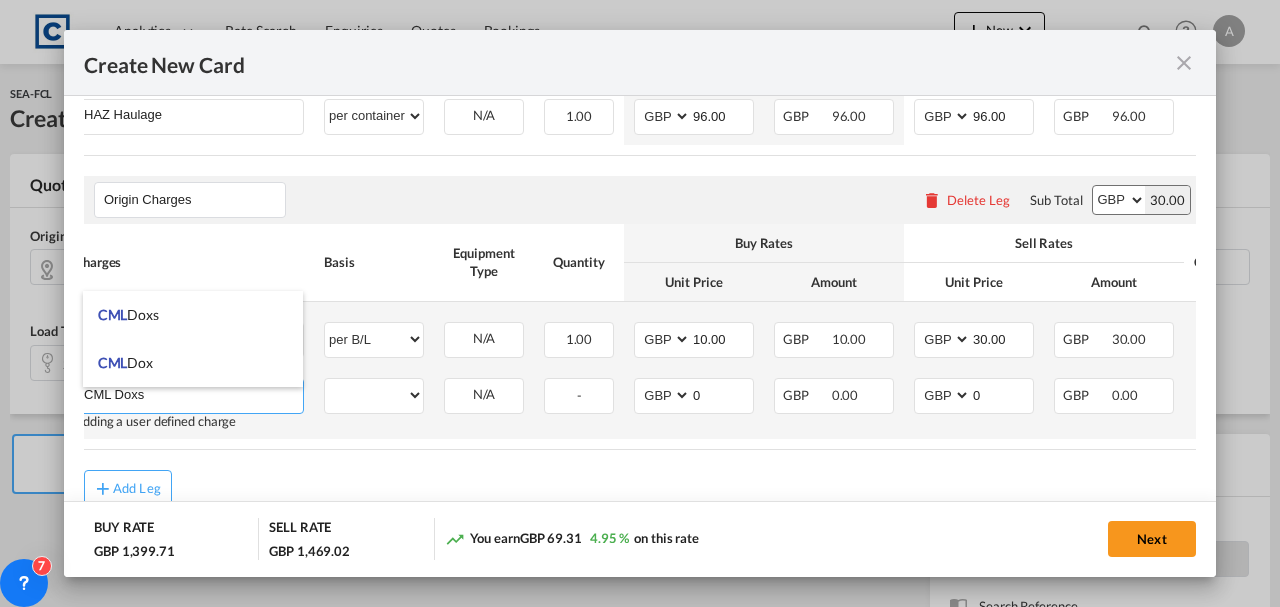 select on "per B/L" 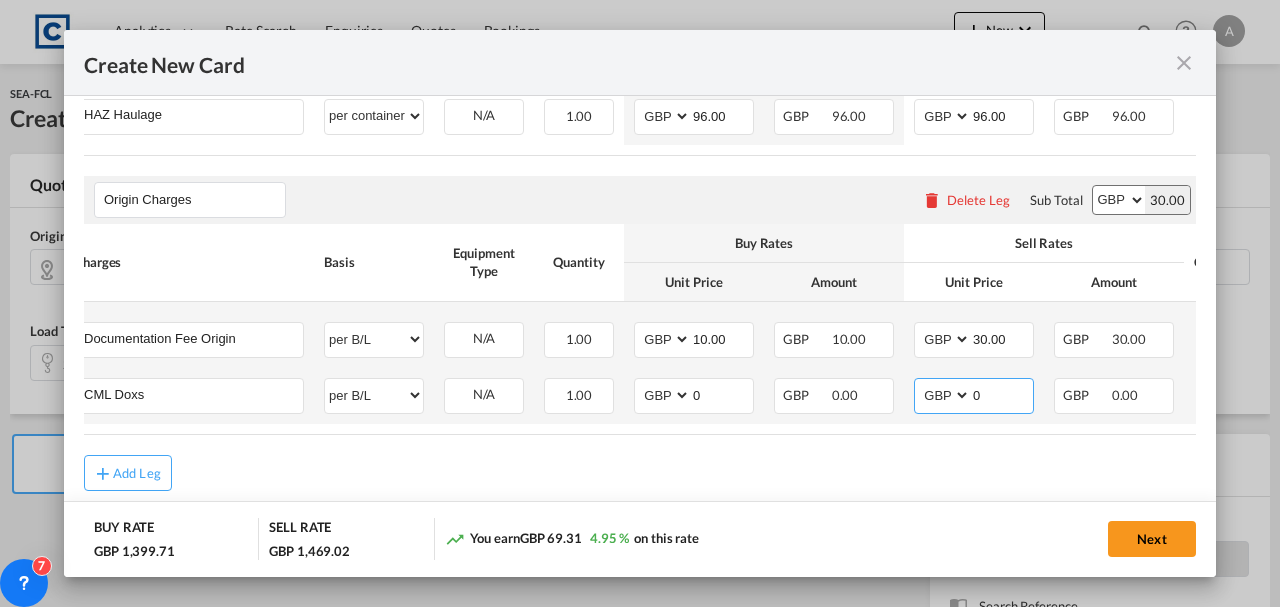 click on "0" at bounding box center (1002, 394) 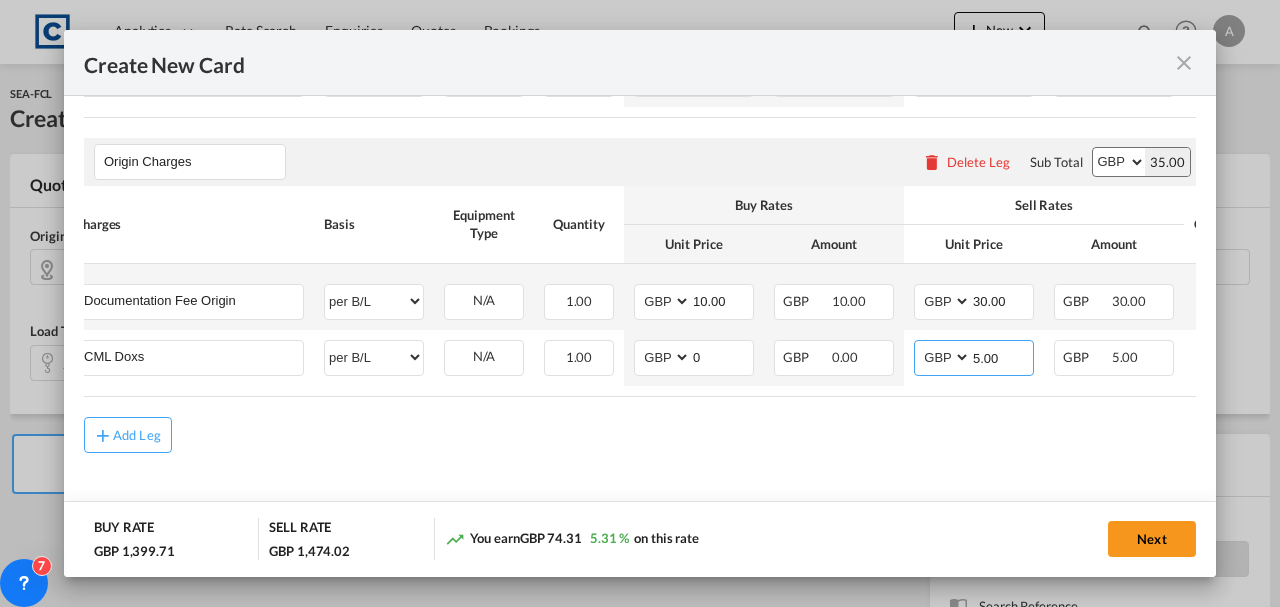 scroll, scrollTop: 1282, scrollLeft: 0, axis: vertical 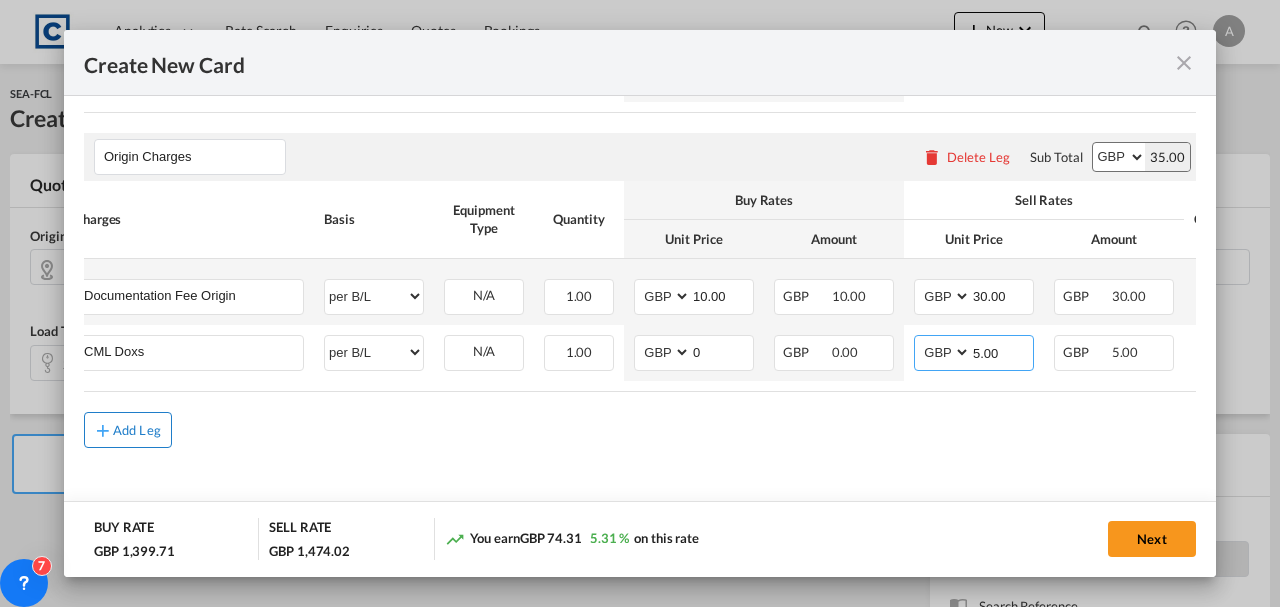 type on "5.00" 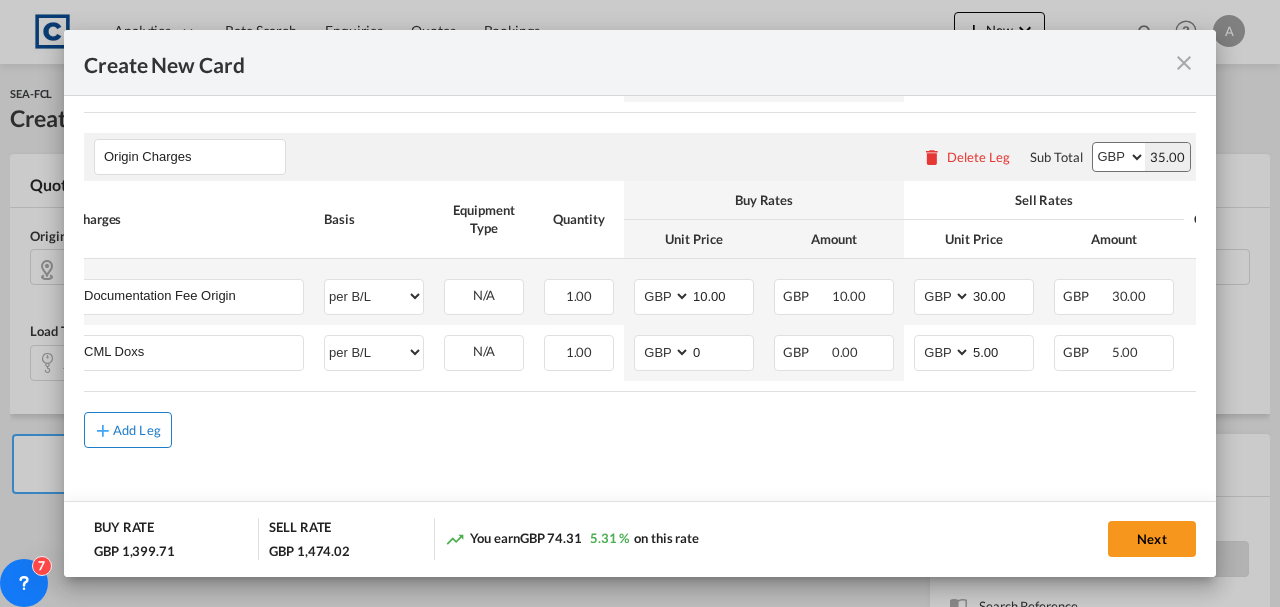 click on "Add Leg" at bounding box center [137, 430] 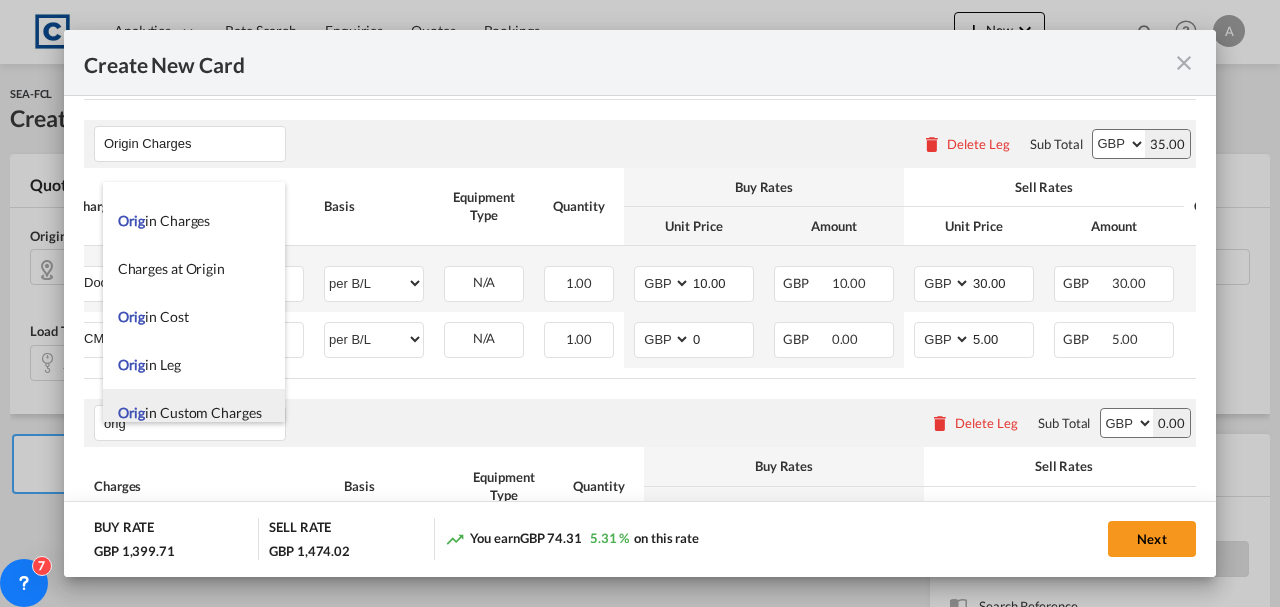scroll, scrollTop: 48, scrollLeft: 0, axis: vertical 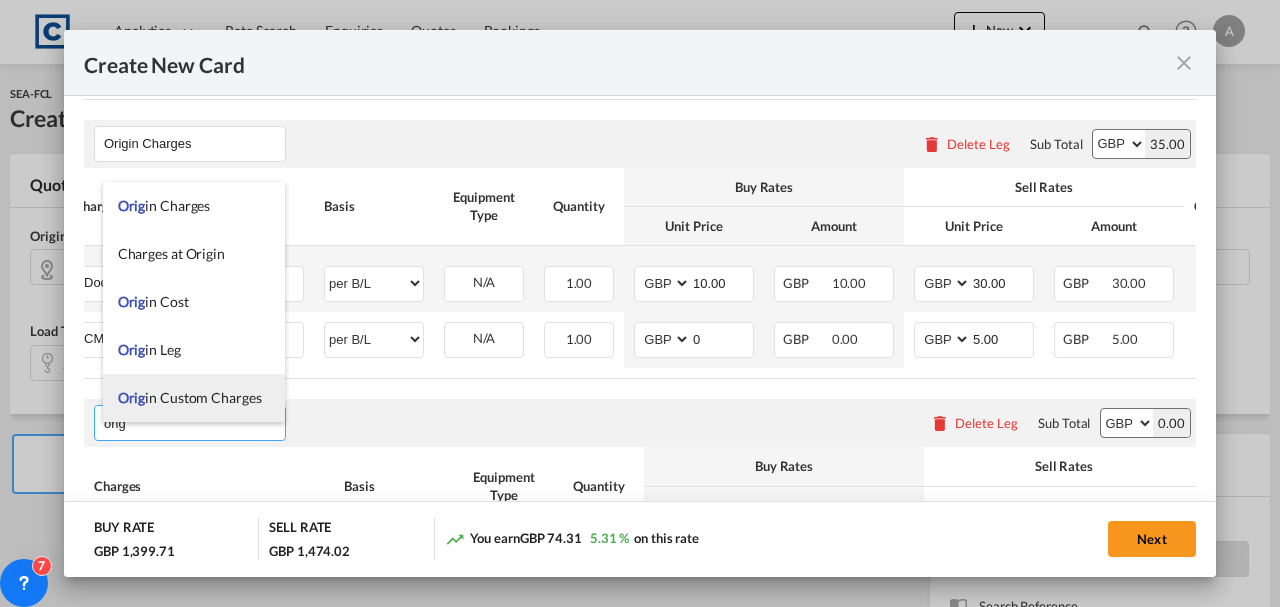 click on "Orig in Custom Charges" at bounding box center [190, 397] 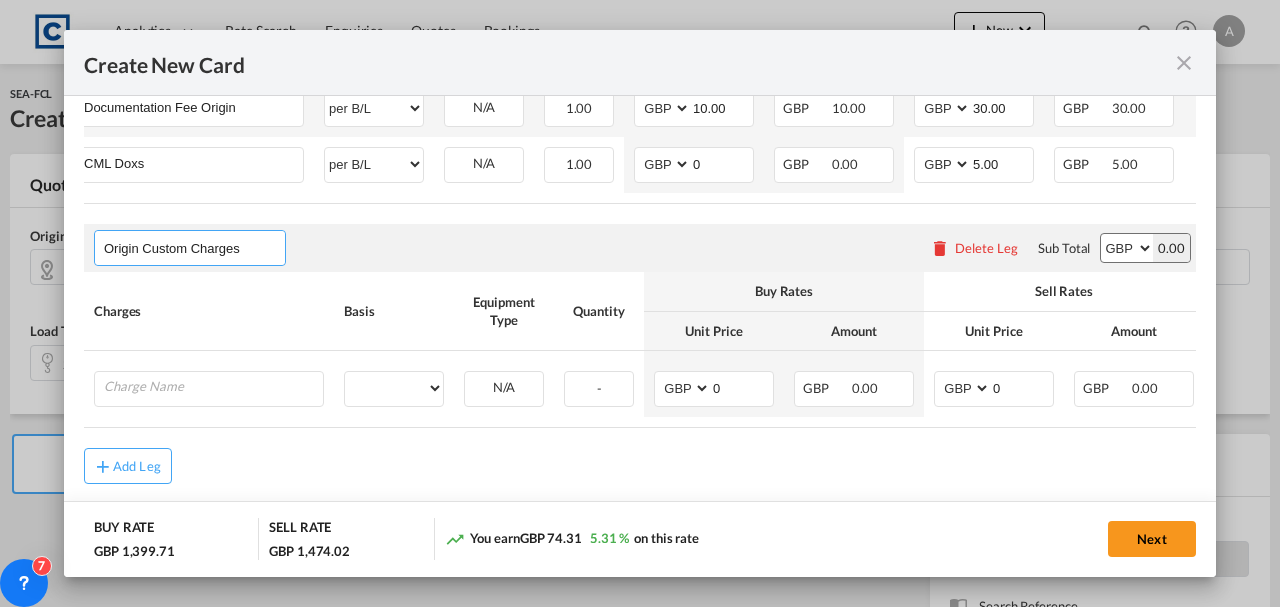 scroll, scrollTop: 1510, scrollLeft: 0, axis: vertical 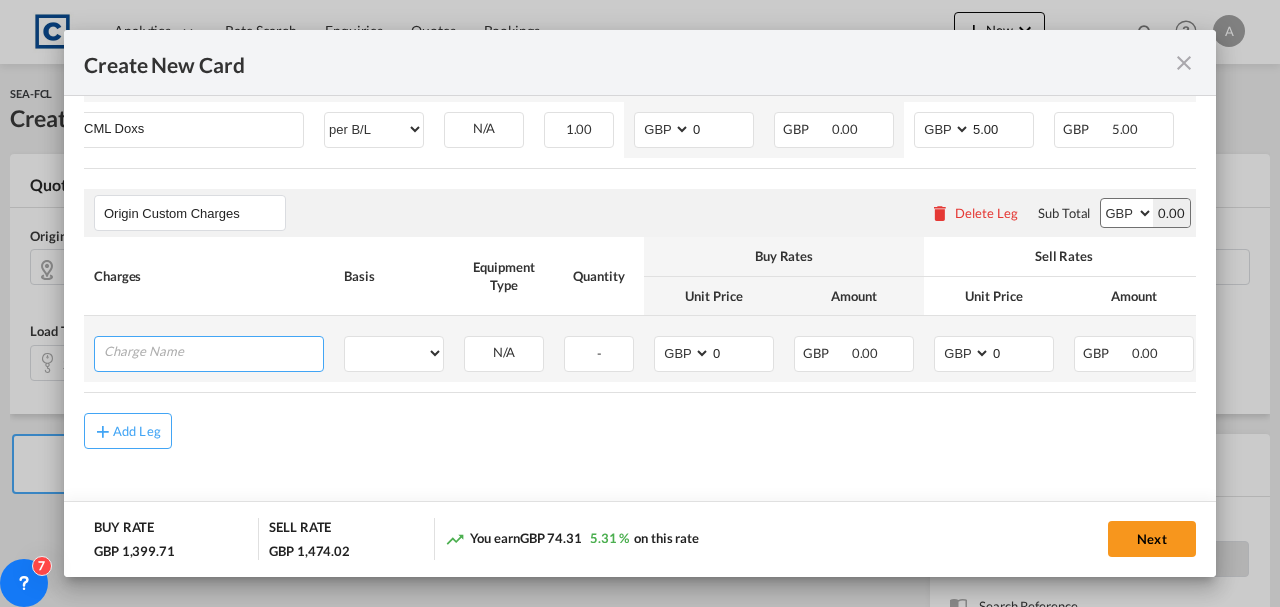 click at bounding box center (213, 352) 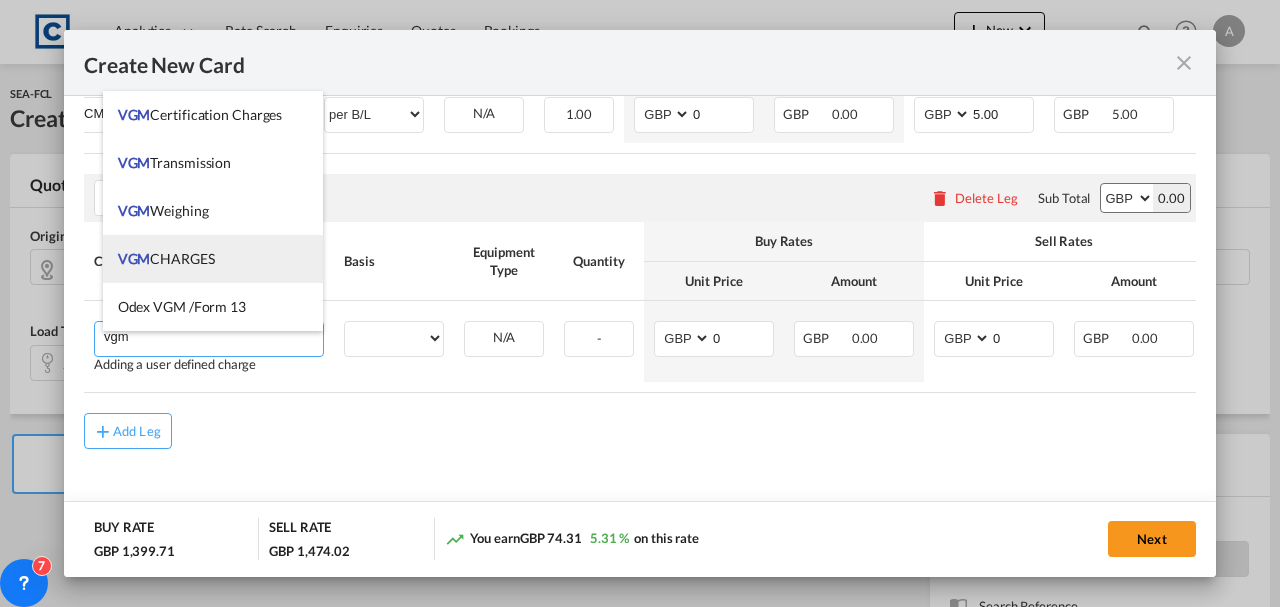 click on "VGM  CHARGES" at bounding box center [166, 258] 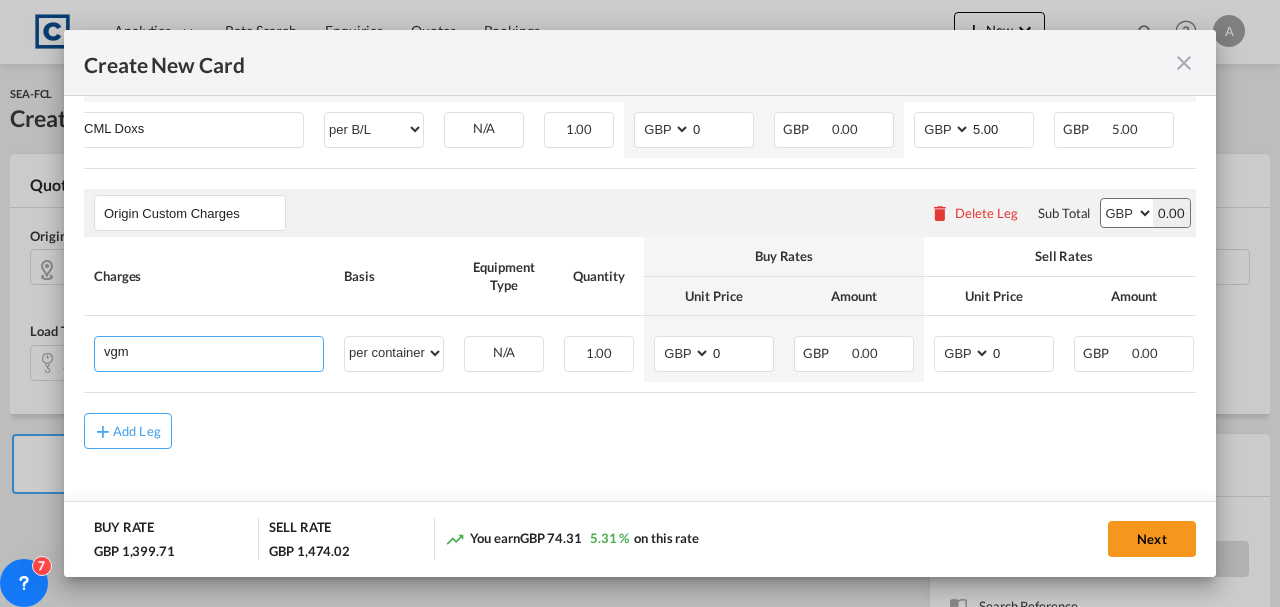 type on "VGM CHARGES" 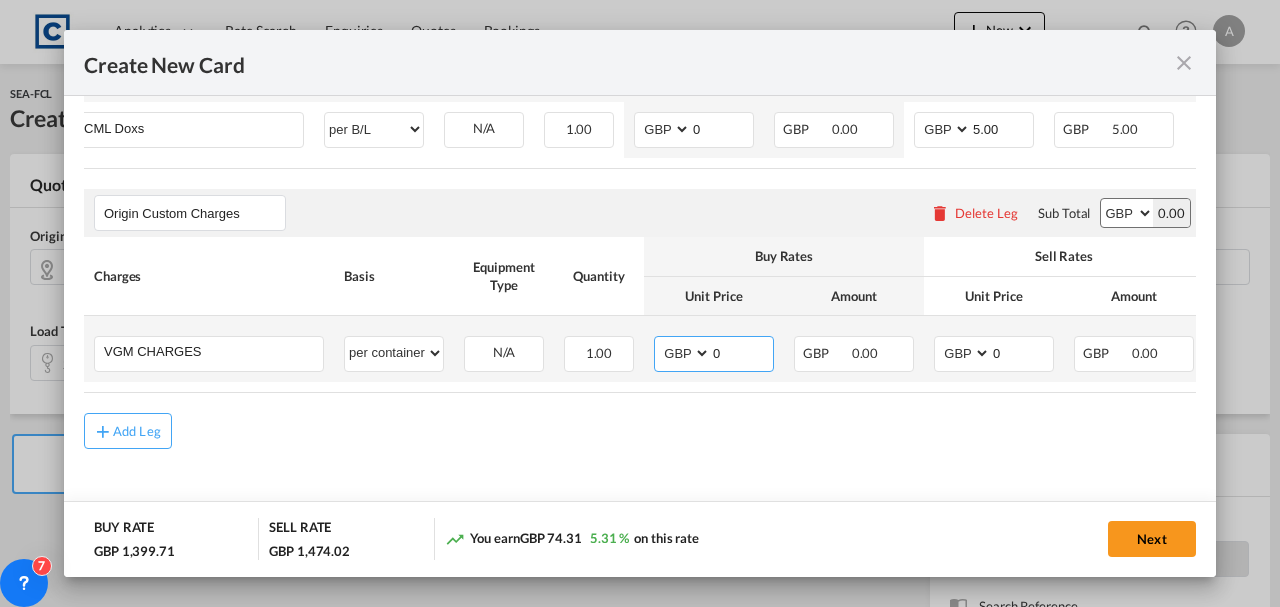 click on "0" at bounding box center [742, 352] 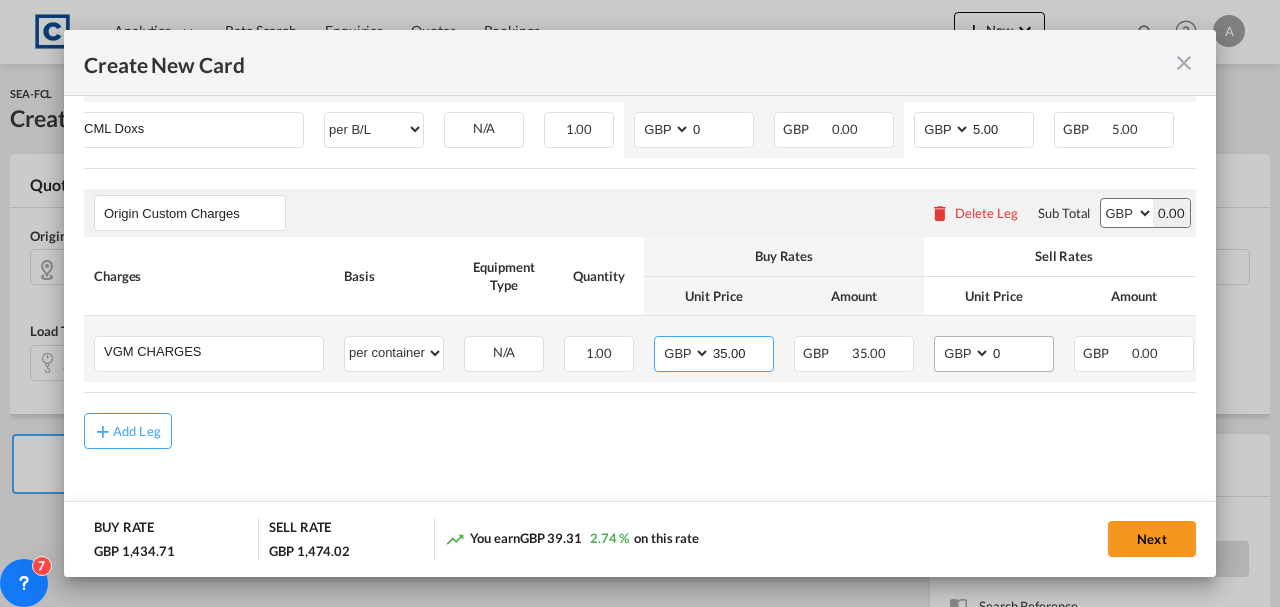 type on "35.00" 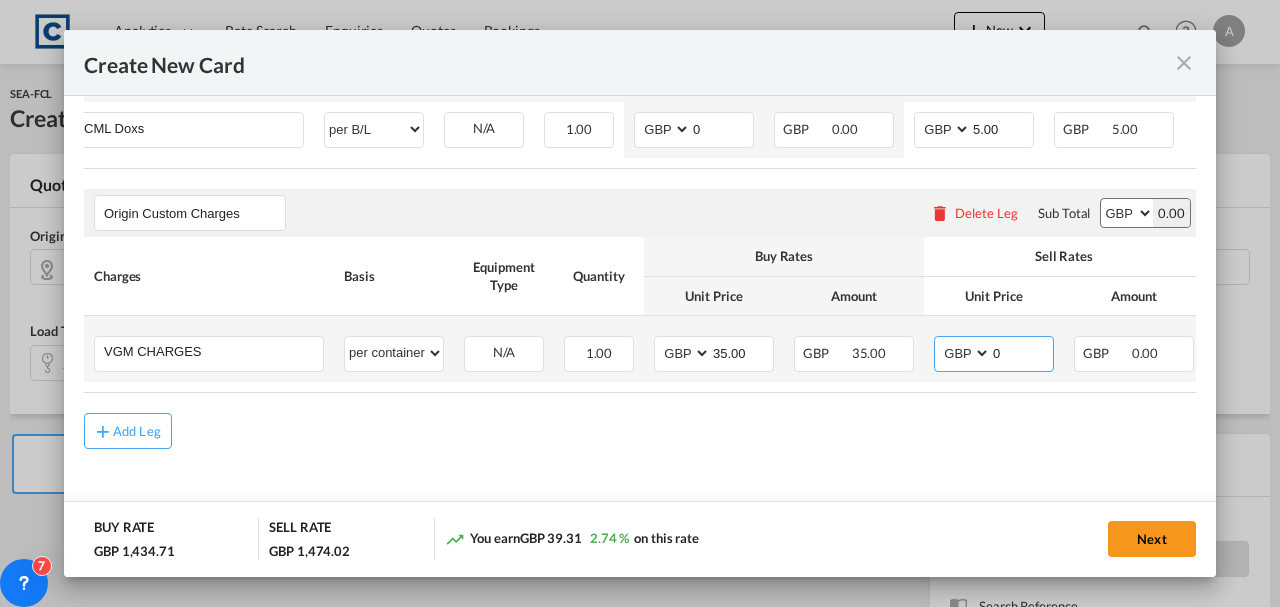 click on "0" at bounding box center [1022, 352] 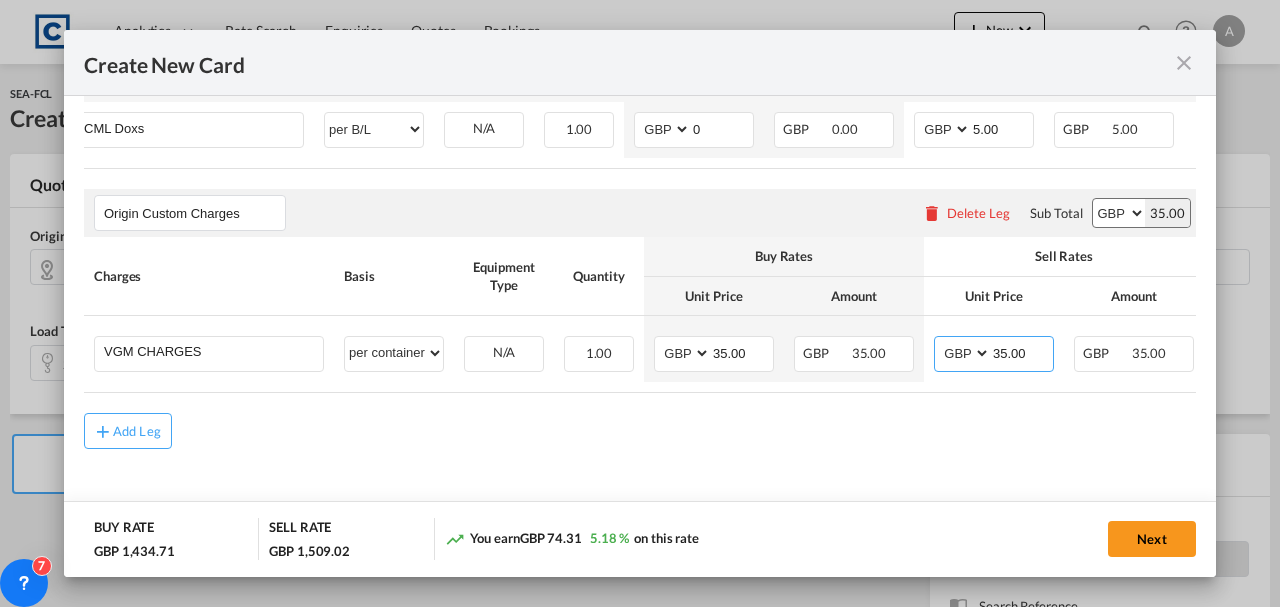 type on "35.00" 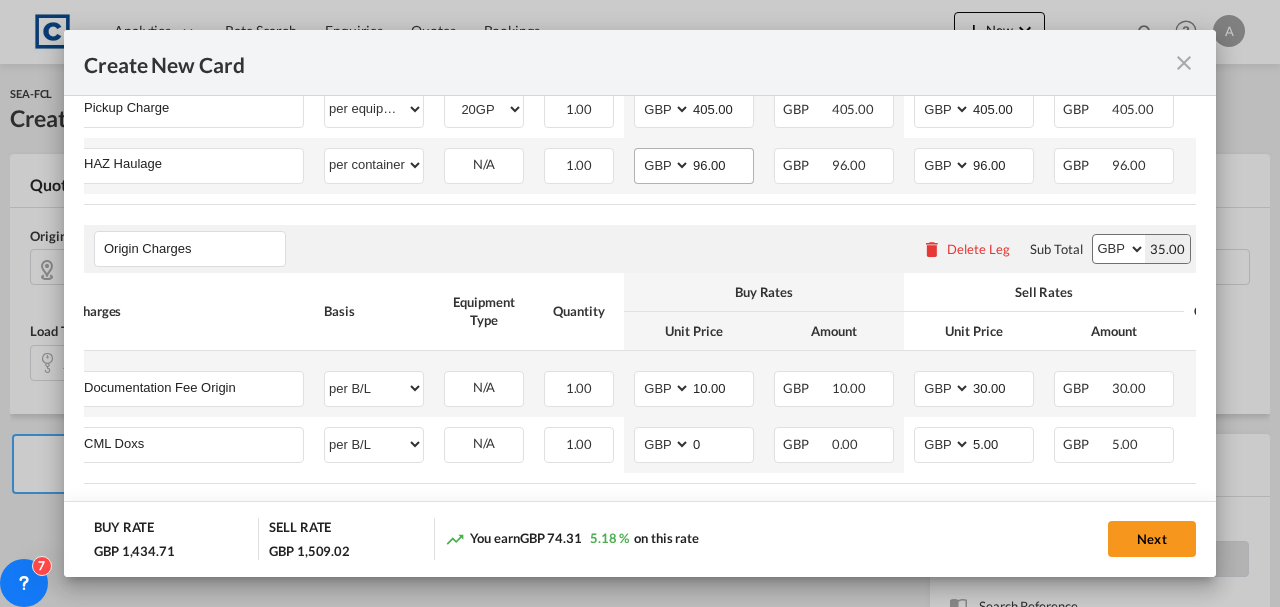 scroll, scrollTop: 1110, scrollLeft: 0, axis: vertical 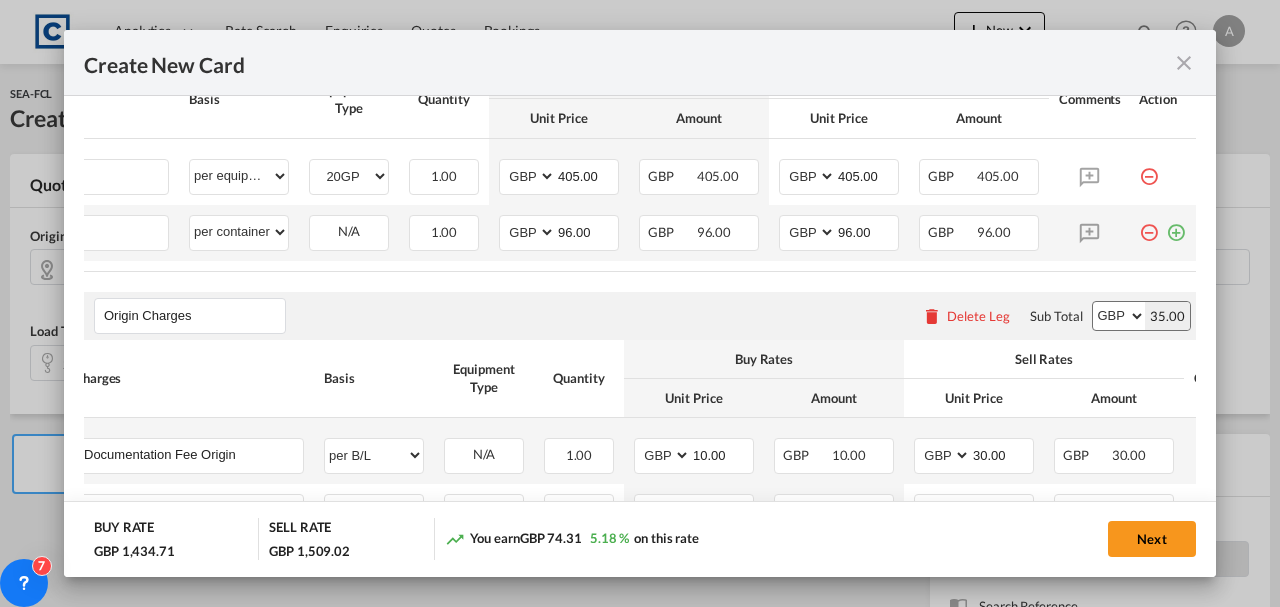 click at bounding box center [1176, 225] 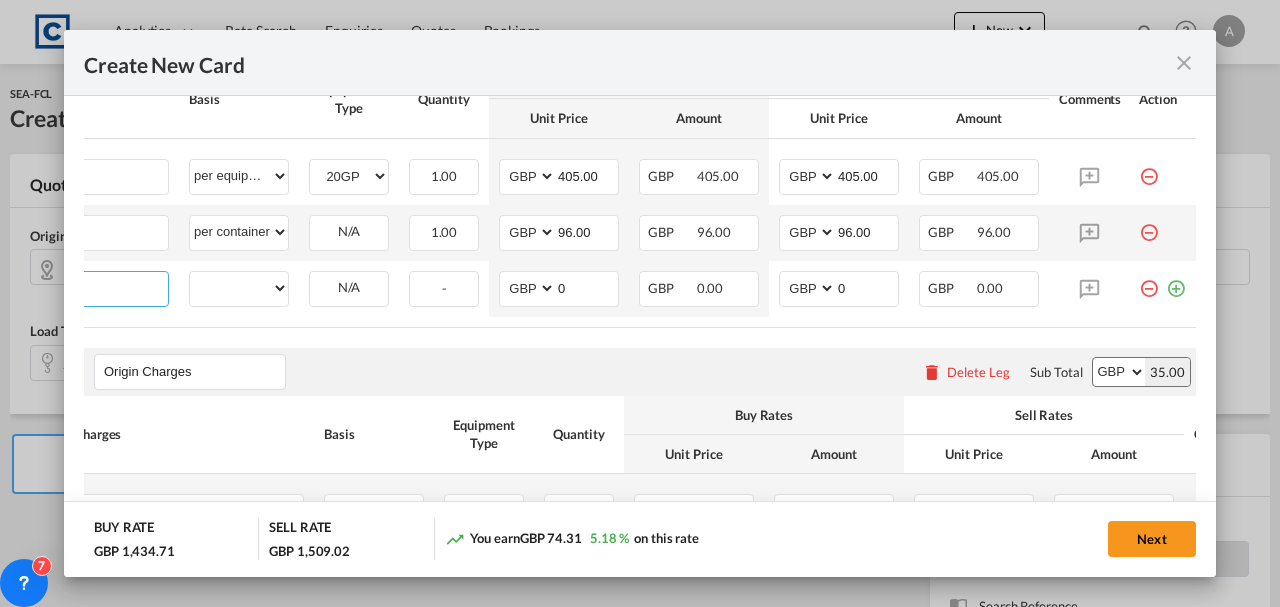 scroll, scrollTop: 0, scrollLeft: 20, axis: horizontal 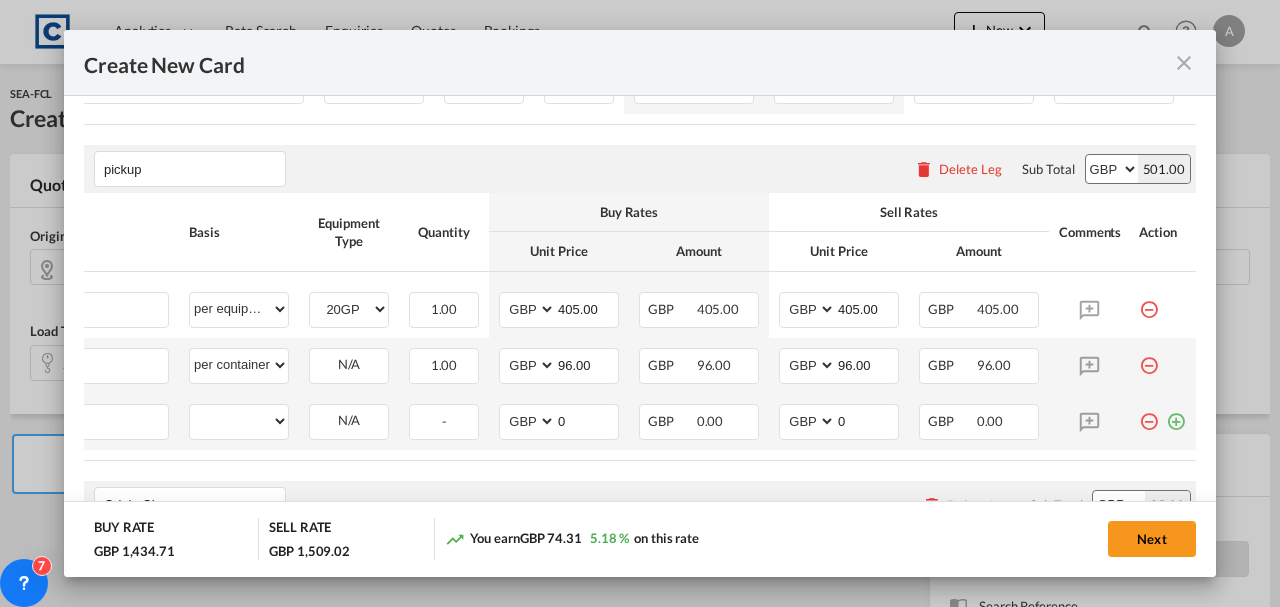 click at bounding box center (1149, 414) 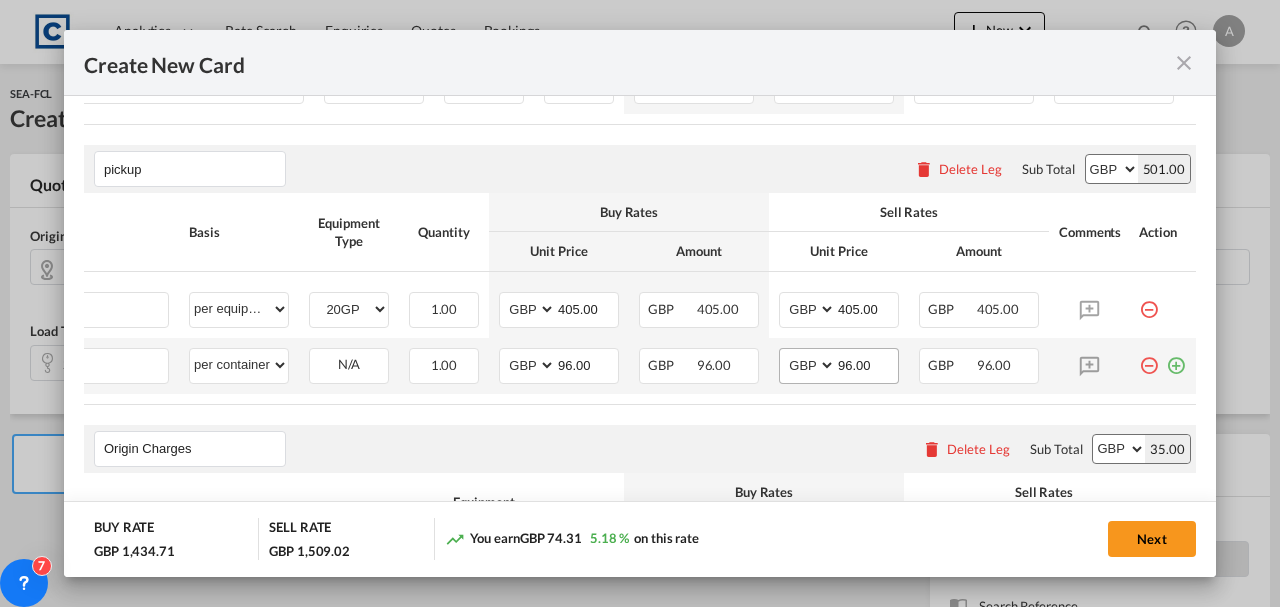 scroll, scrollTop: 577, scrollLeft: 0, axis: vertical 